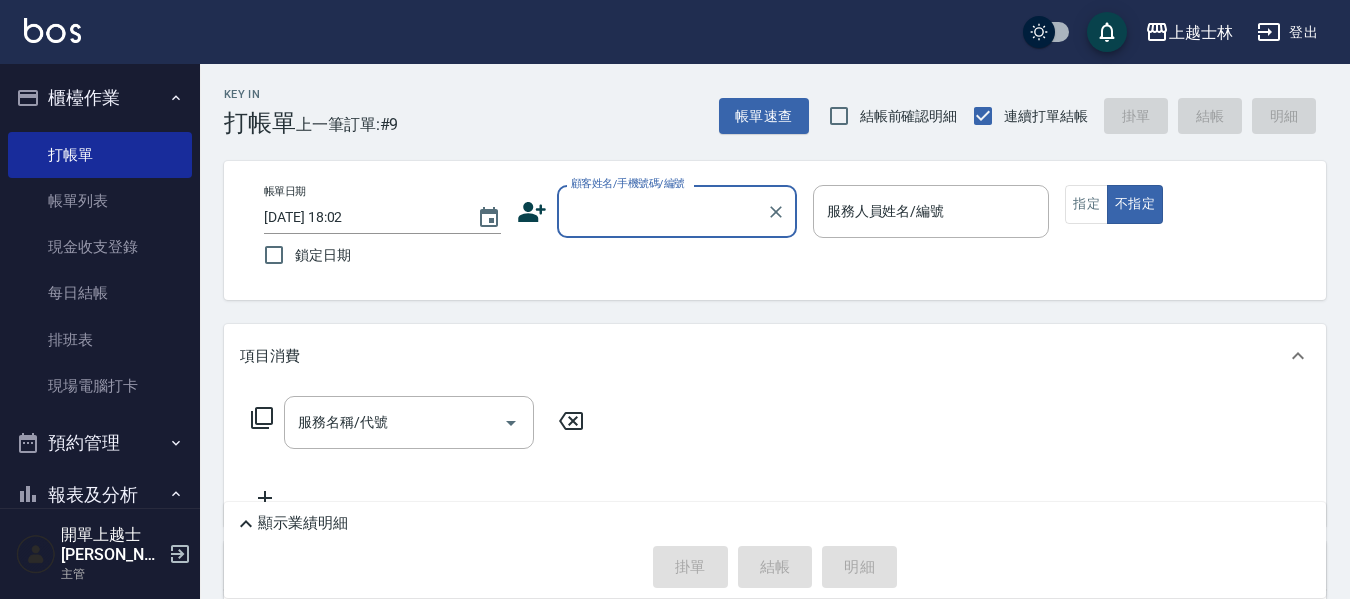 scroll, scrollTop: 0, scrollLeft: 0, axis: both 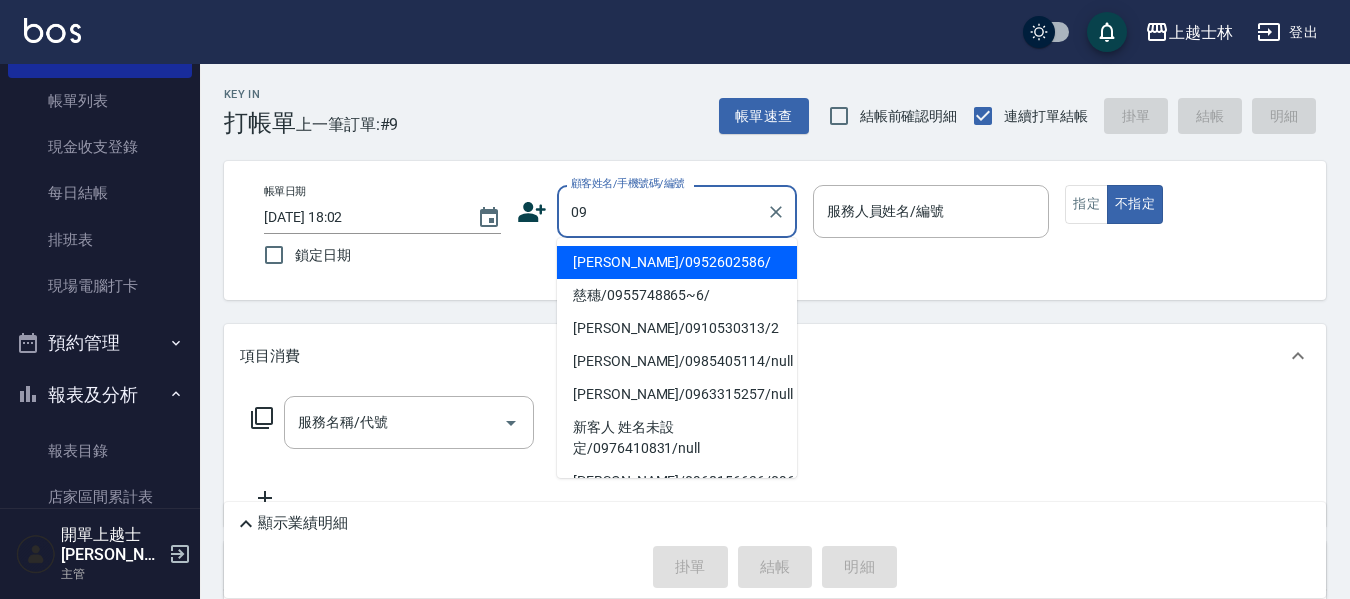 type on "哲哲/0952602586/" 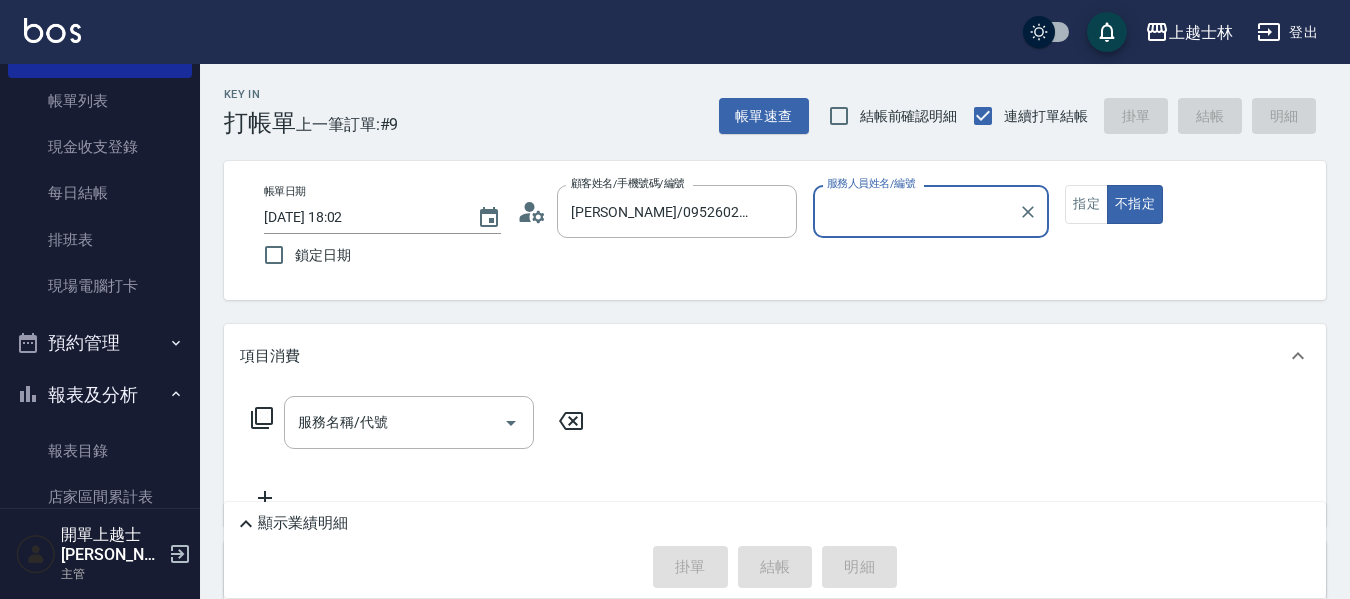 type on "哲哲-12" 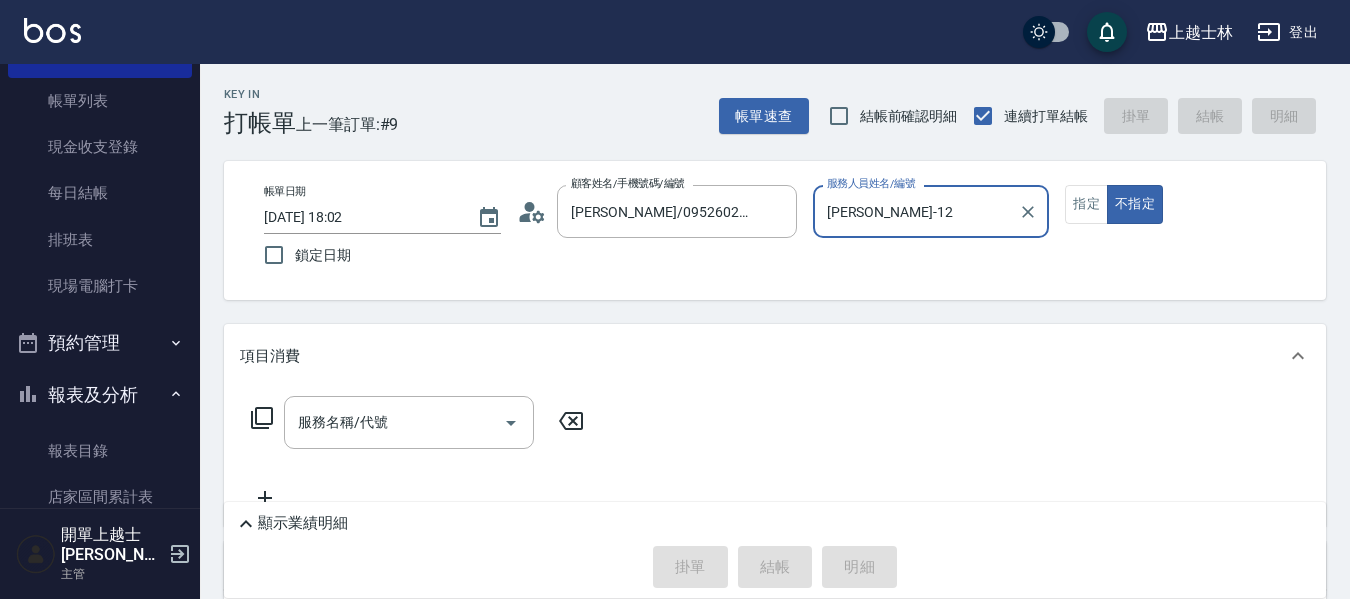 click on "不指定" at bounding box center [1135, 204] 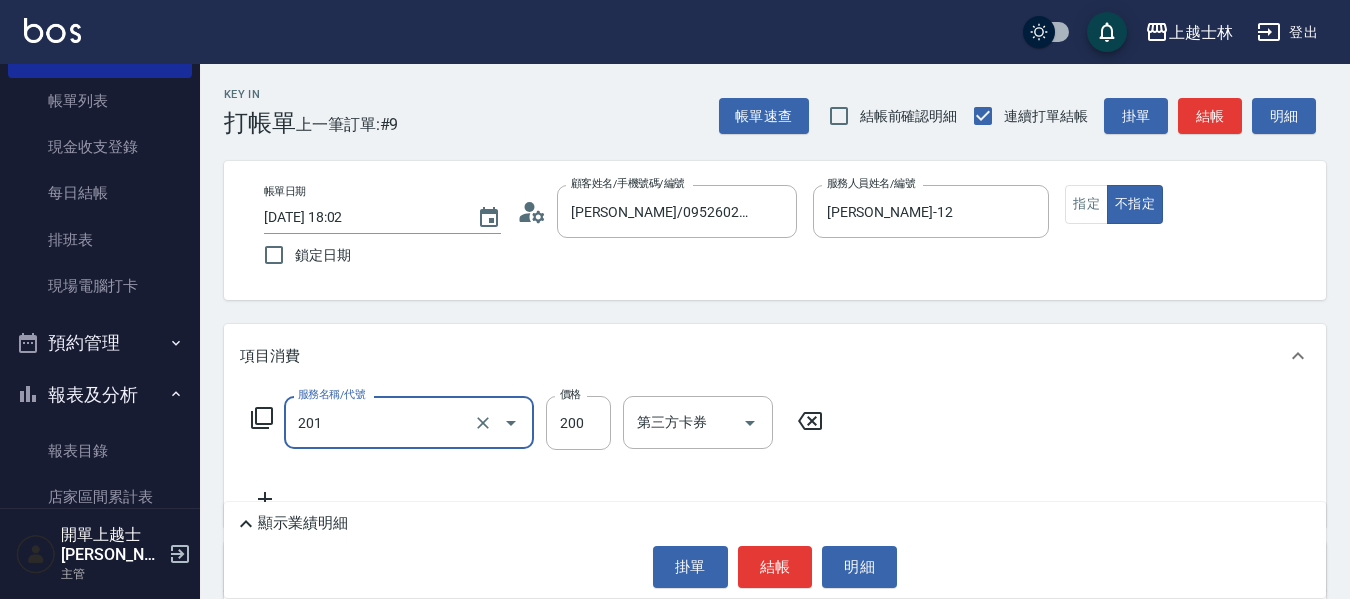 type on "B級單剪(201)" 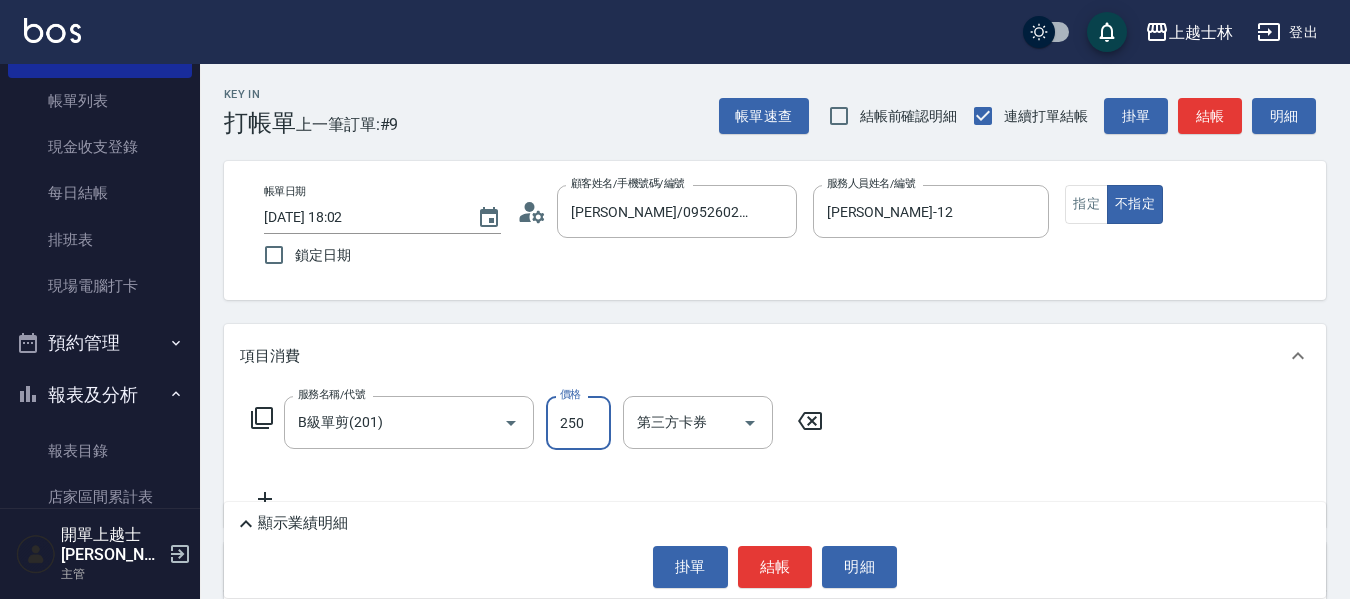 type on "250" 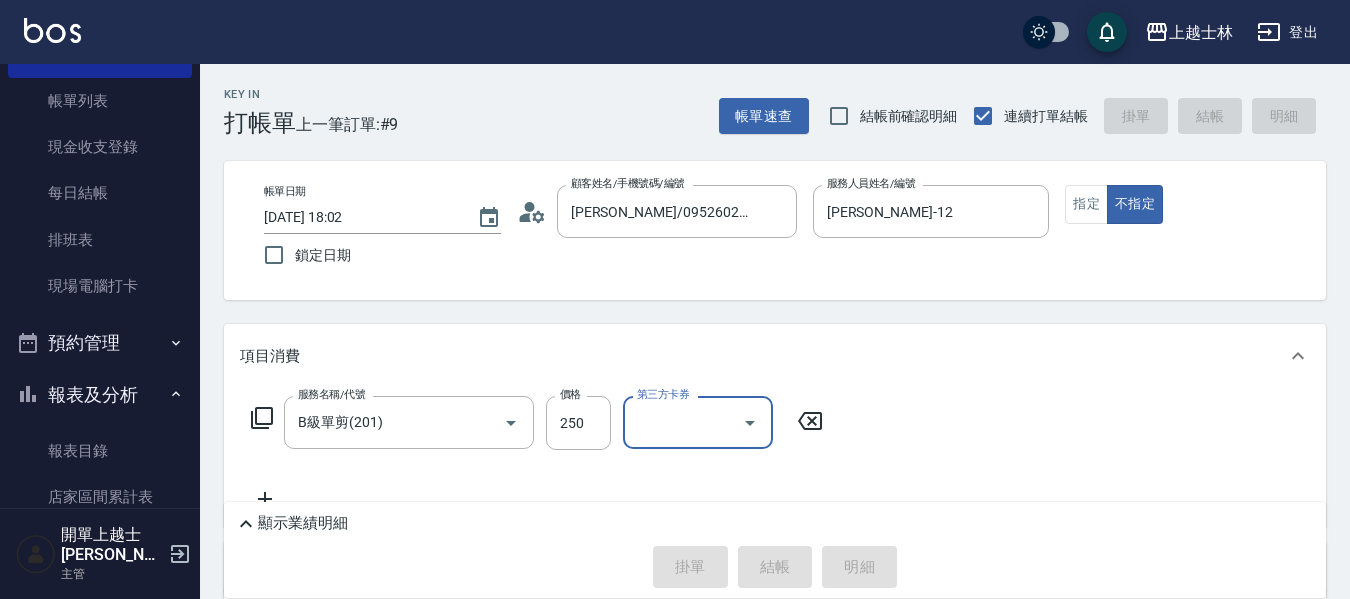type on "2025/07/13 18:56" 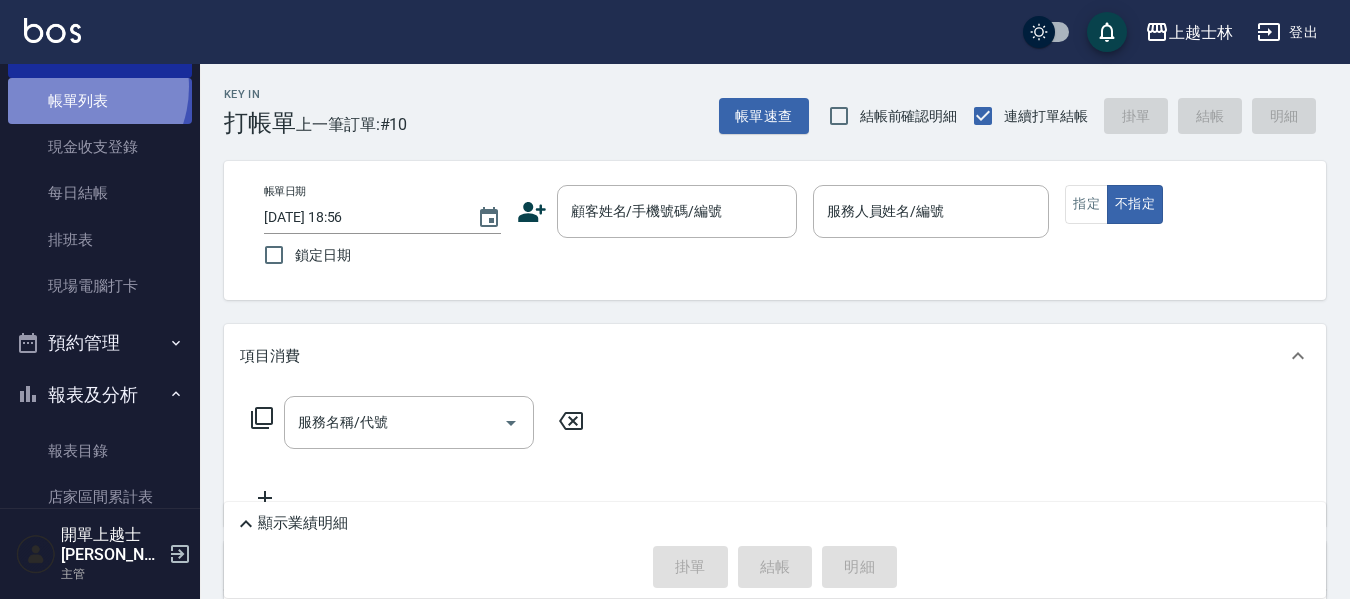 click on "帳單列表" at bounding box center (100, 101) 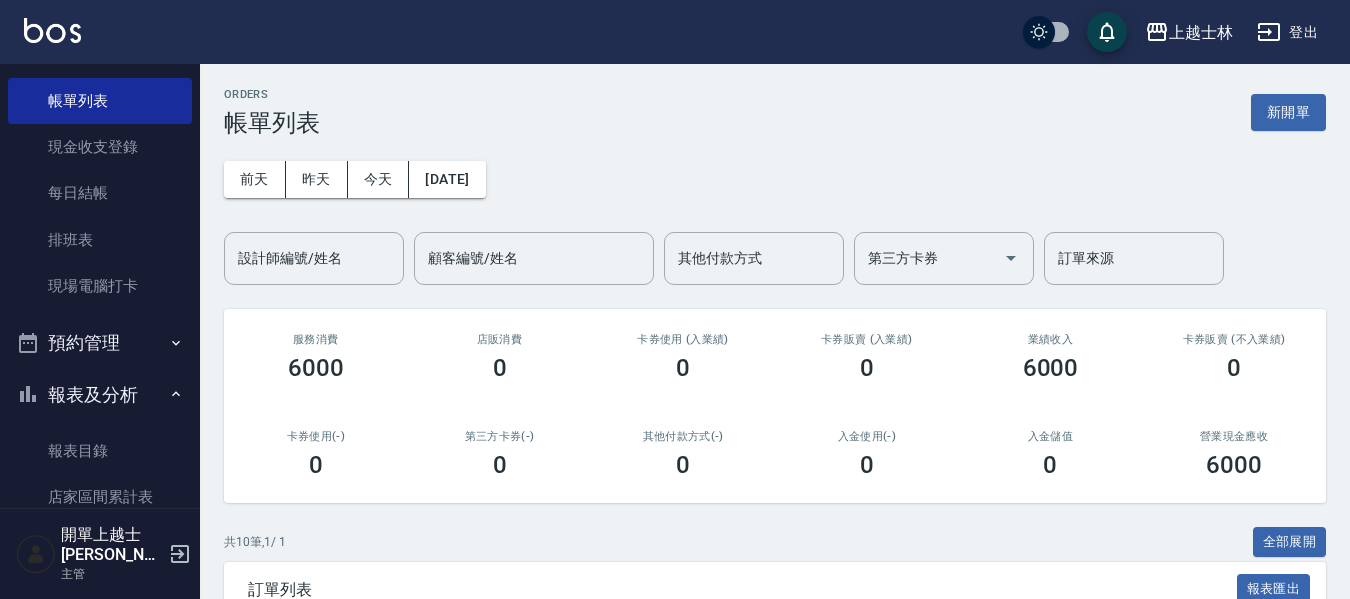 scroll, scrollTop: 400, scrollLeft: 0, axis: vertical 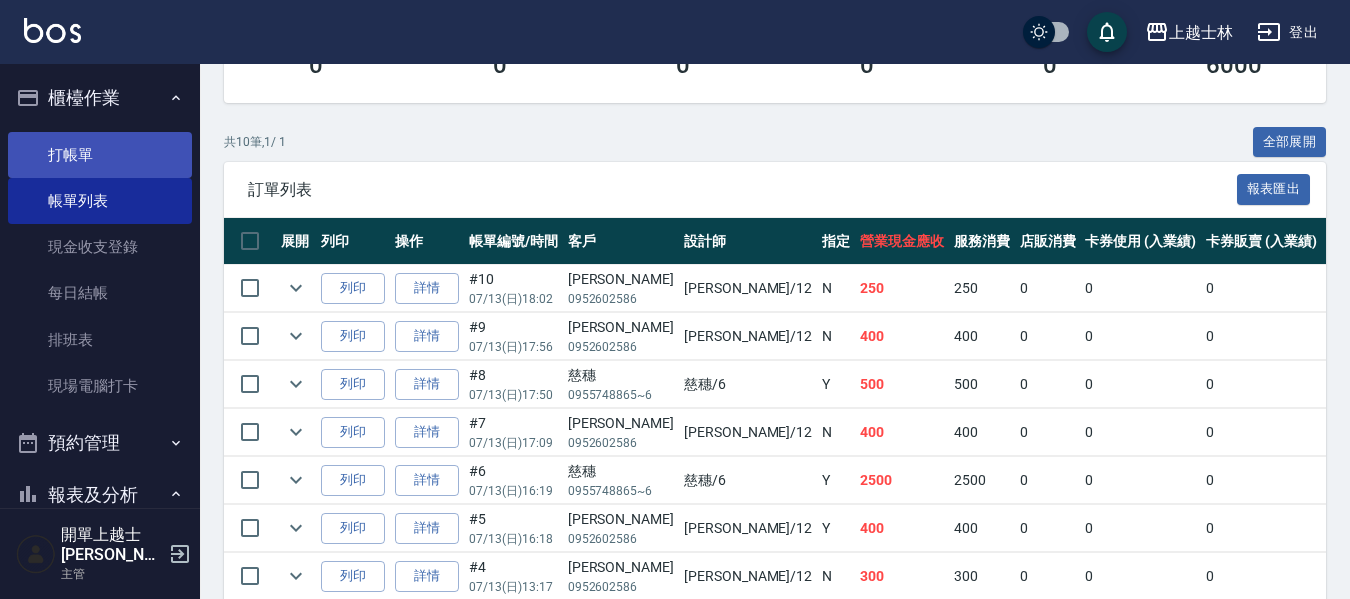 click on "打帳單" at bounding box center [100, 155] 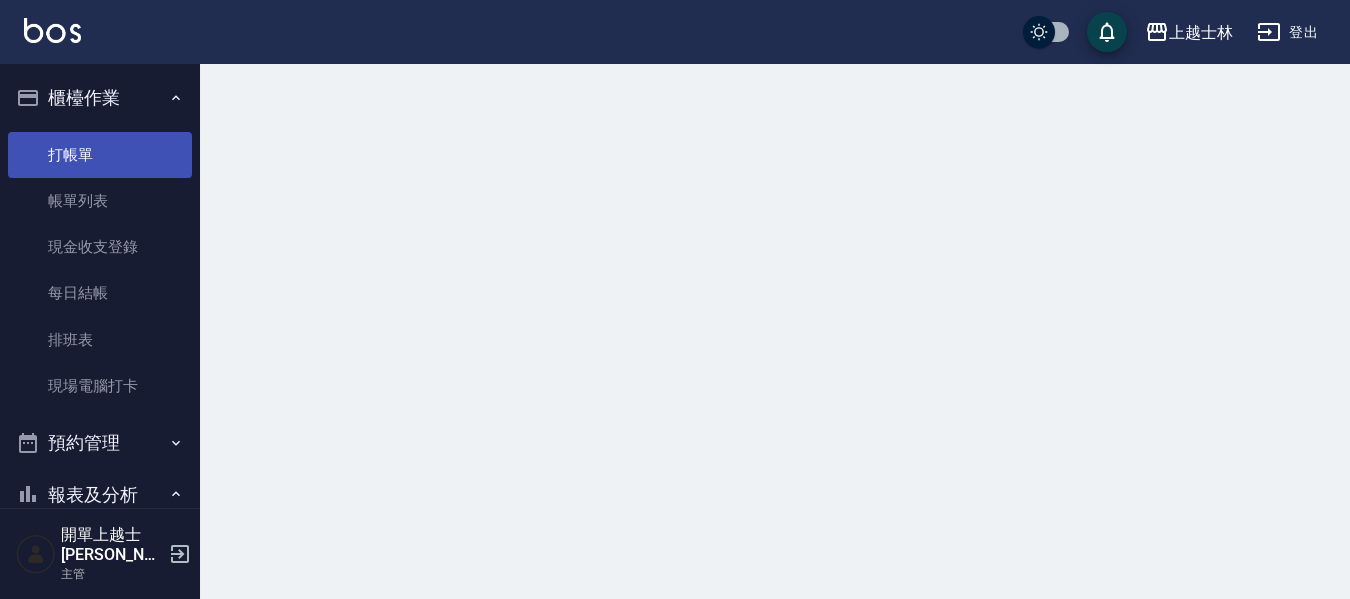 scroll, scrollTop: 0, scrollLeft: 0, axis: both 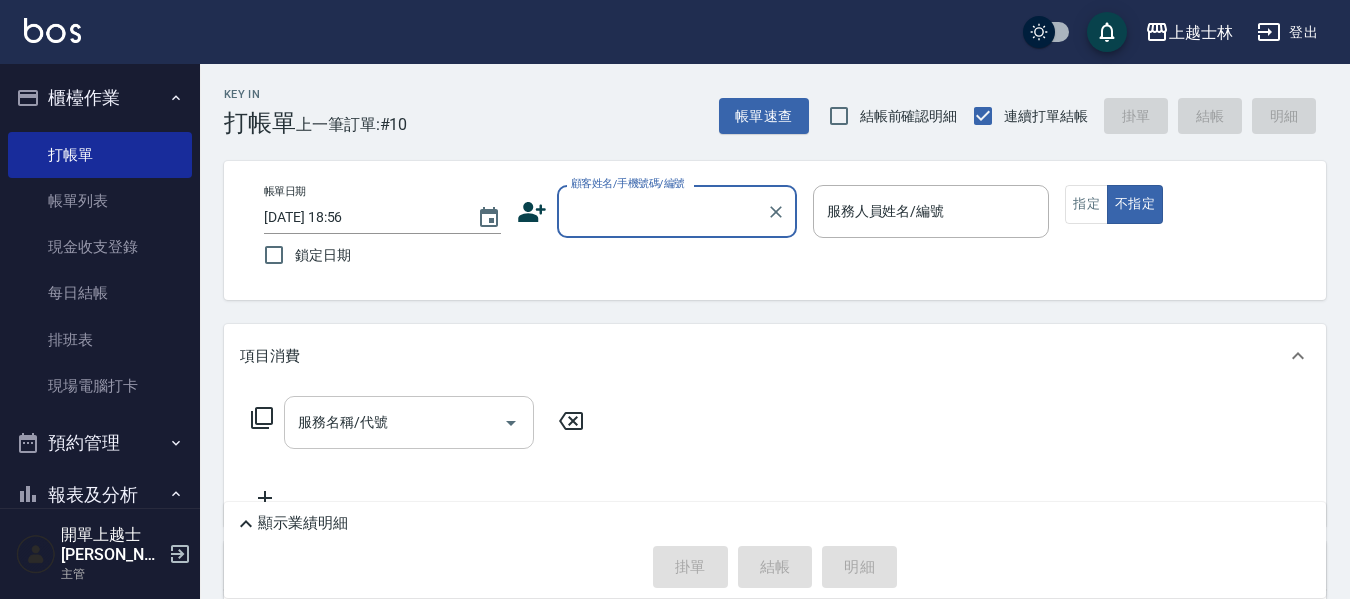 drag, startPoint x: 582, startPoint y: 573, endPoint x: 479, endPoint y: 428, distance: 177.8595 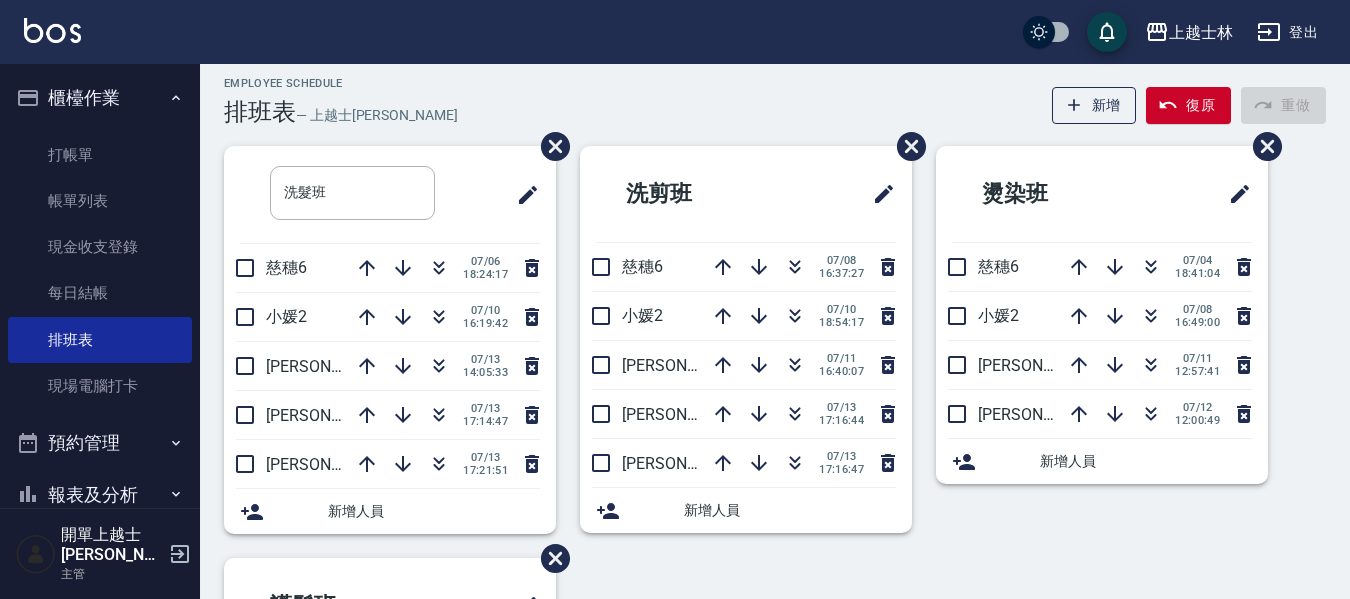 scroll, scrollTop: 100, scrollLeft: 0, axis: vertical 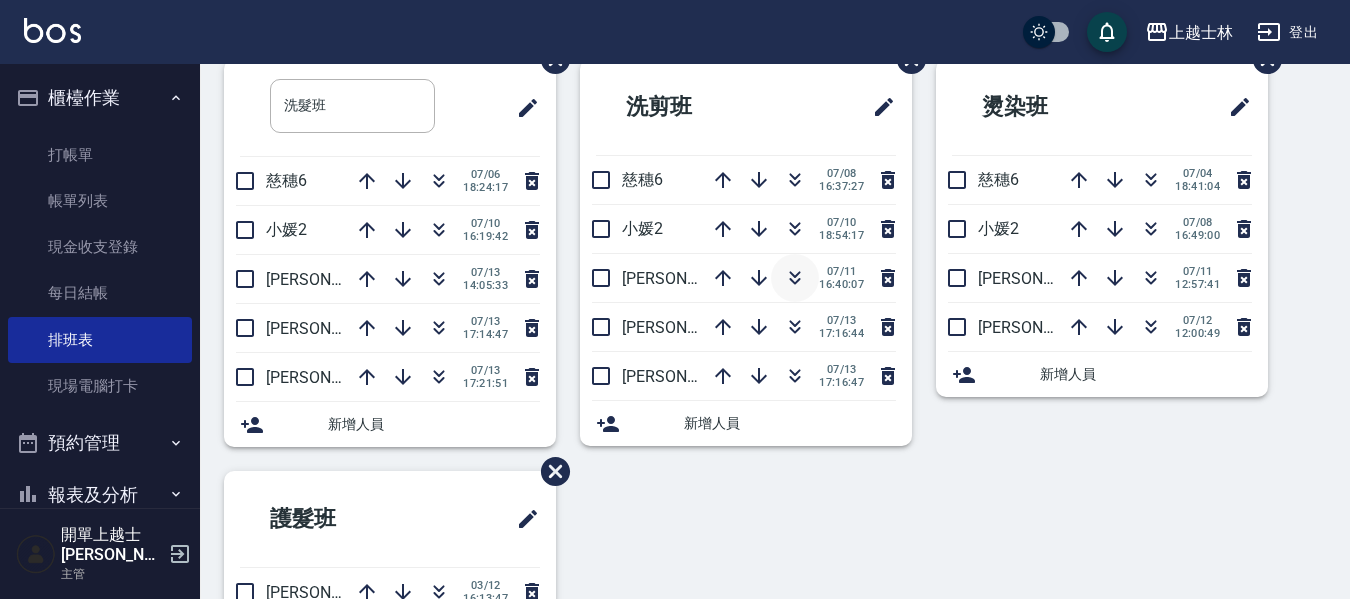 click 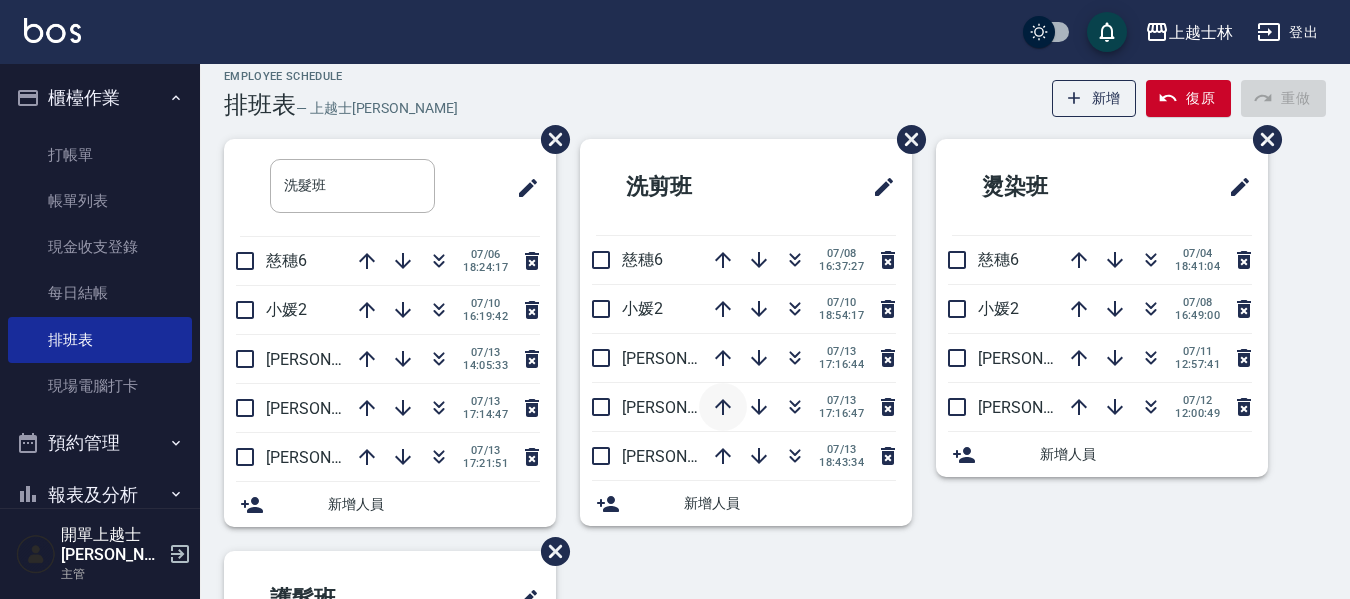 scroll, scrollTop: 0, scrollLeft: 0, axis: both 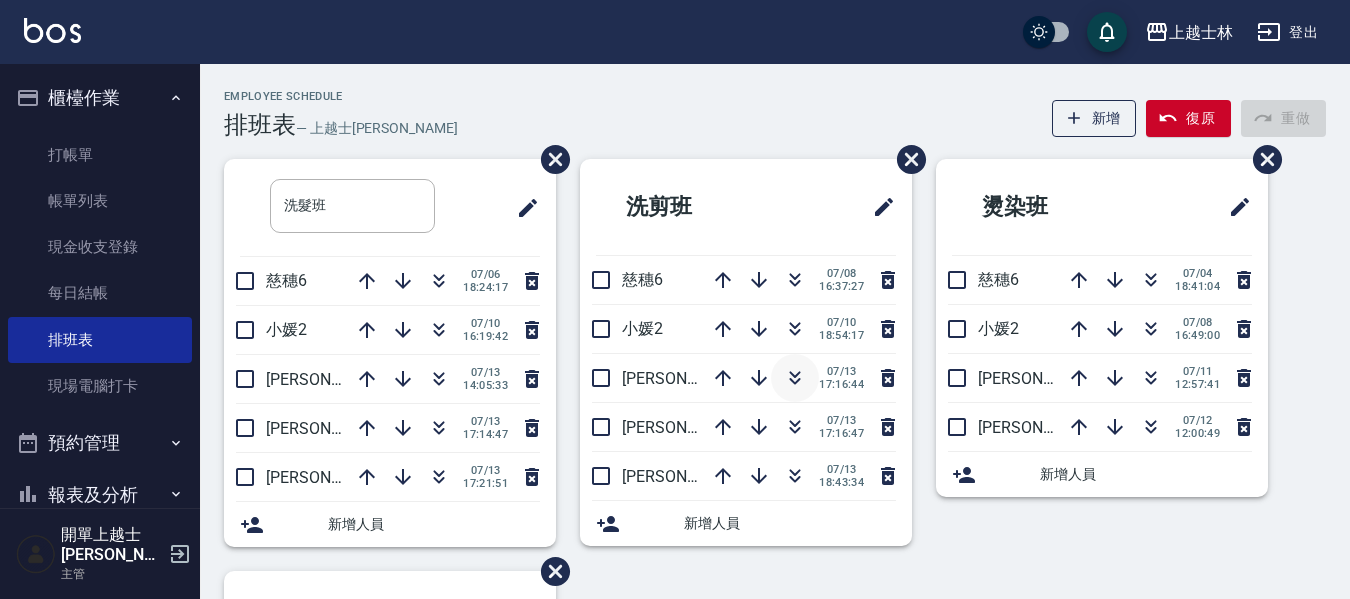 click 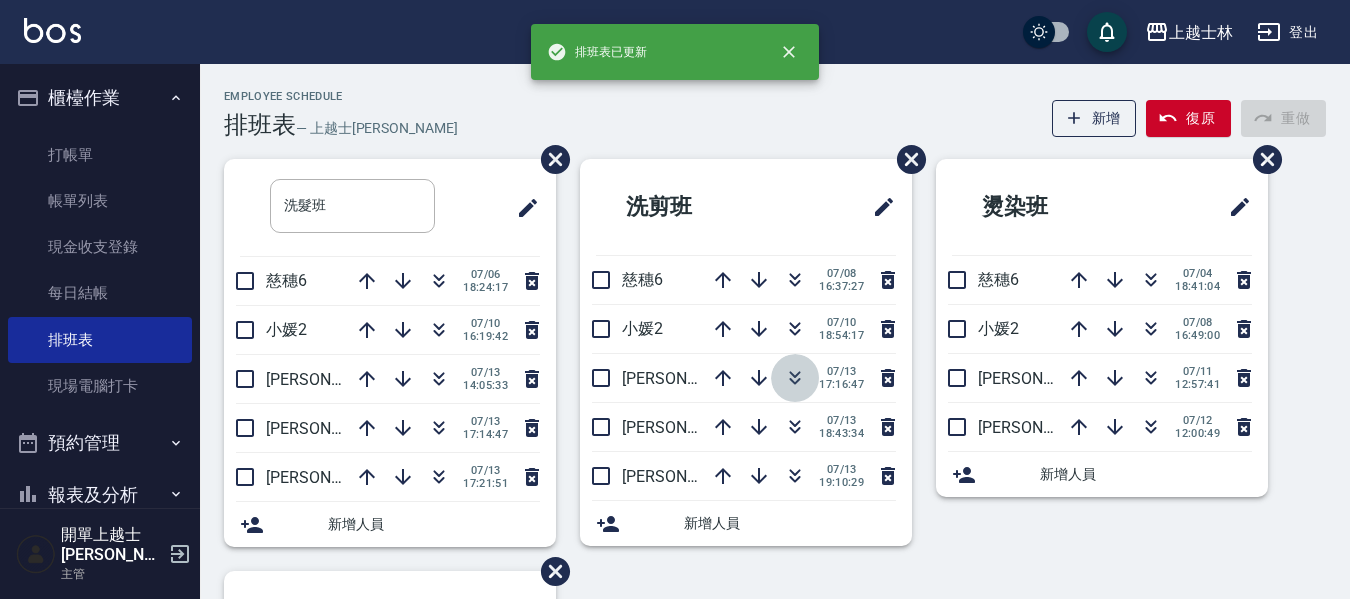 click 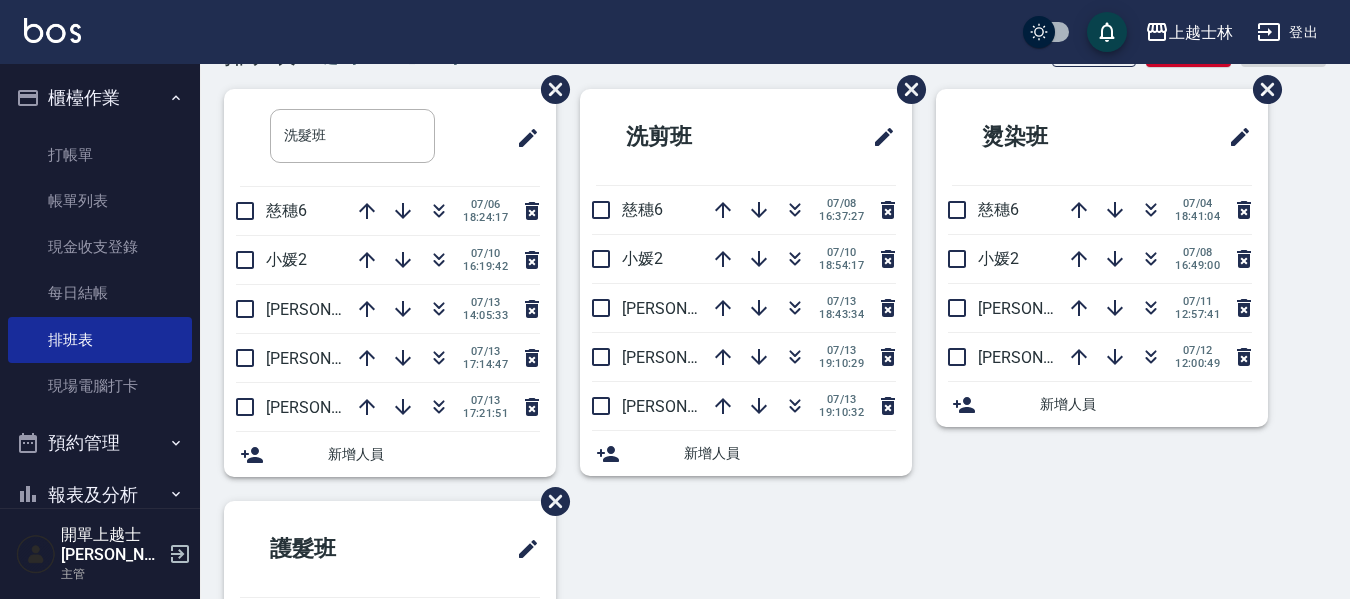 scroll, scrollTop: 100, scrollLeft: 0, axis: vertical 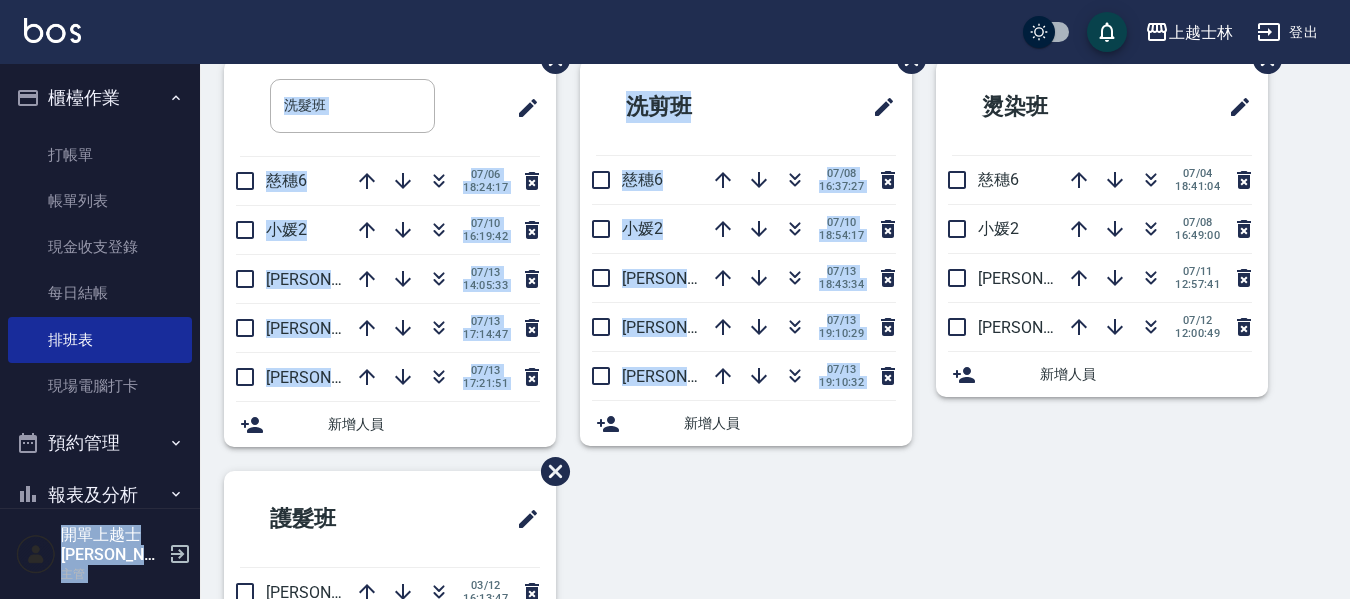 click on "上越士林 登出 櫃檯作業 打帳單 帳單列表 現金收支登錄 每日結帳 排班表 現場電腦打卡 預約管理 預約管理 單日預約紀錄 單週預約紀錄 報表及分析 報表目錄 店家區間累計表 店家日報表 互助日報表 互助月報表 互助排行榜 互助點數明細 互助業績報表 全店業績分析表 營業統計分析表 營業項目月分析表 設計師業績表 設計師日報表 設計師業績分析表 設計師業績月報表 設計師排行榜 商品銷售排行榜 商品消耗明細 單一服務項目查詢 店販抽成明細 店販分類抽成明細 顧客入金餘額表 顧客卡券餘額表 每日非現金明細 每日收支明細 收支分類明細表 收支匯款表 非現金明細對帳單 損益表 客戶管理 客戶列表 客資篩選匯出 卡券管理 入金管理 員工及薪資 員工列表 全店打卡記錄 考勤排班總表 商品管理 商品分類設定 商品列表 資料設定 服務分類設定 服務項目設定 主管 ​" at bounding box center (675, 395) 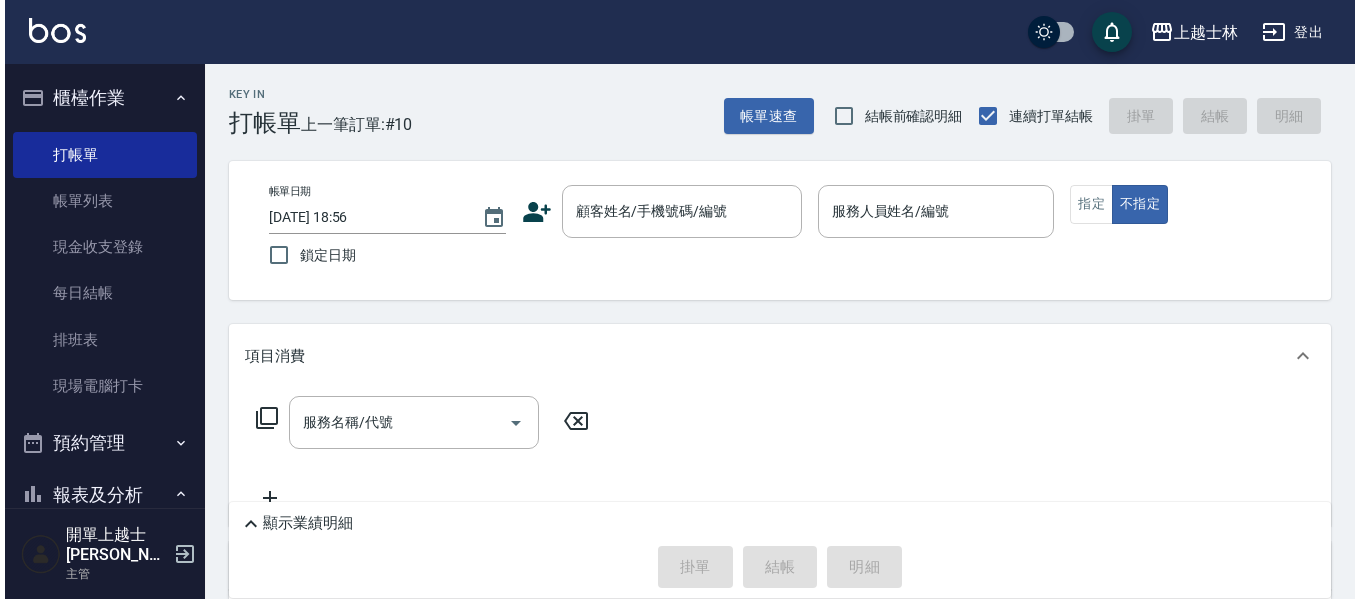 scroll, scrollTop: 0, scrollLeft: 0, axis: both 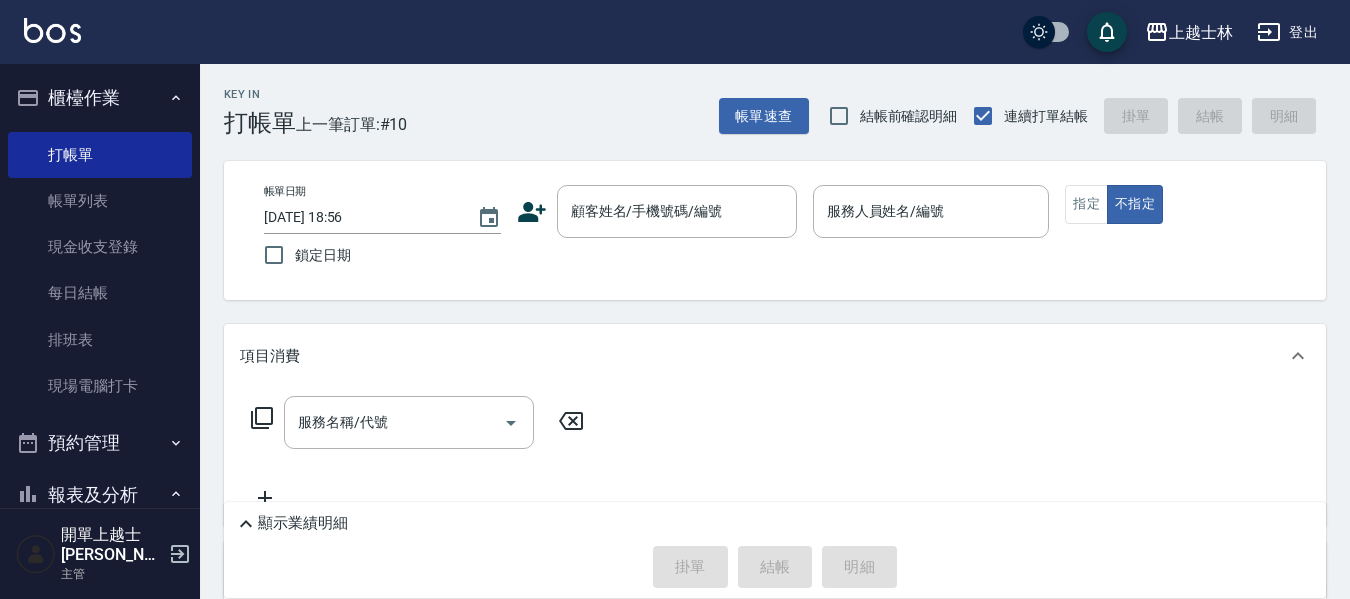 click on "顧客姓名/手機號碼/編號 顧客姓名/手機號碼/編號" at bounding box center (677, 211) 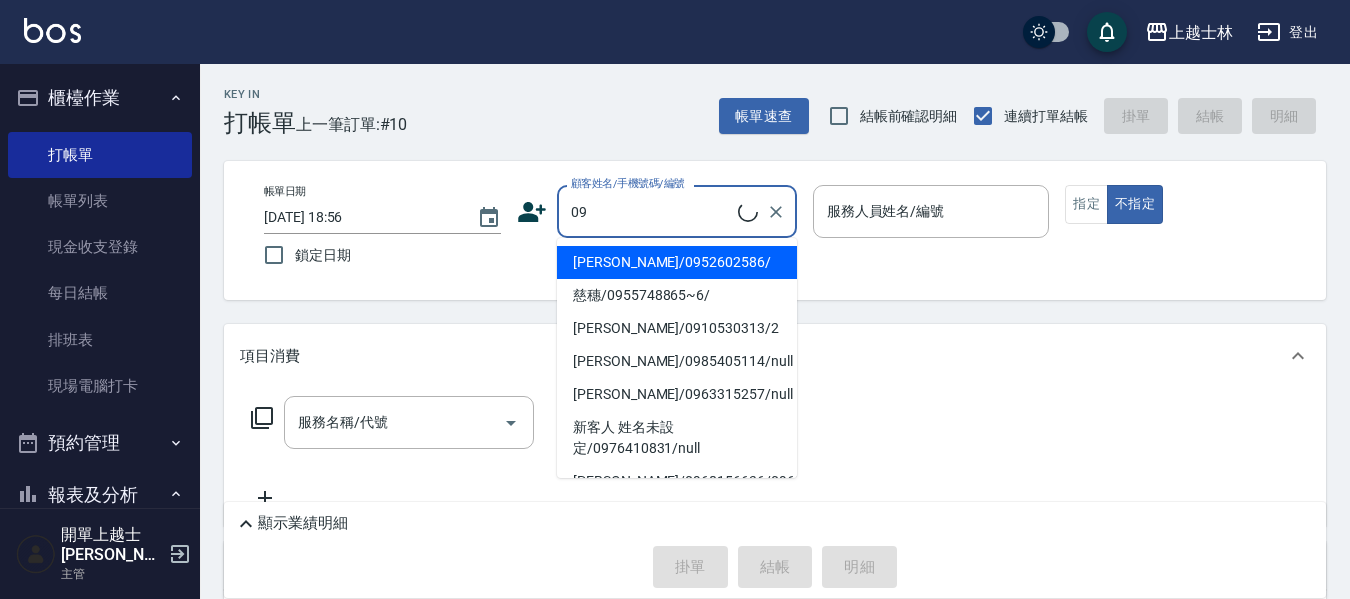 type on "哲哲/0952602586/" 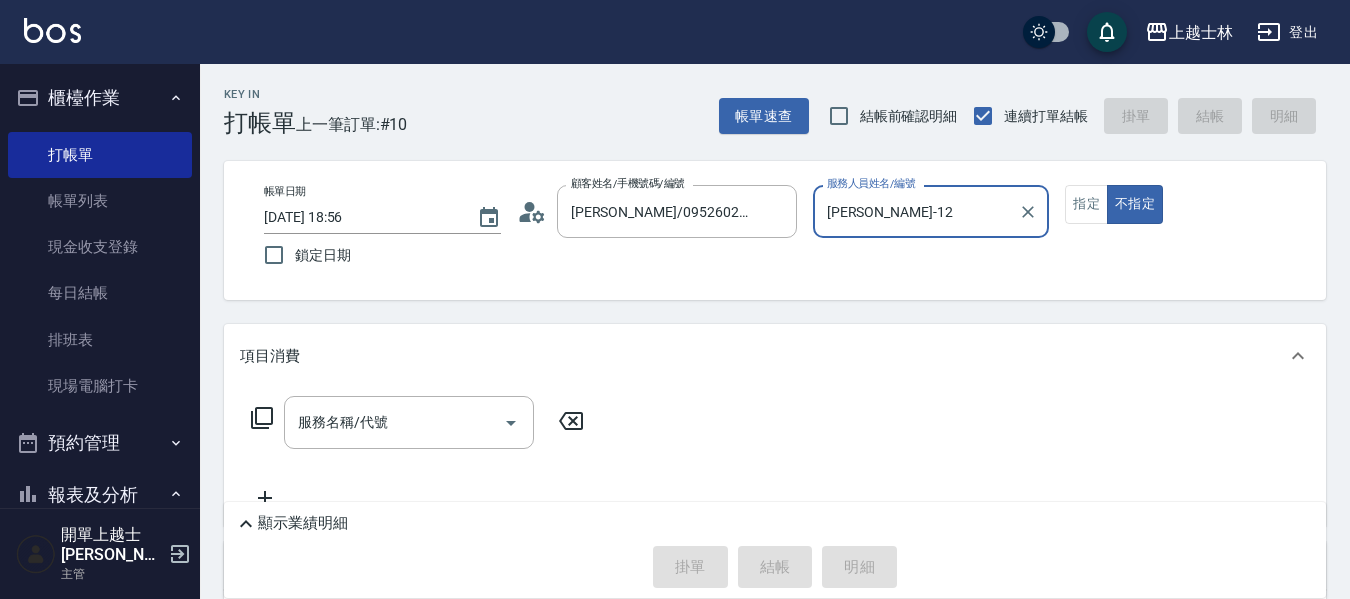 type on "哲哲-12" 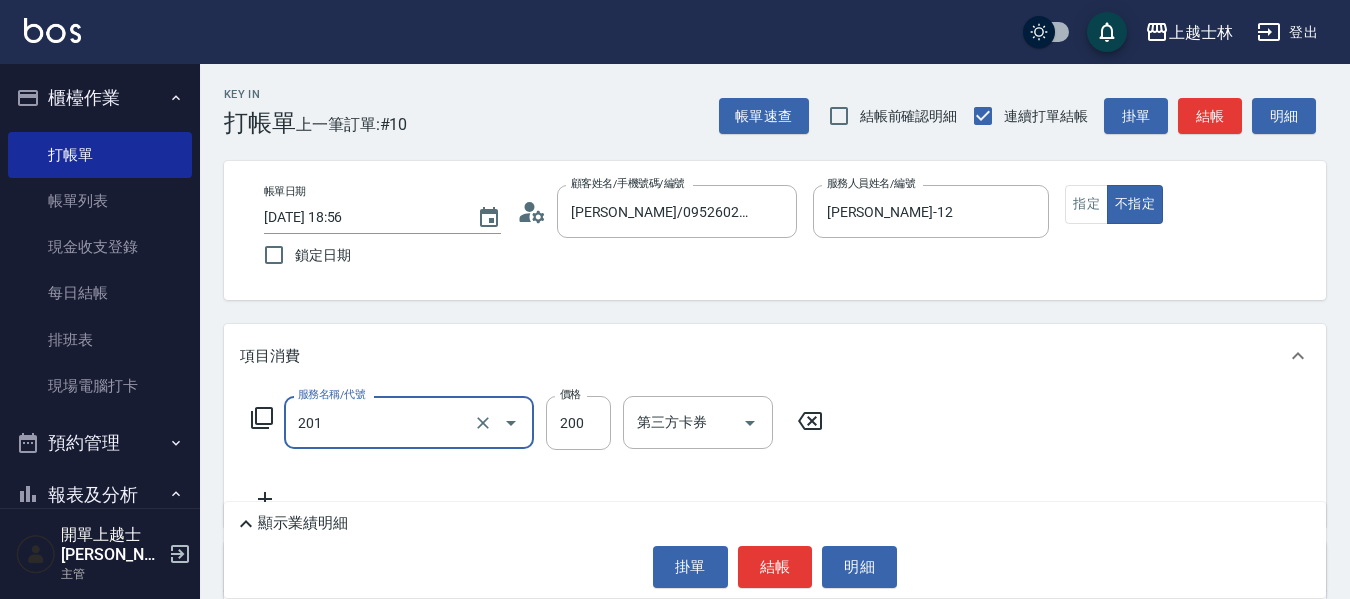type on "B級單剪(201)" 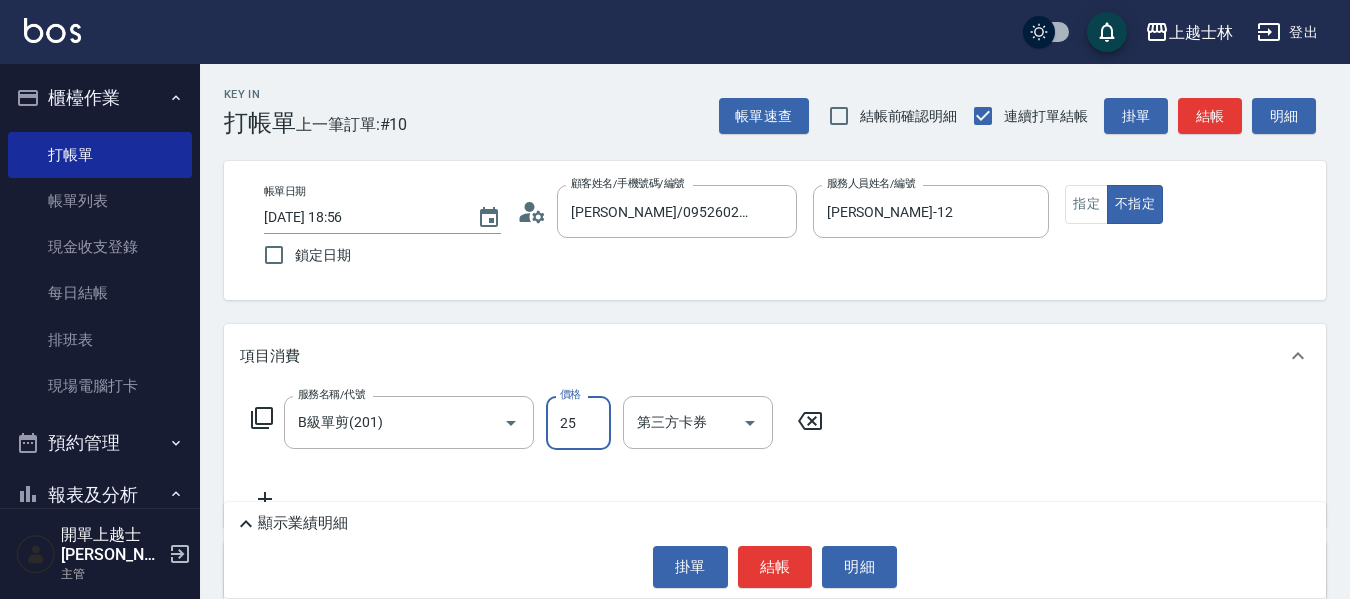 type on "250" 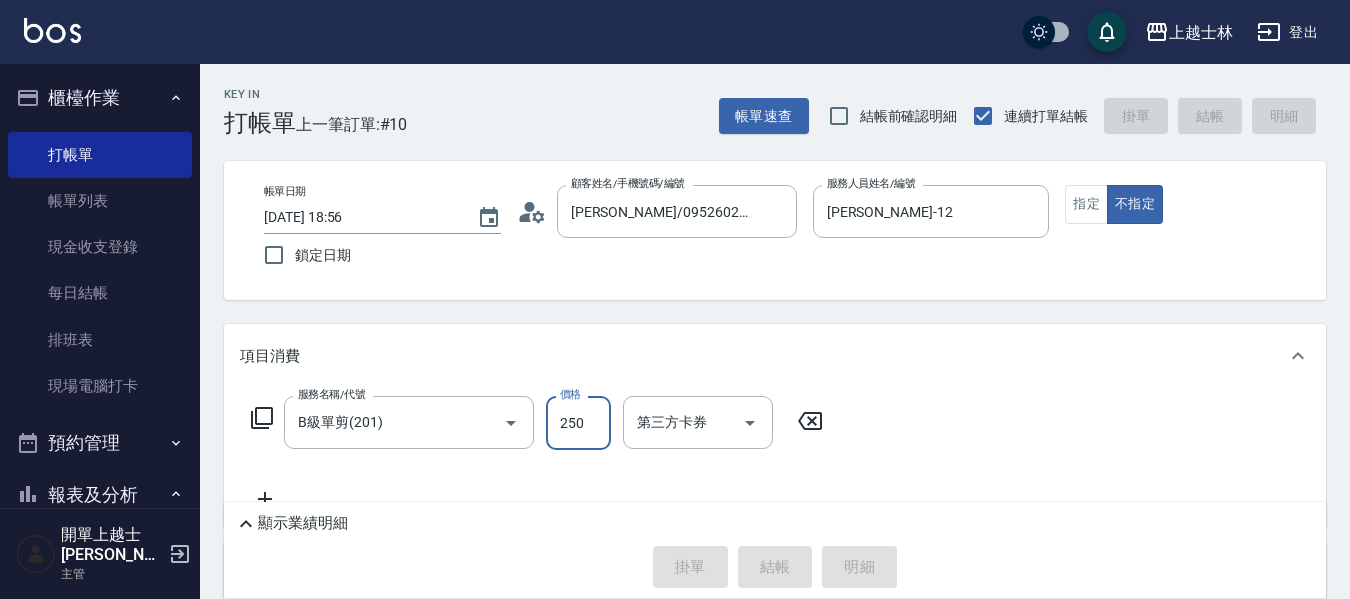 type on "2025/07/13 19:32" 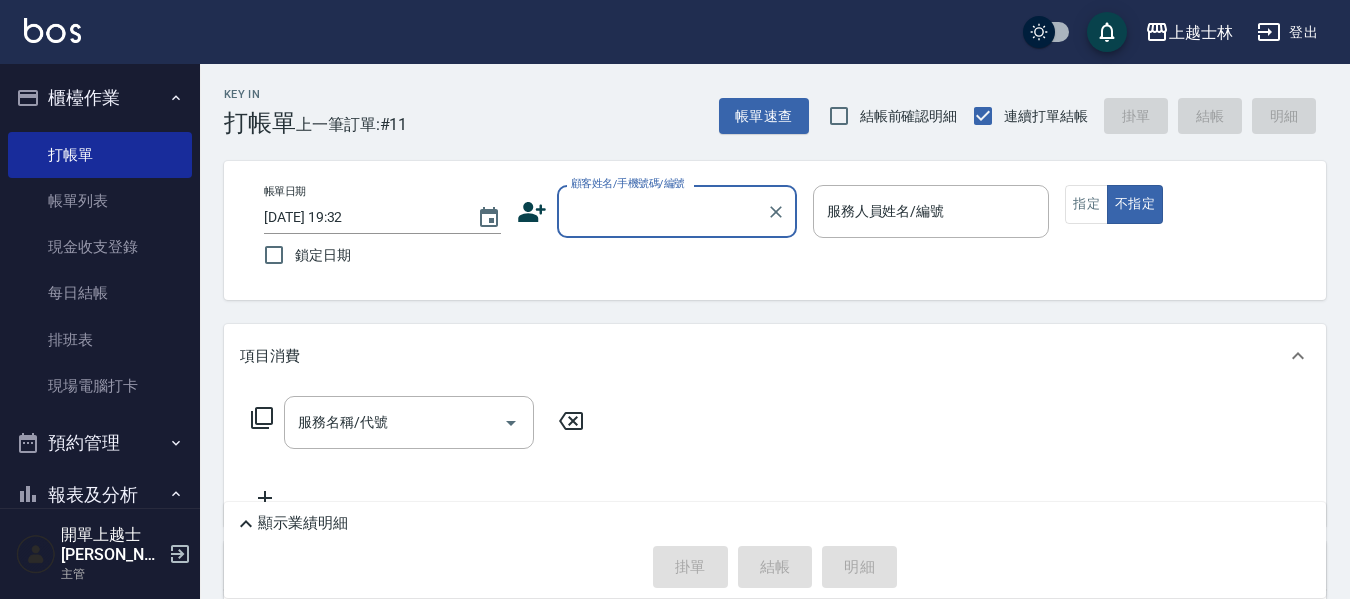 click on "顧客姓名/手機號碼/編號" at bounding box center [662, 211] 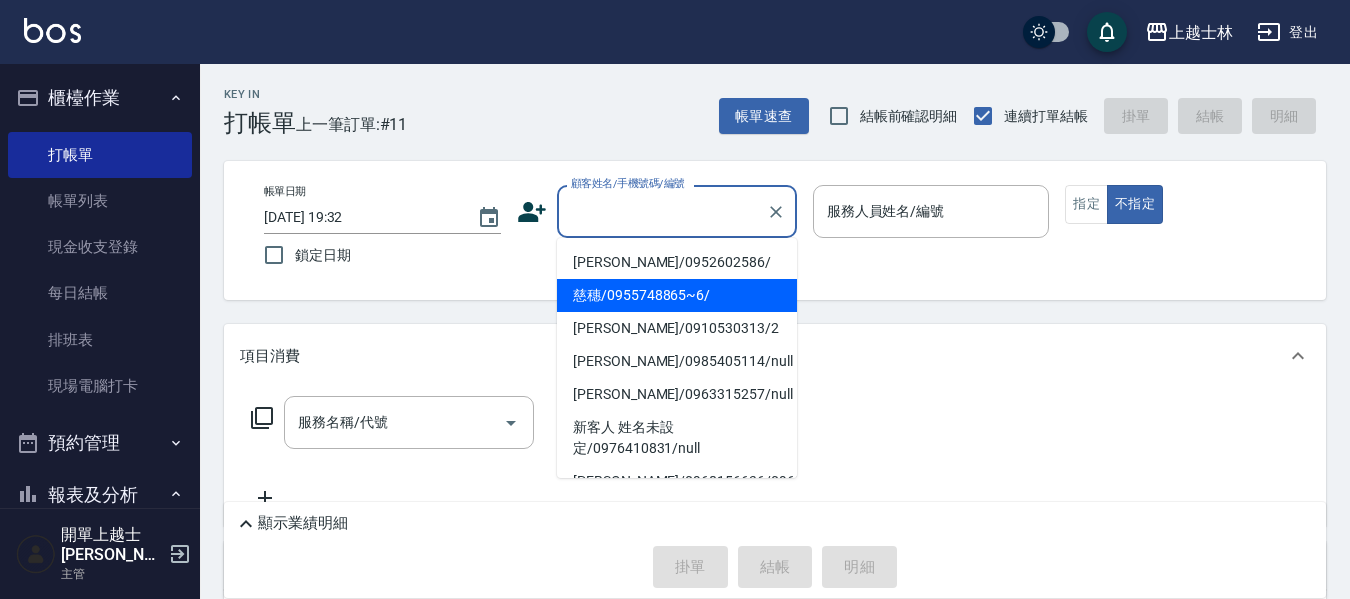 click on "慈穗/0955748865~6/" at bounding box center [677, 295] 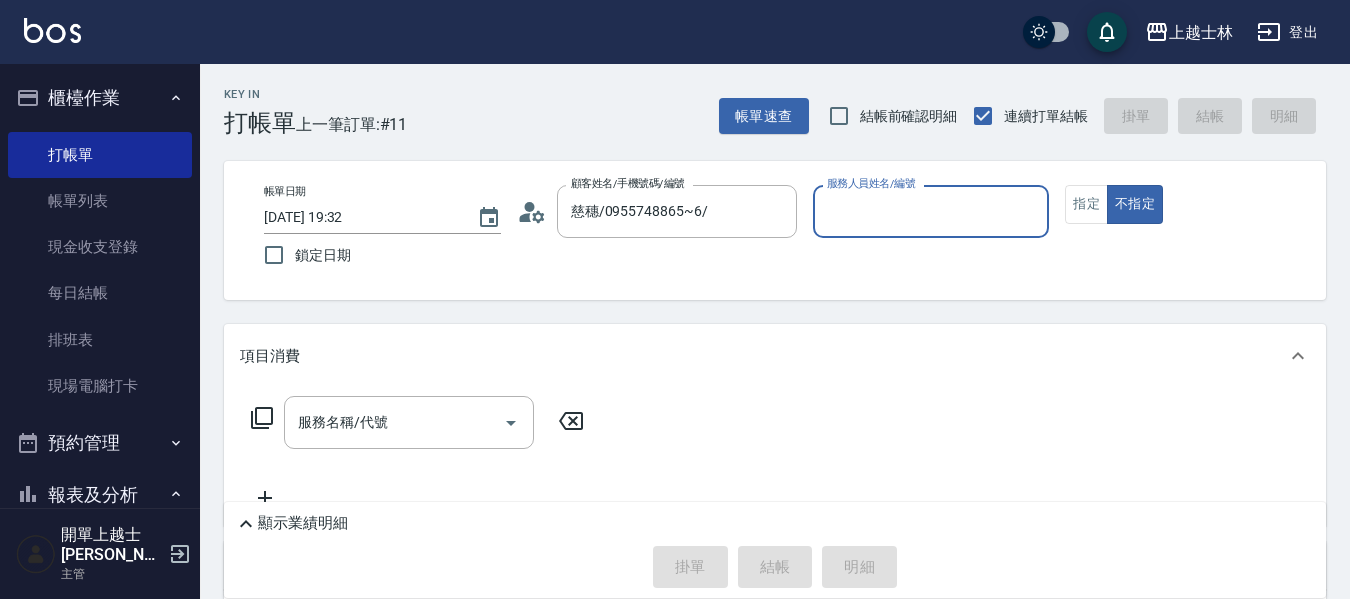 click on "服務人員姓名/編號" at bounding box center (931, 211) 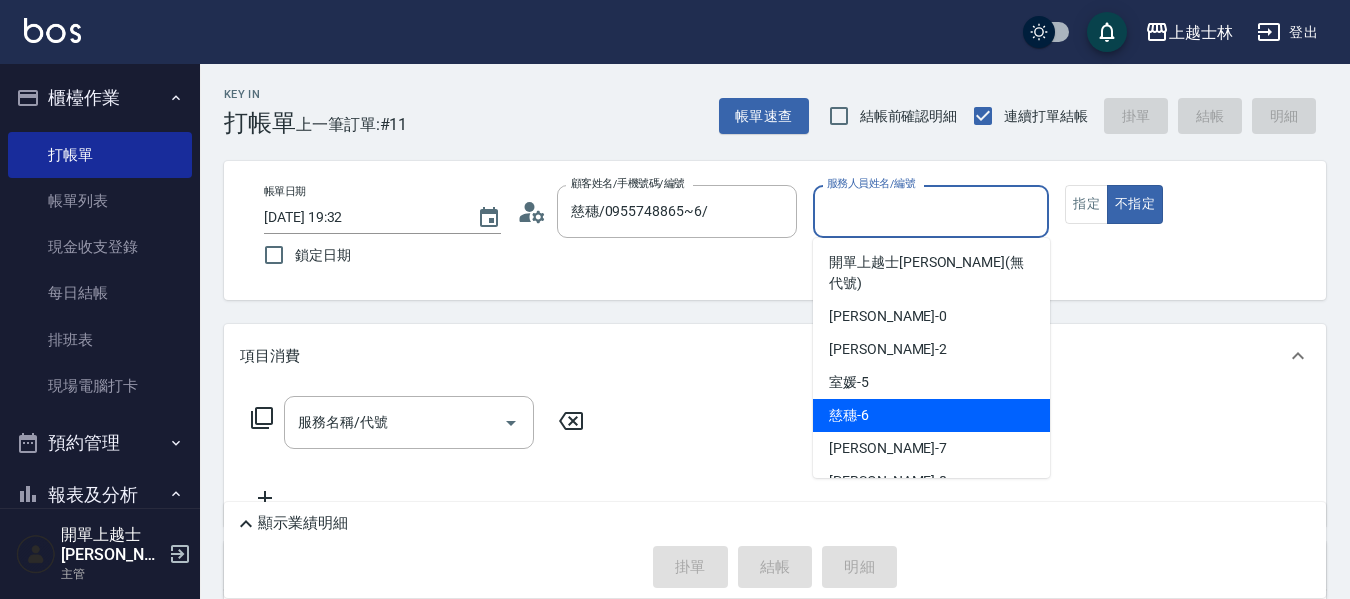 click on "慈穗 -6" at bounding box center (931, 415) 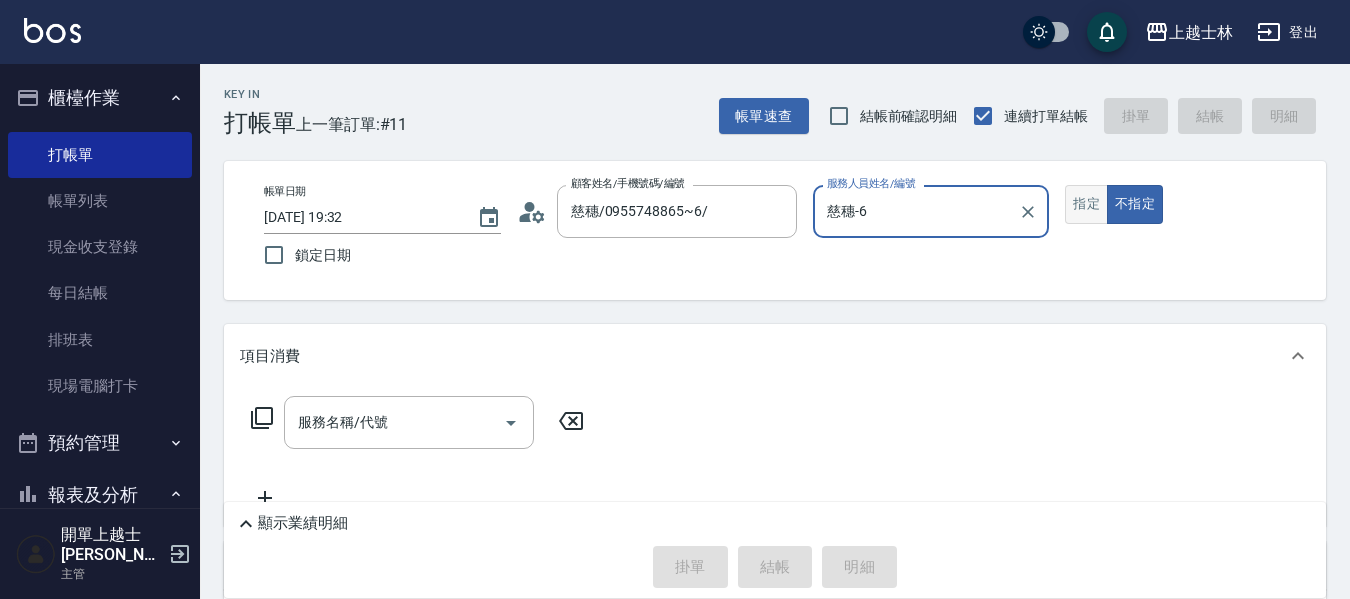 click on "指定" at bounding box center [1086, 204] 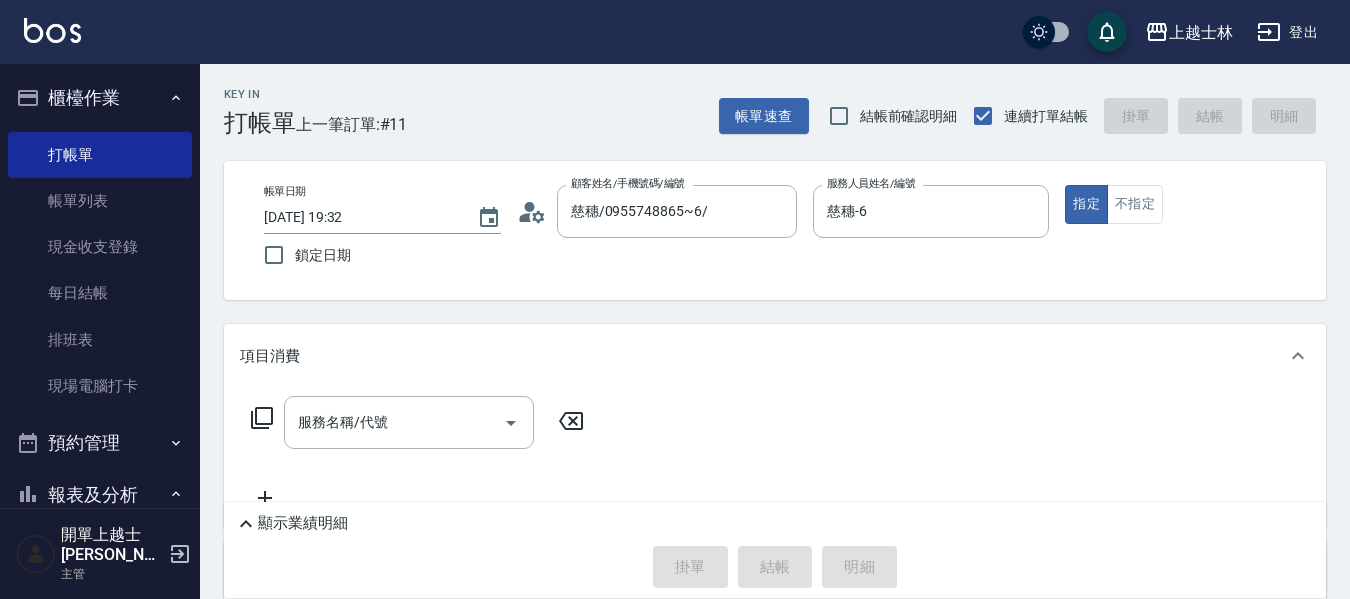 click 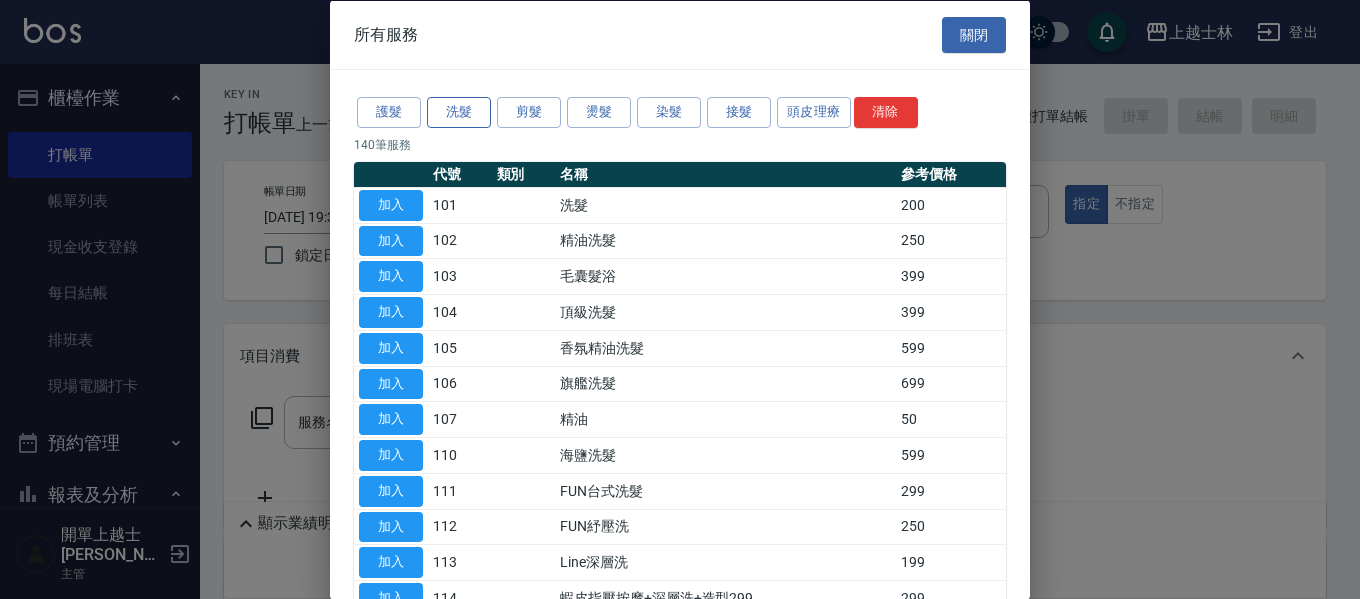 click on "洗髮" at bounding box center [459, 112] 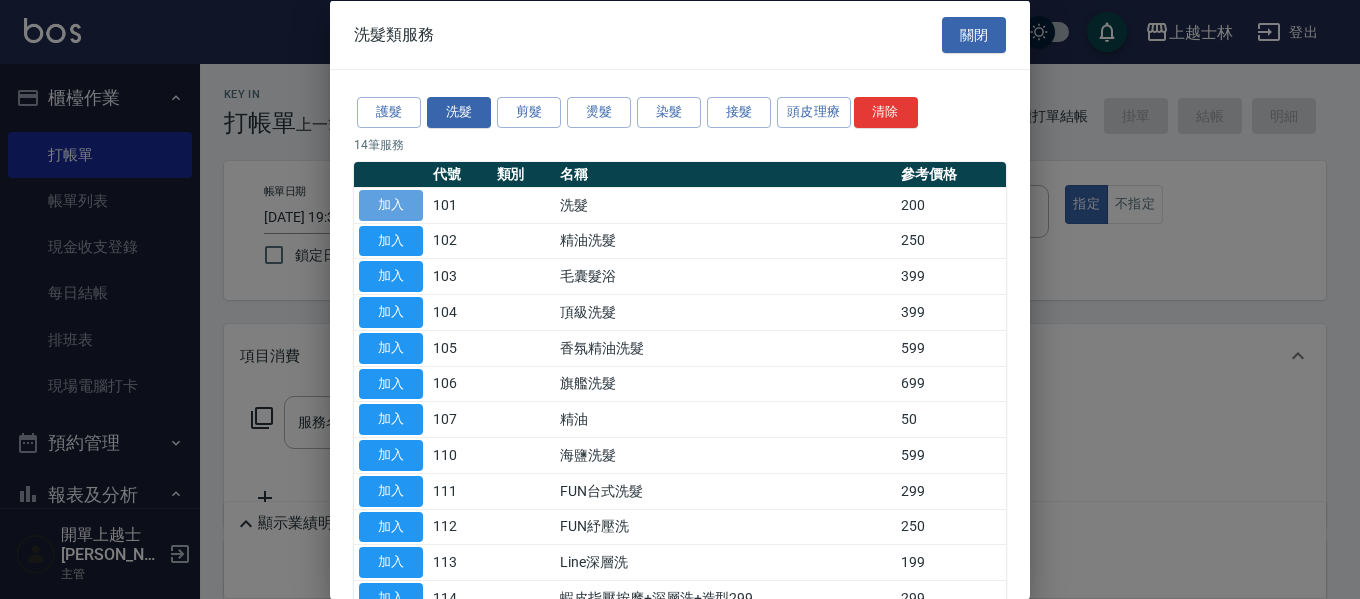 click on "加入" at bounding box center (391, 204) 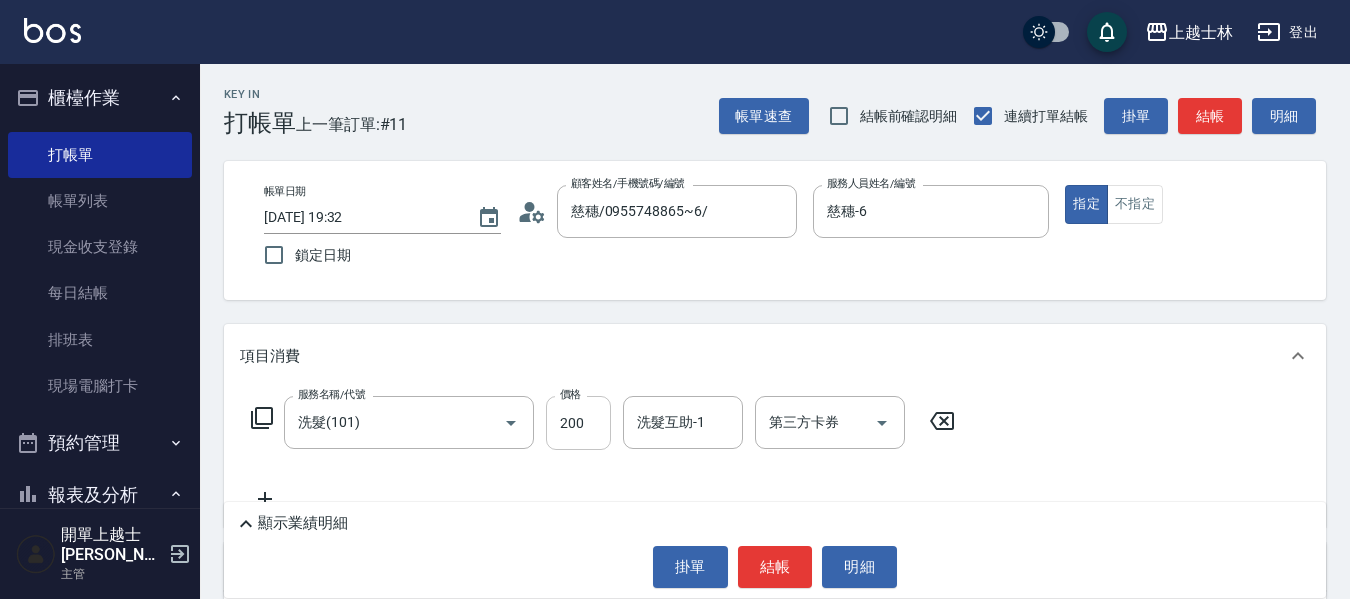 click on "200" at bounding box center (578, 423) 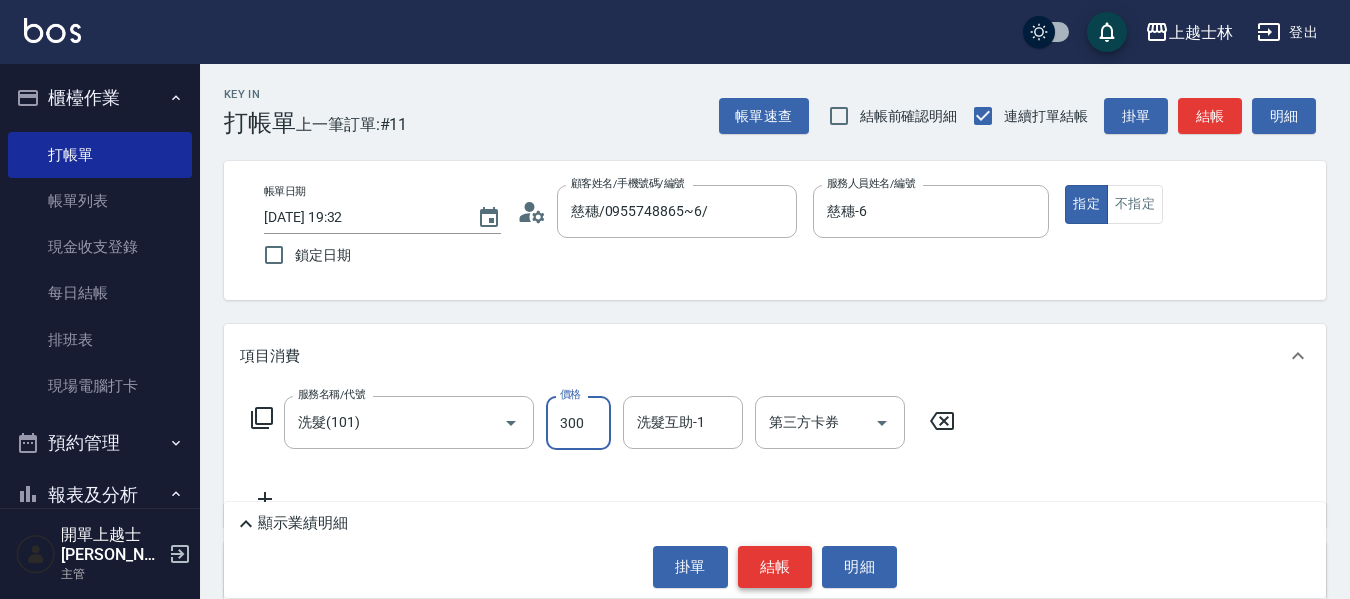 type on "300" 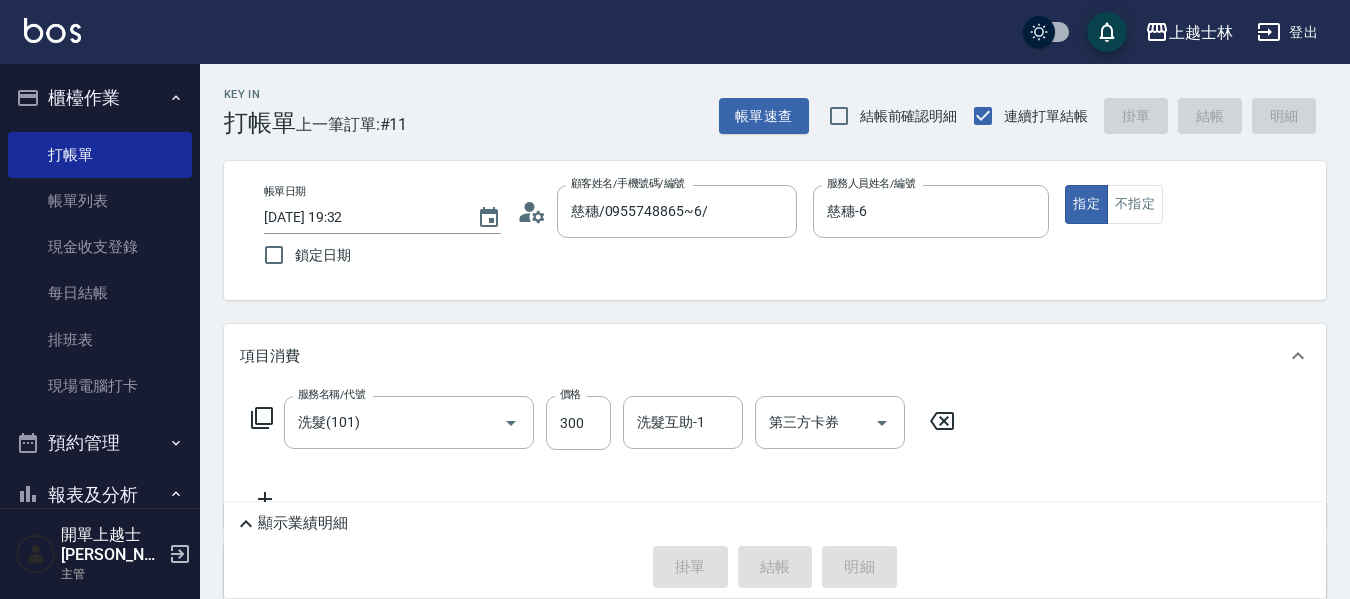 type on "2025/07/13 19:37" 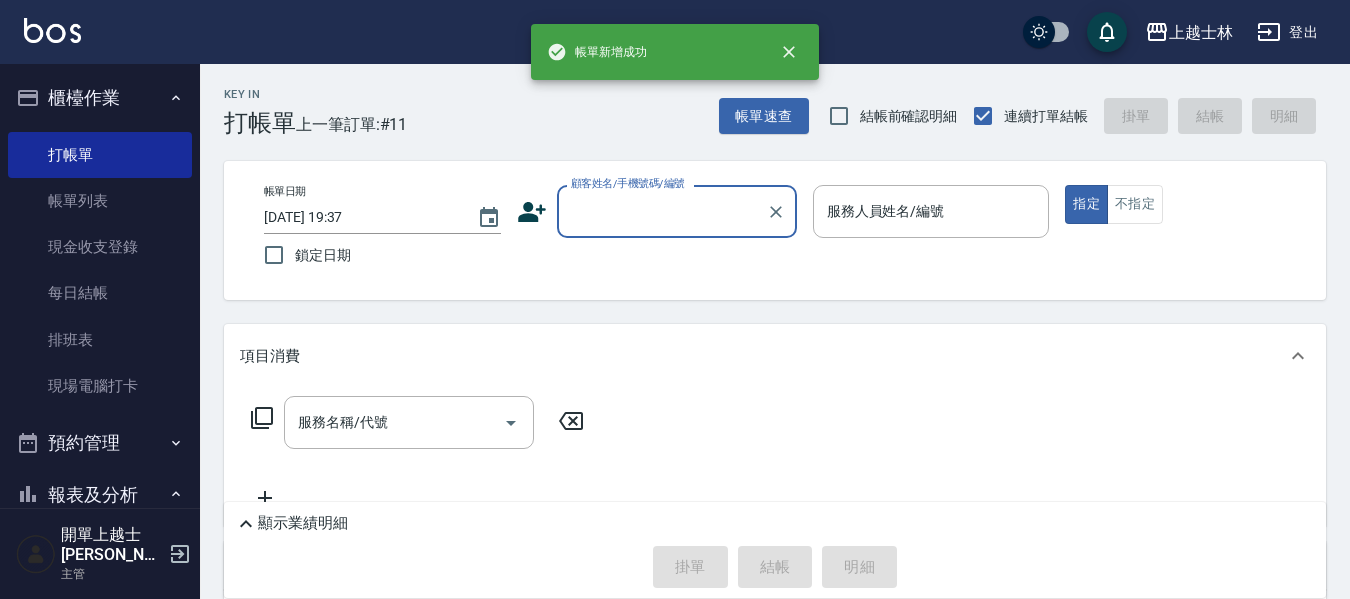click on "顧客姓名/手機號碼/編號" at bounding box center [662, 211] 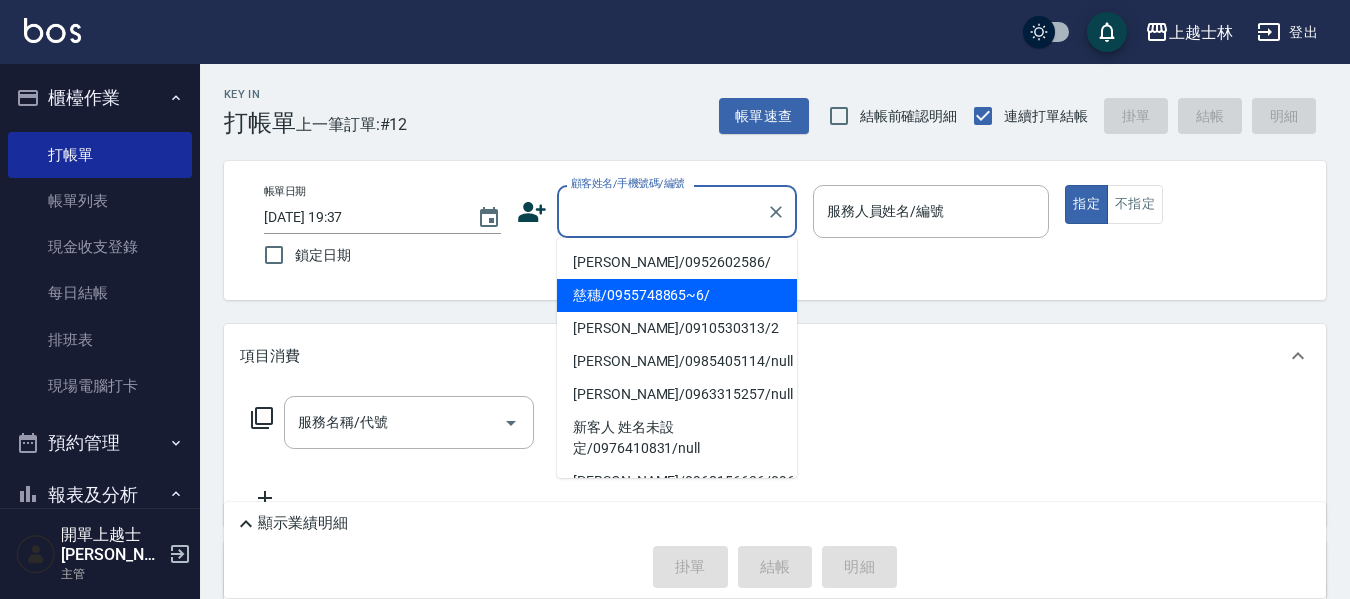 click on "慈穗/0955748865~6/" at bounding box center [677, 295] 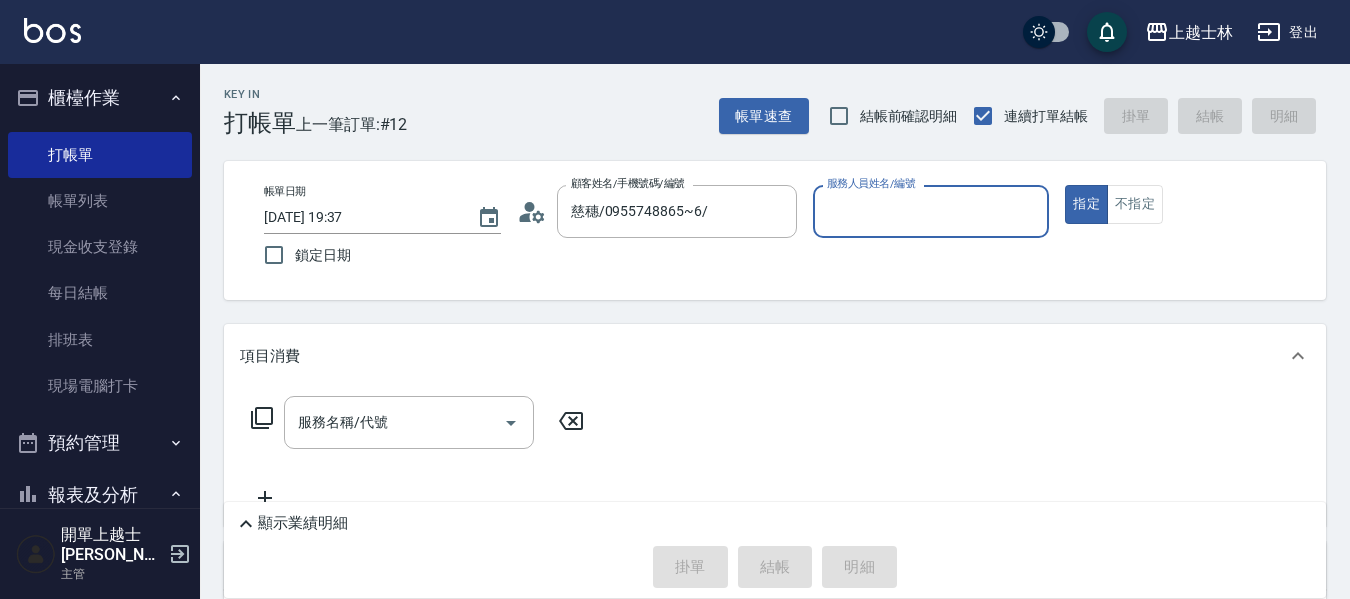 click on "服務人員姓名/編號" at bounding box center (931, 211) 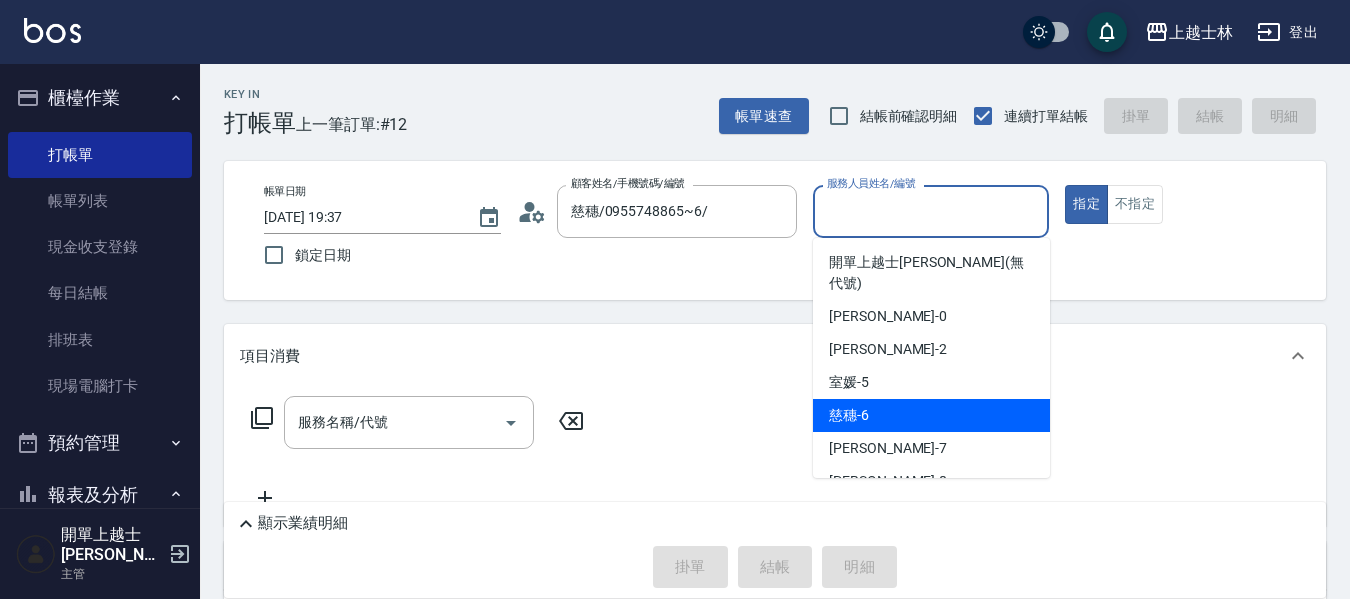 click on "慈穗 -6" at bounding box center (931, 415) 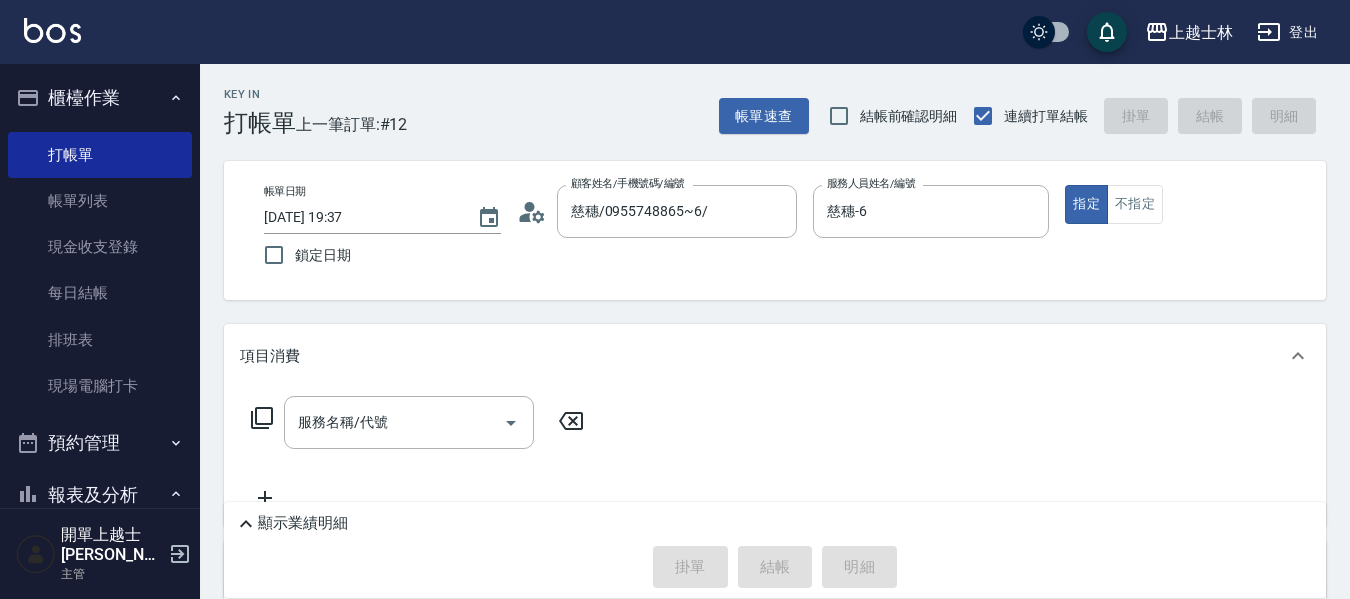 click 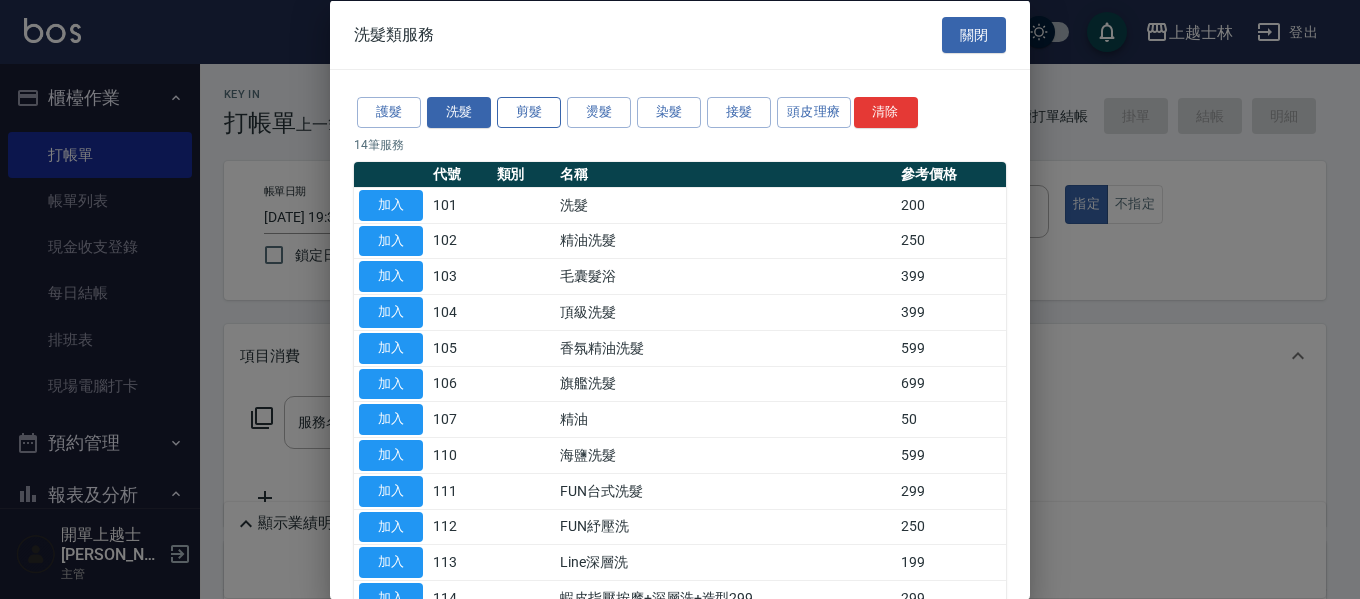 click on "剪髮" at bounding box center (529, 112) 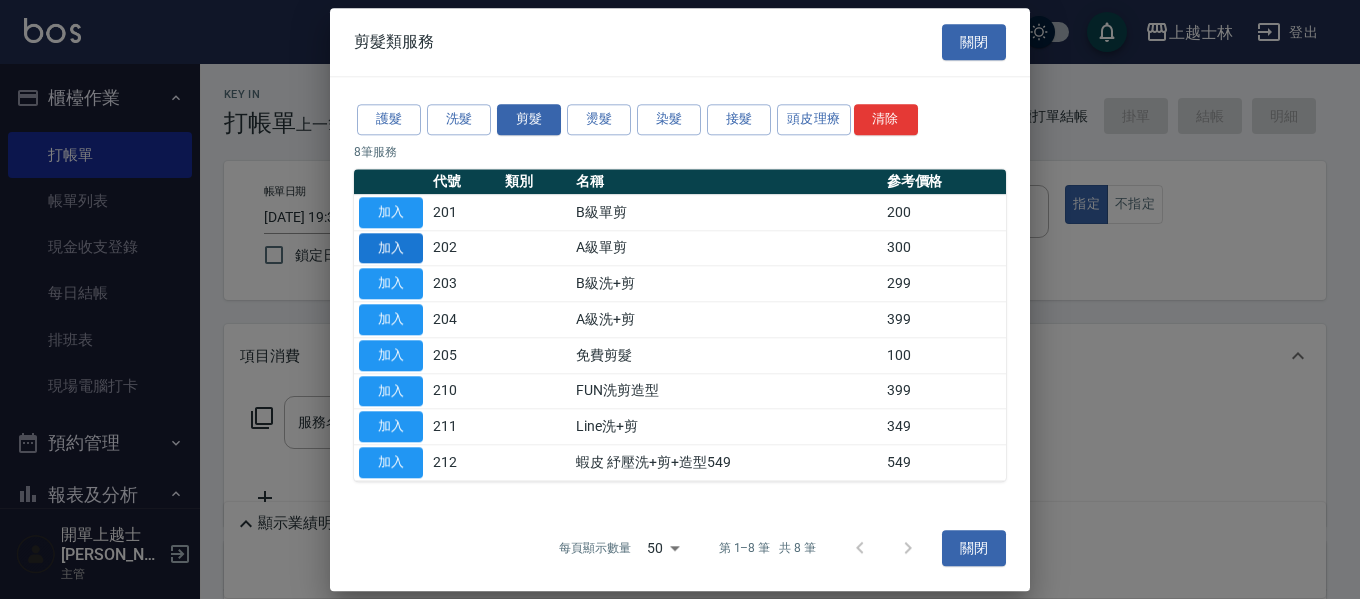 click on "加入" at bounding box center [391, 248] 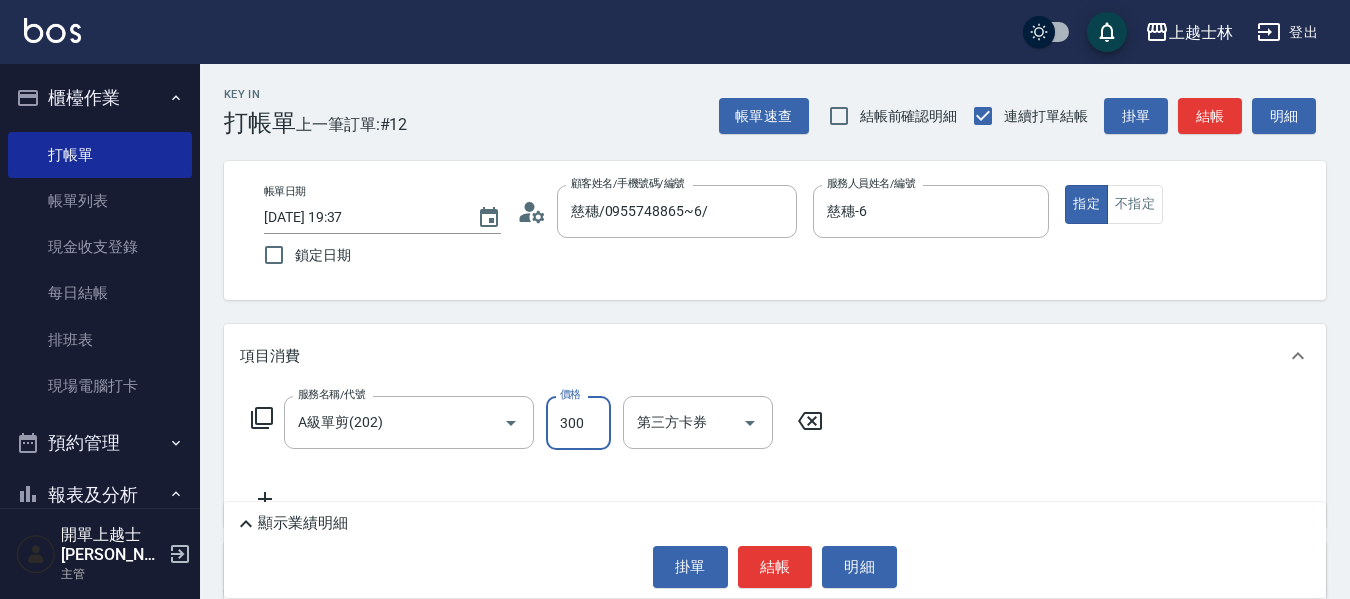 click on "300" at bounding box center [578, 423] 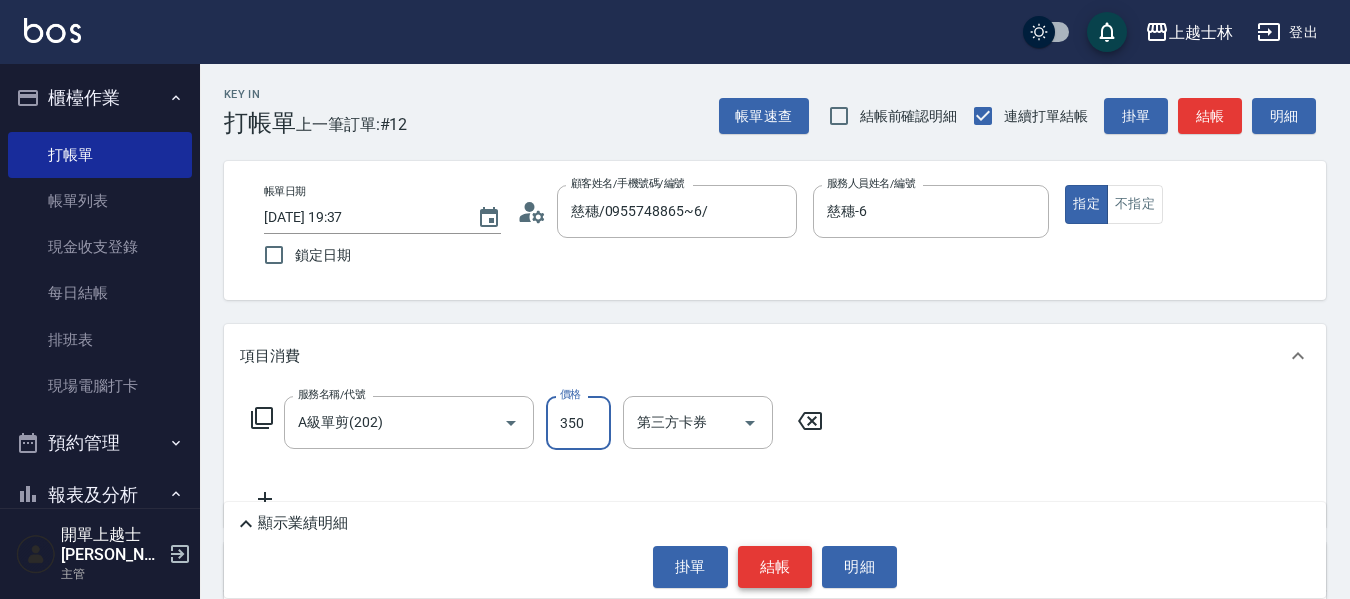 type on "350" 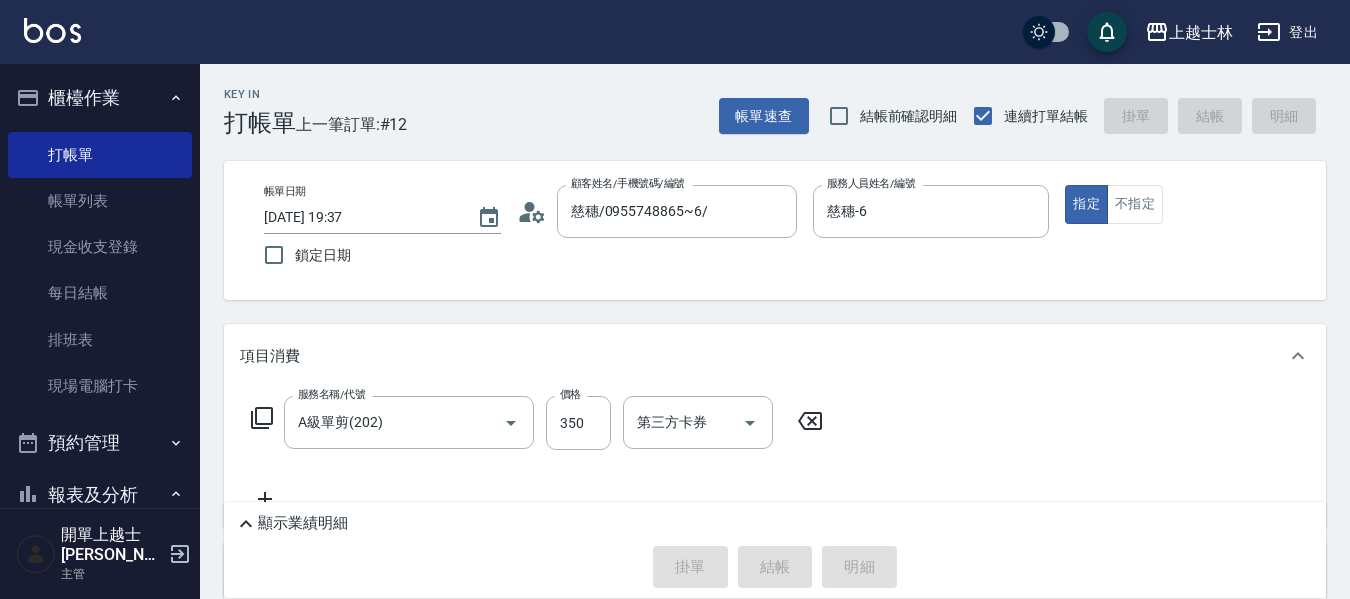 type 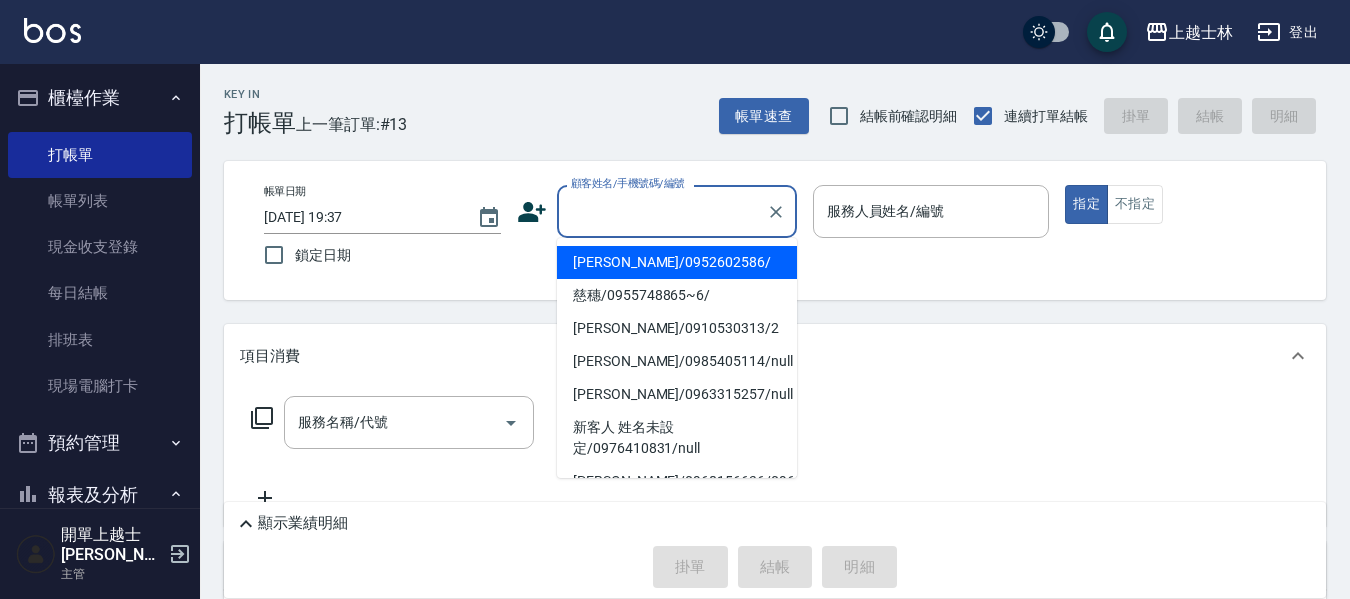 drag, startPoint x: 707, startPoint y: 215, endPoint x: 735, endPoint y: 267, distance: 59.05929 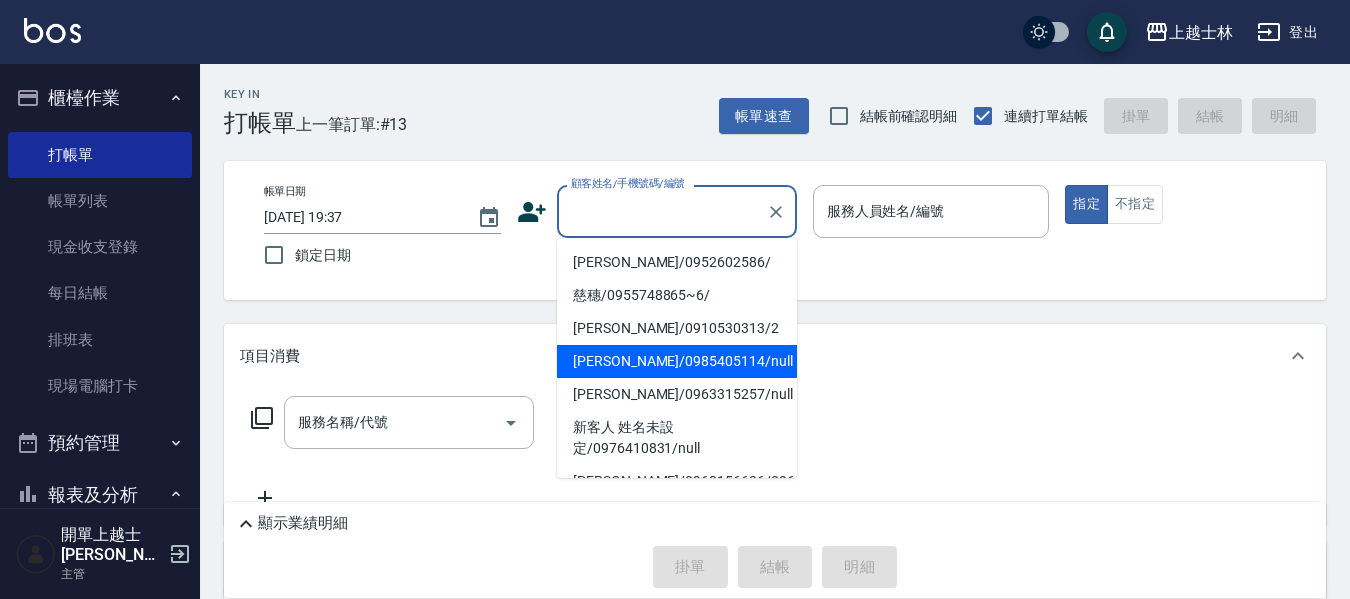 click on "妤煊/0985405114/null" at bounding box center (677, 361) 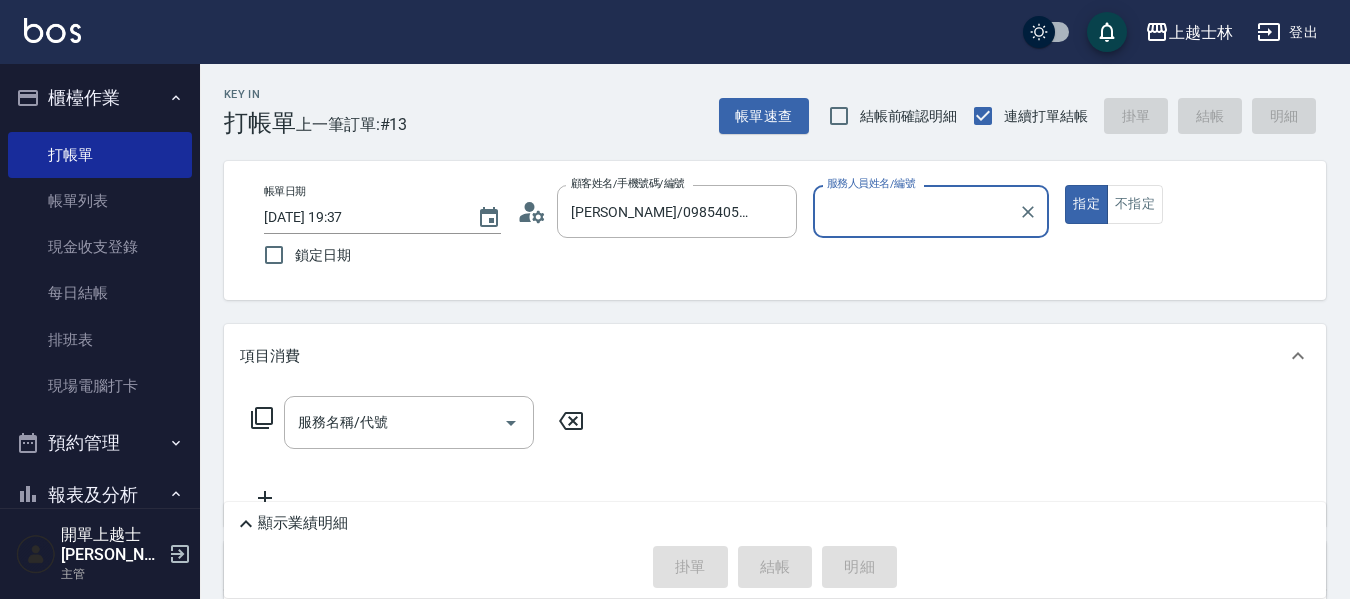 type on "妤煊-8" 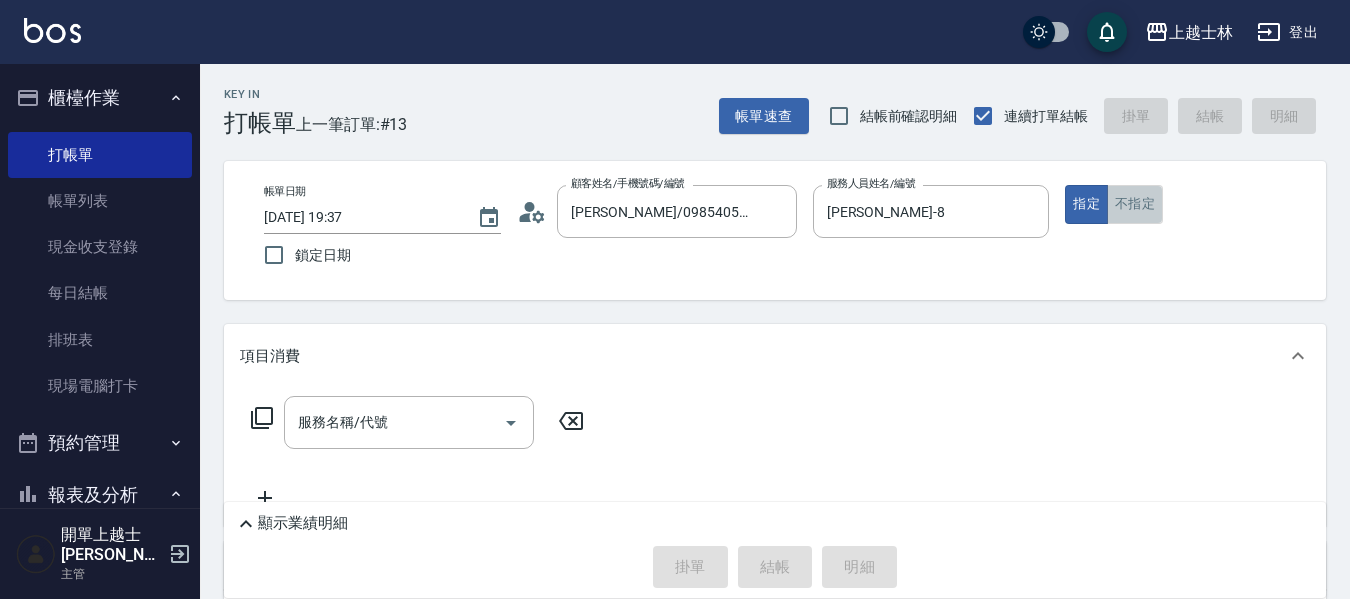 click on "不指定" at bounding box center (1135, 204) 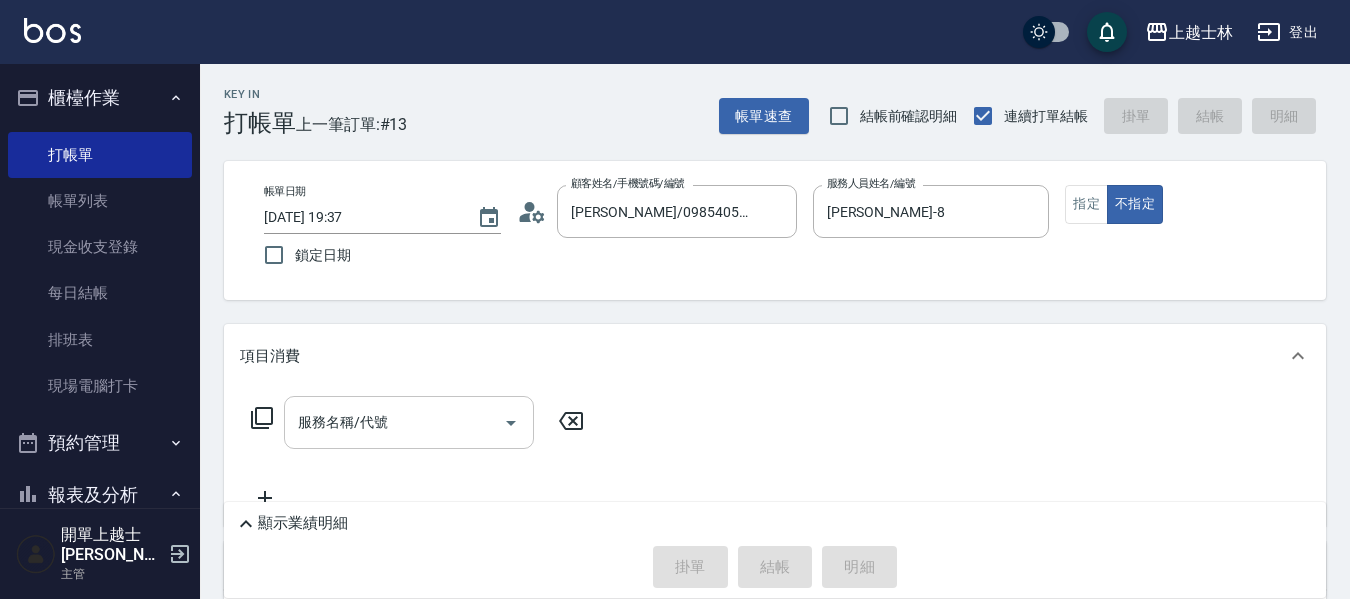 click on "服務名稱/代號 服務名稱/代號" at bounding box center [409, 422] 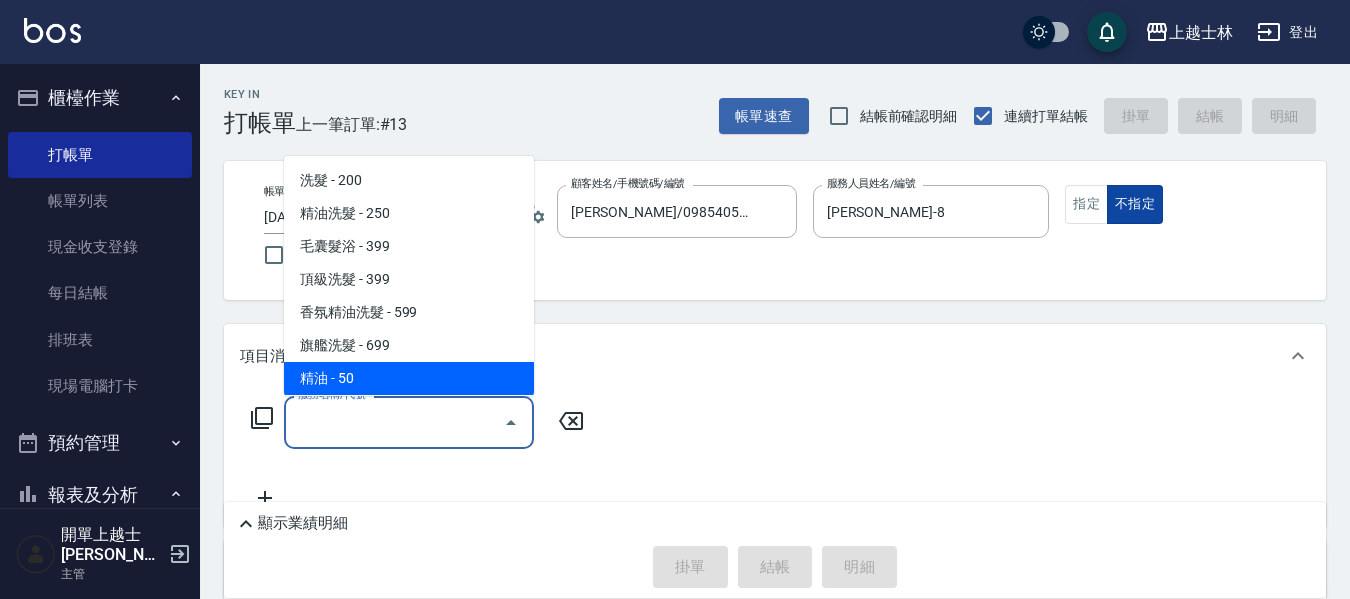 click on "不指定" at bounding box center (1135, 204) 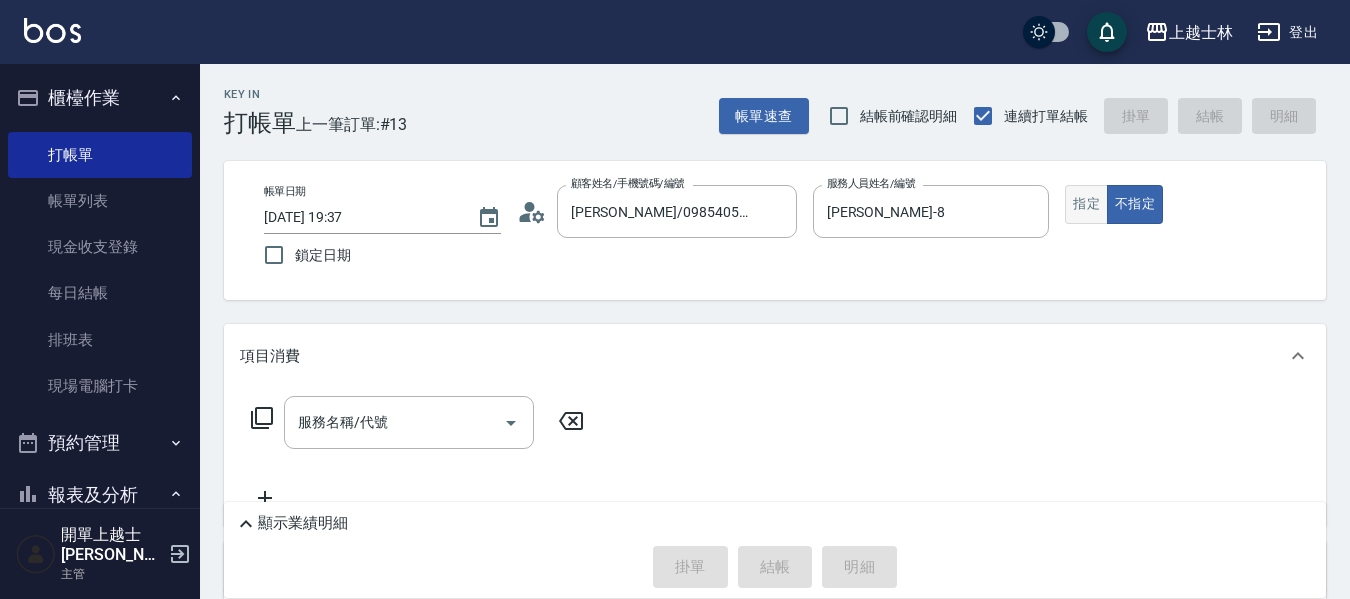 click on "指定" at bounding box center (1086, 204) 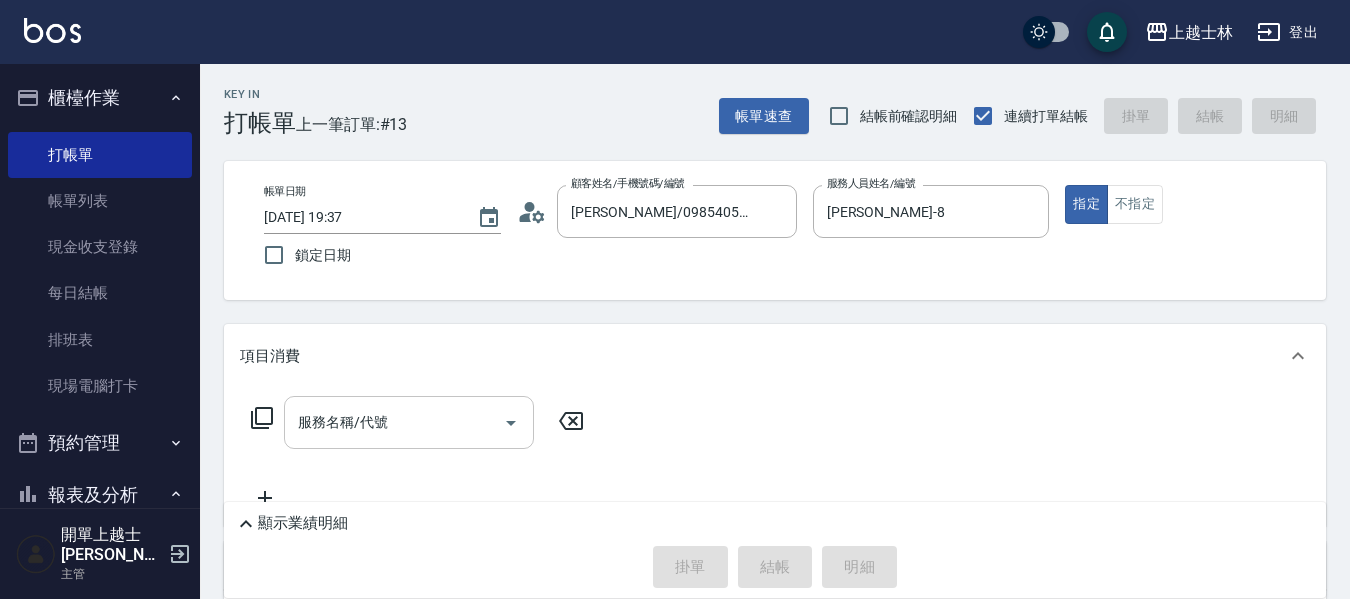 click on "服務名稱/代號" at bounding box center [394, 422] 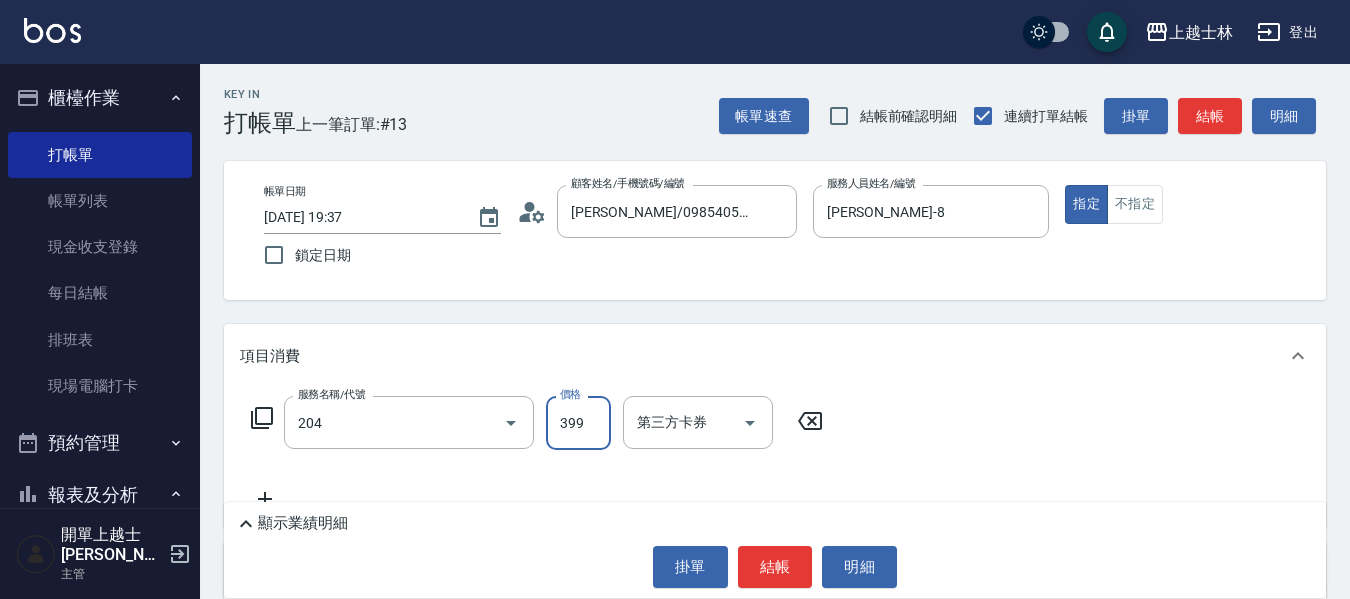 type on "A級洗+剪(204)" 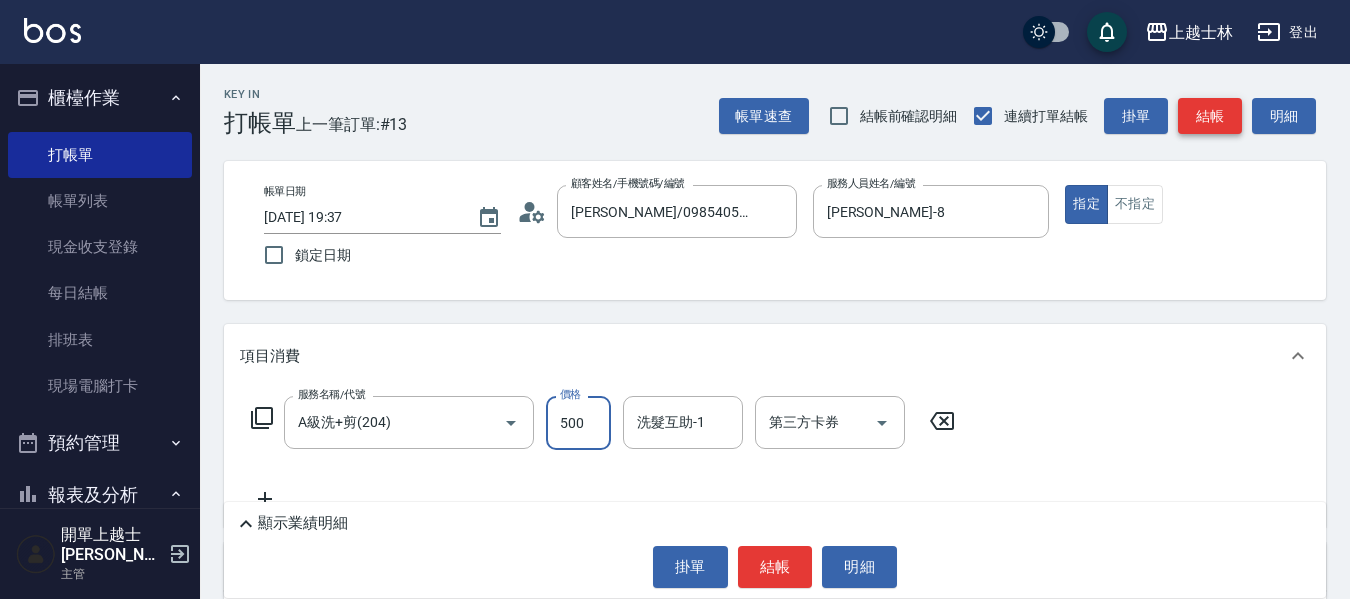 type on "500" 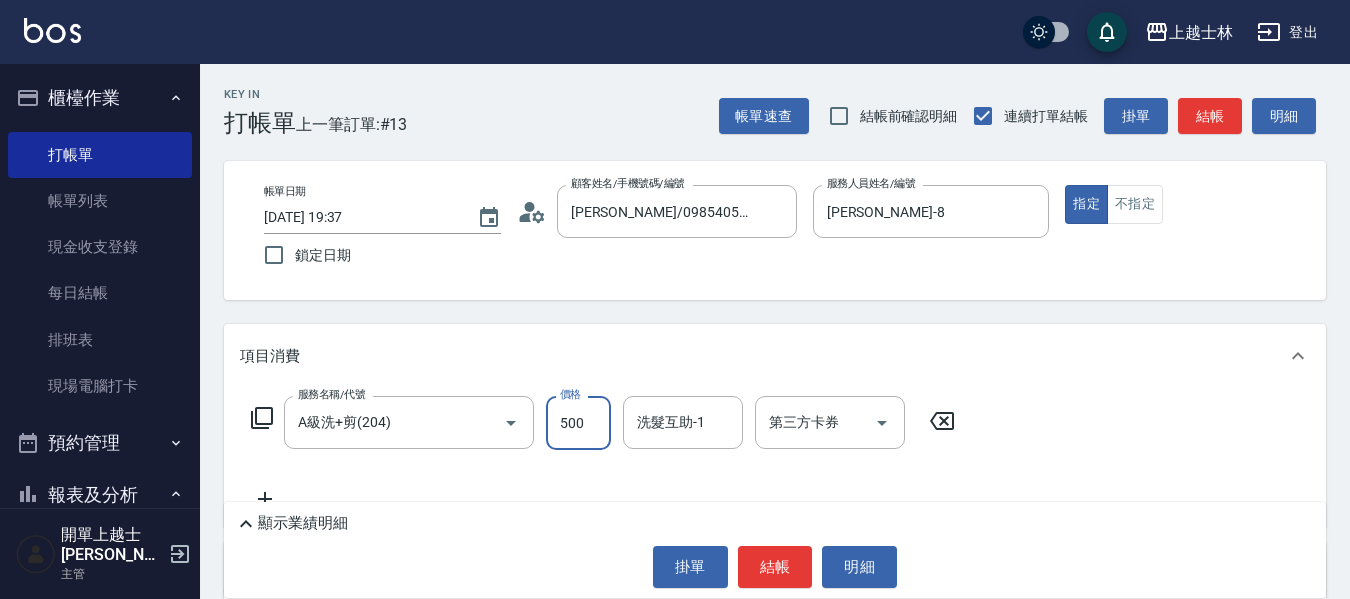 click on "結帳" at bounding box center [1210, 116] 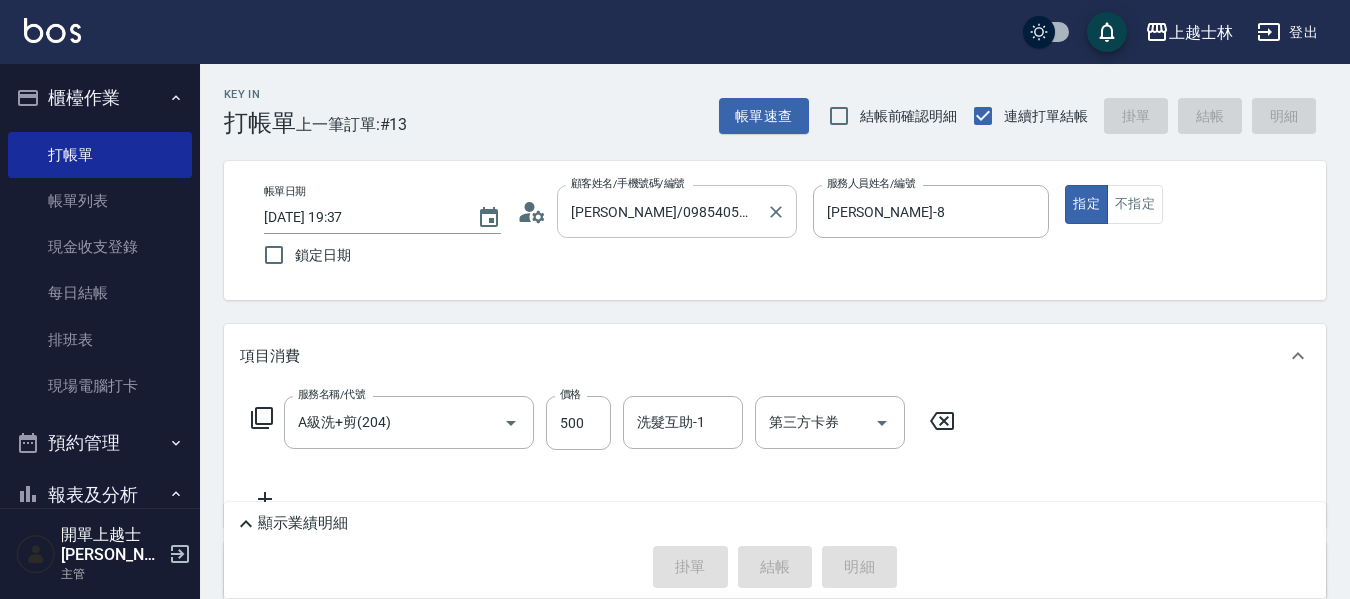type on "2025/07/13 19:48" 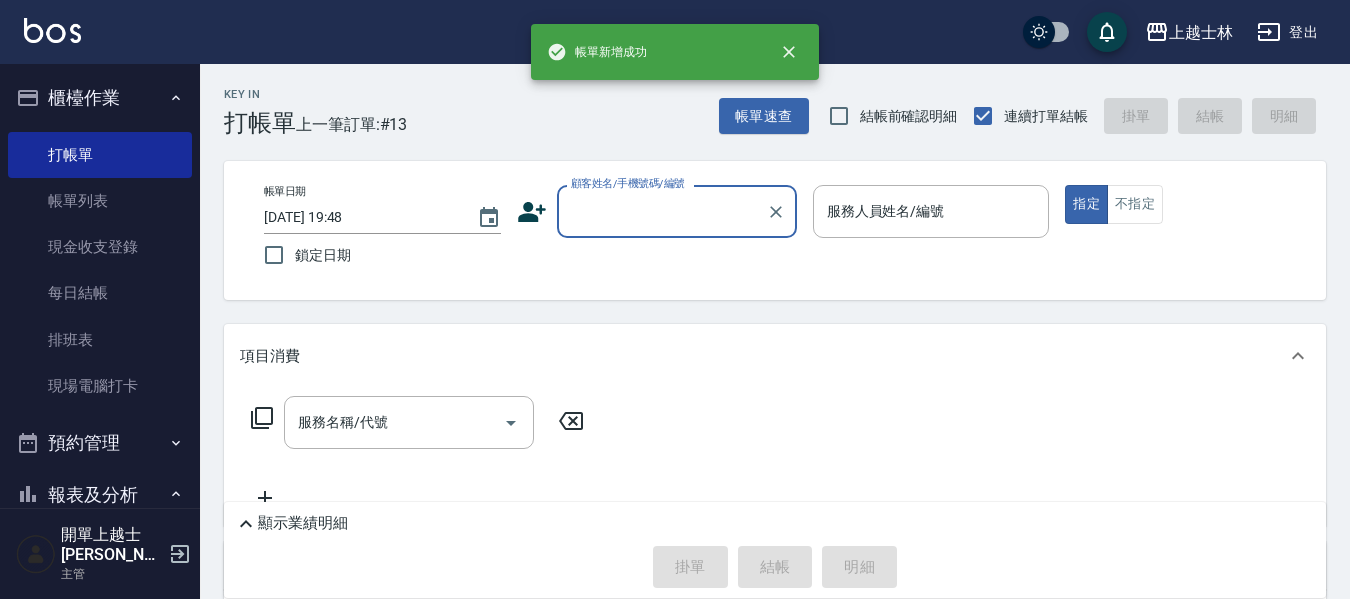 click on "顧客姓名/手機號碼/編號" at bounding box center (662, 211) 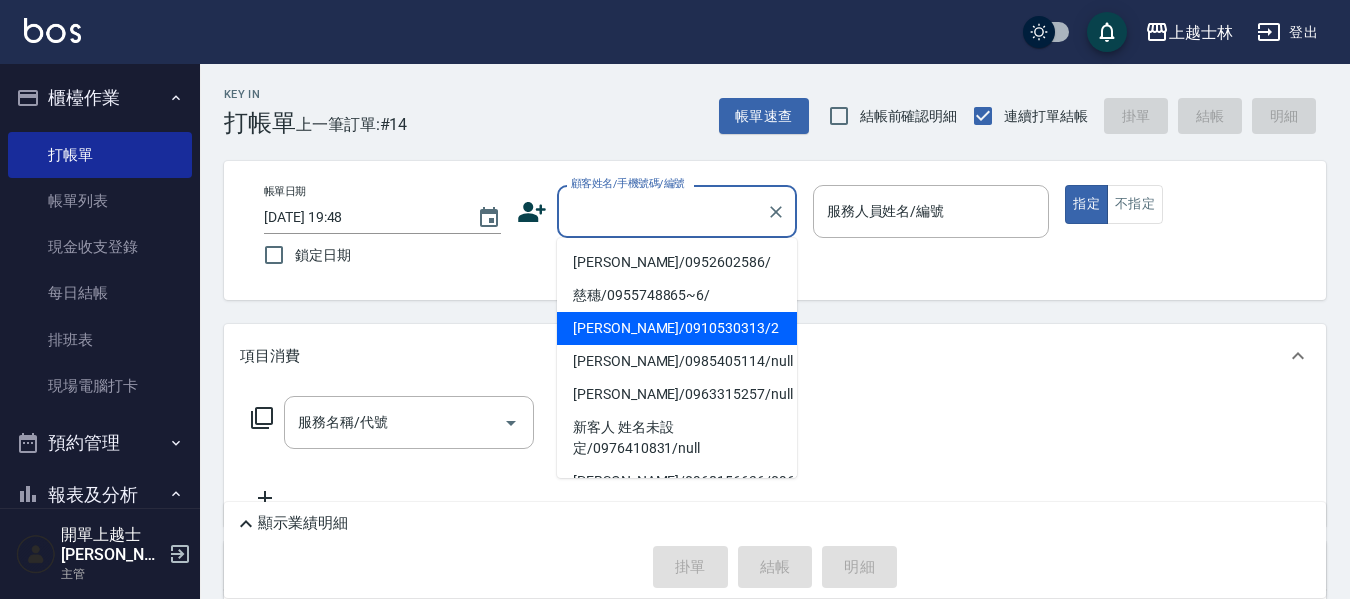 click on "舒媛/0910530313/2" at bounding box center (677, 328) 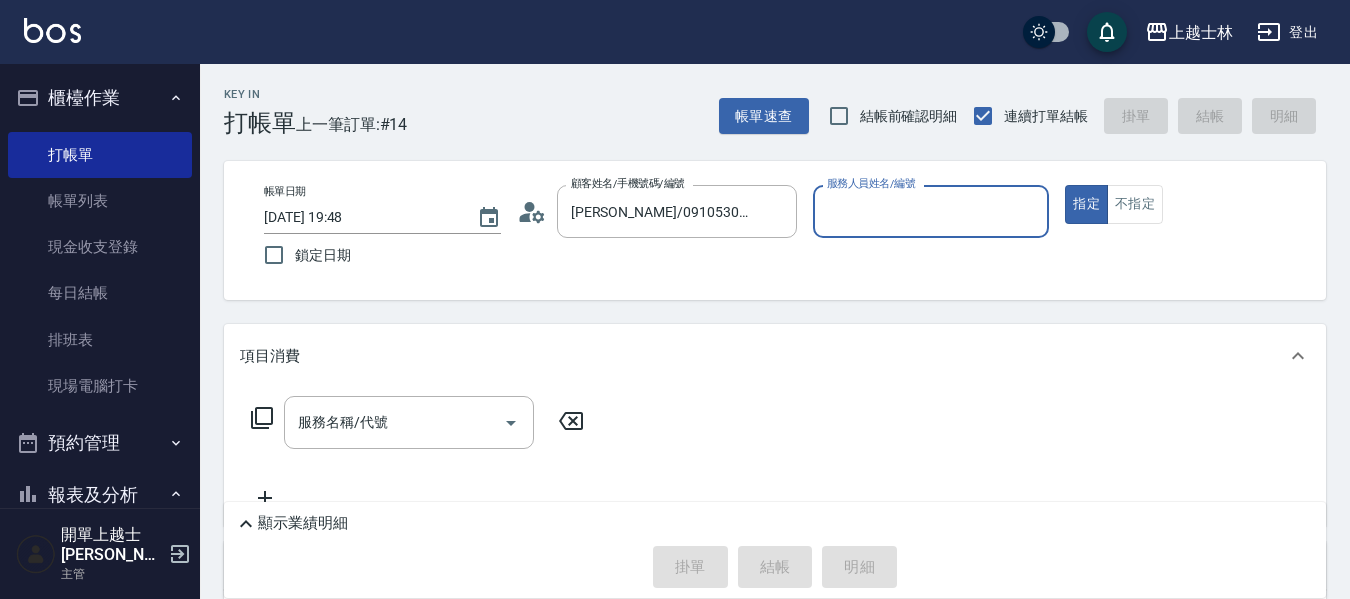 type on "小媛-2" 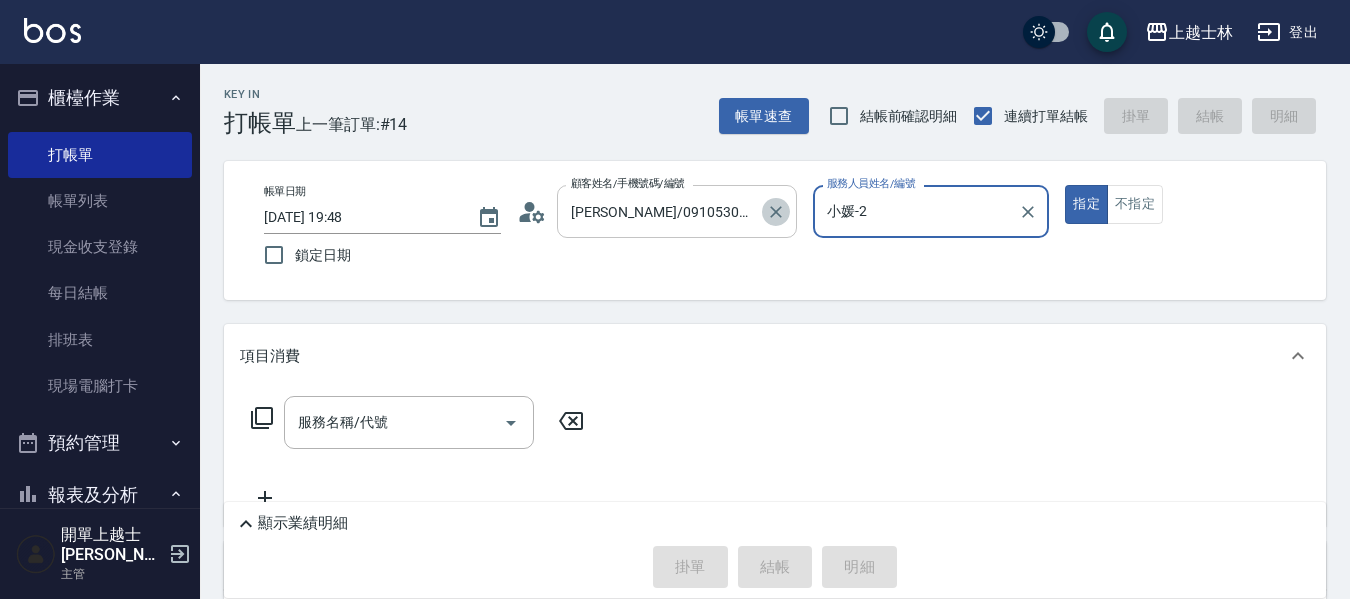 click 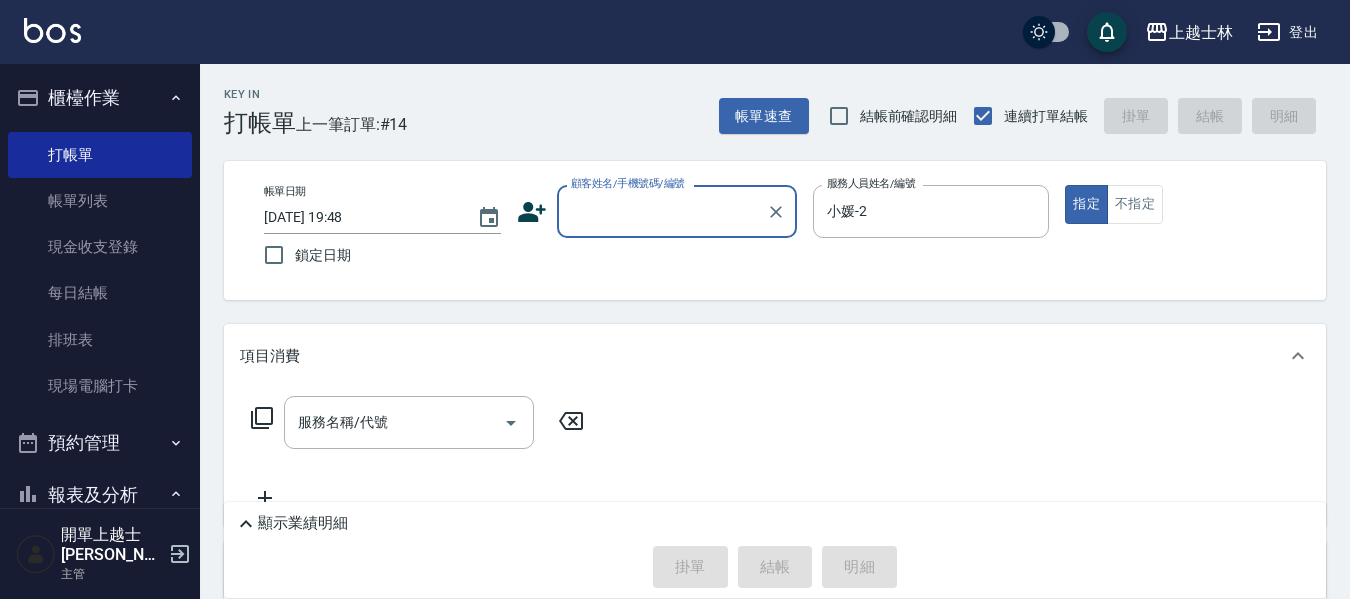 click on "顧客姓名/手機號碼/編號" at bounding box center (662, 211) 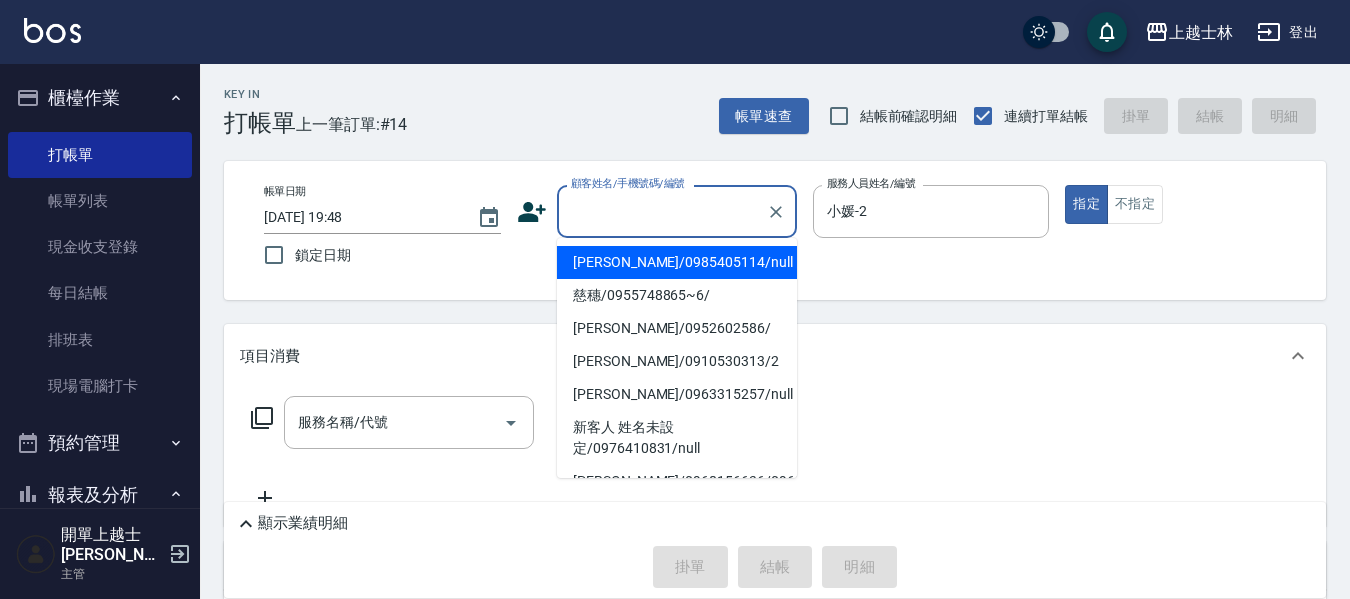 click on "舒媛/0910530313/2" at bounding box center [677, 361] 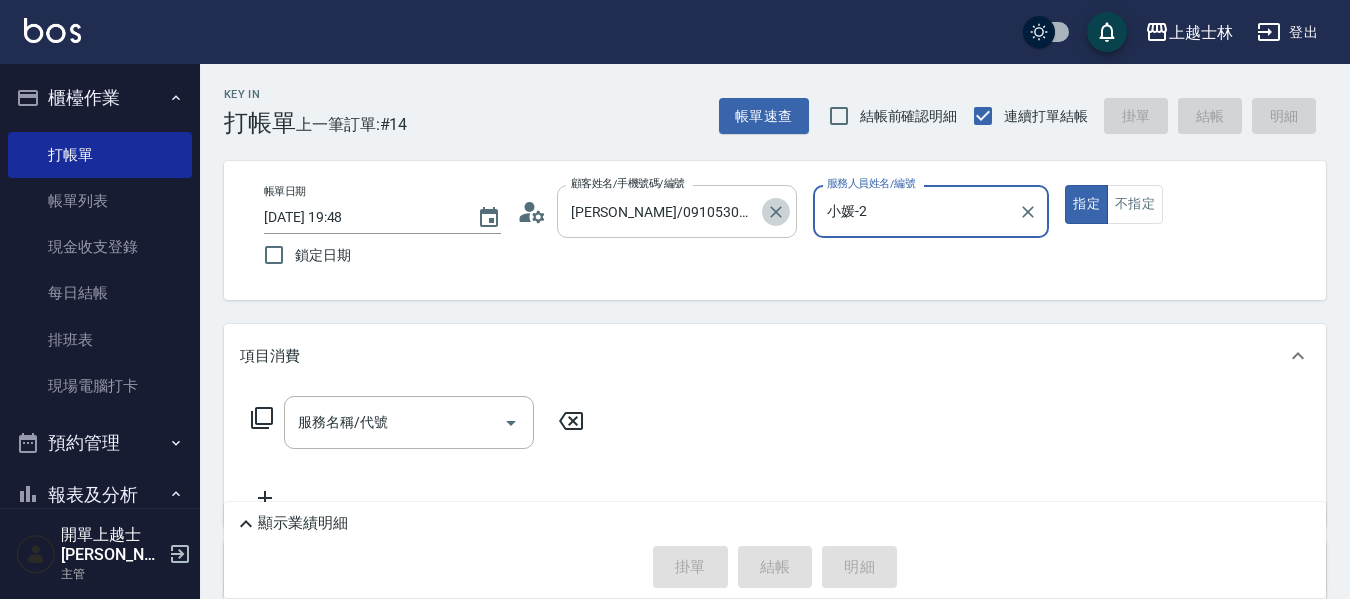 drag, startPoint x: 779, startPoint y: 200, endPoint x: 709, endPoint y: 231, distance: 76.55717 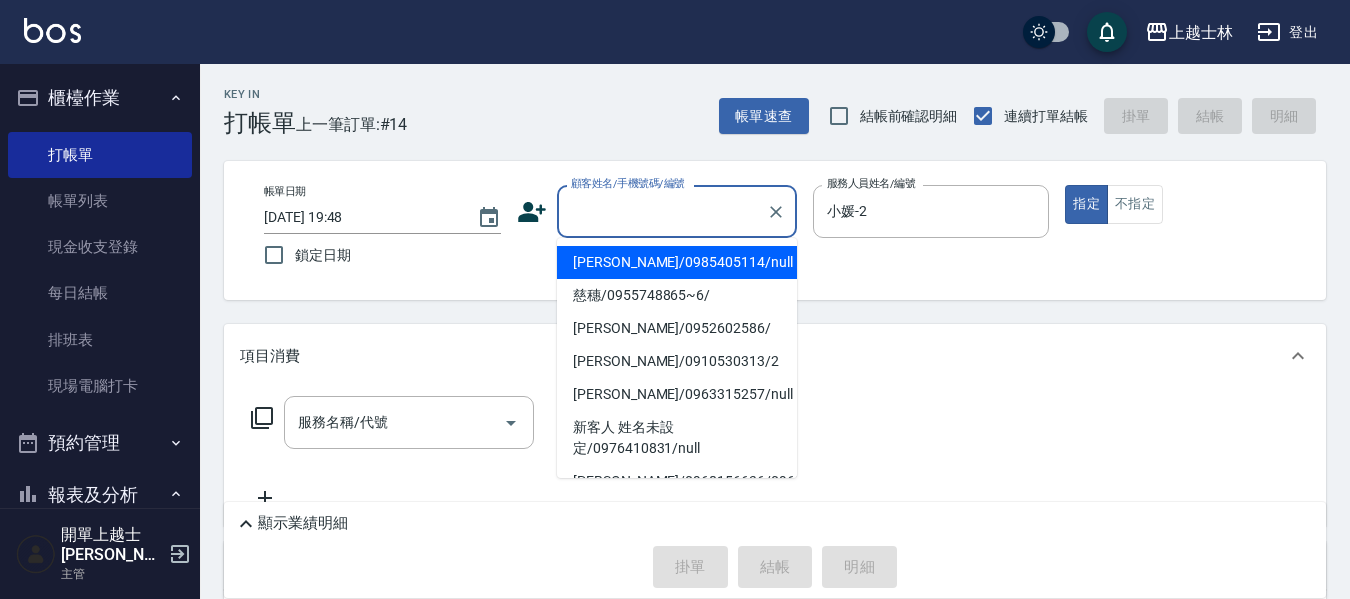 drag, startPoint x: 682, startPoint y: 209, endPoint x: 667, endPoint y: 255, distance: 48.38388 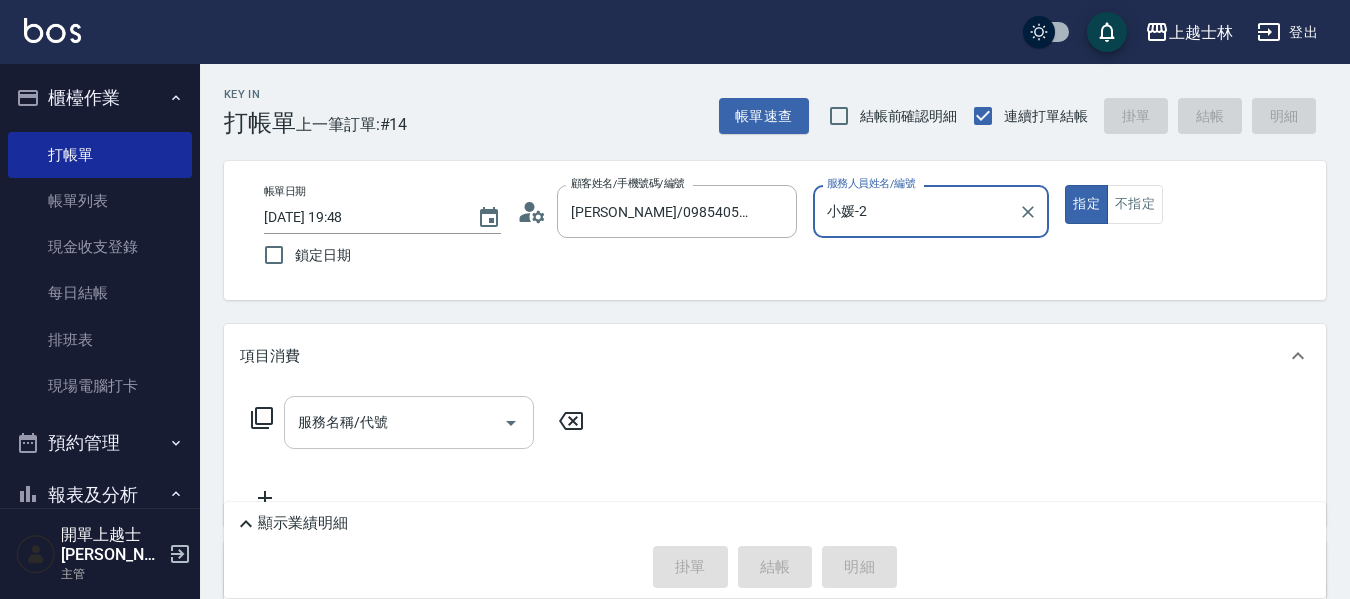 type on "妤煊-8" 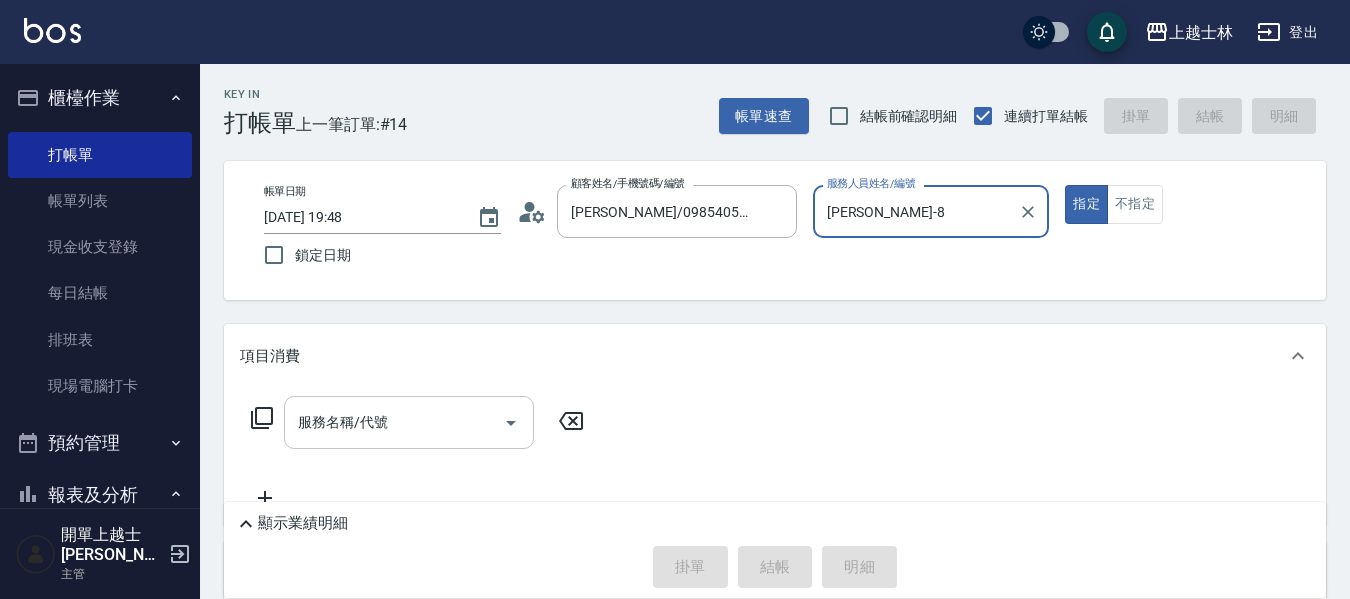 click on "服務名稱/代號" at bounding box center (394, 422) 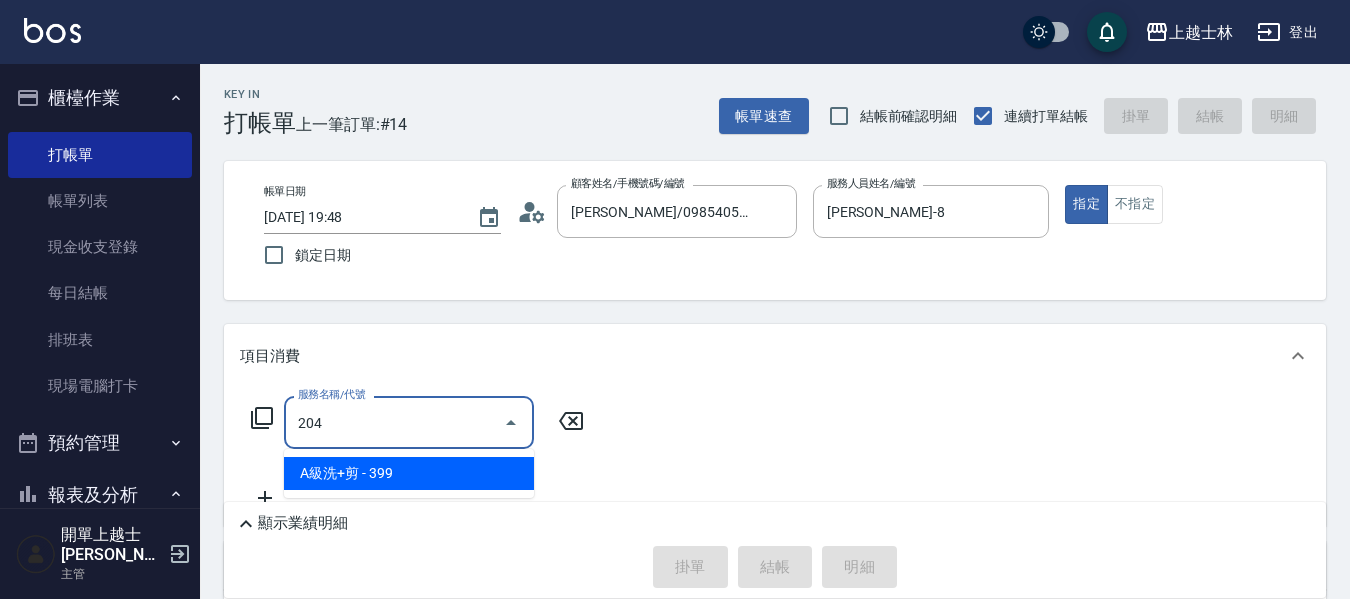 type on "A級洗+剪(204)" 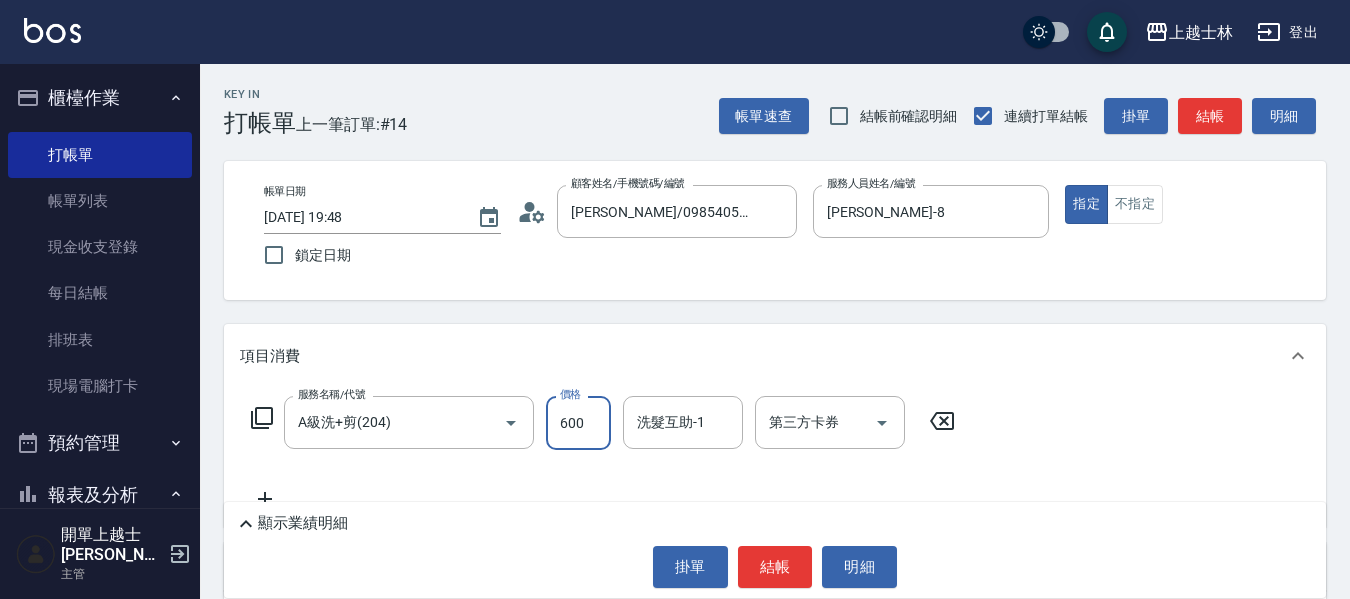 type on "600" 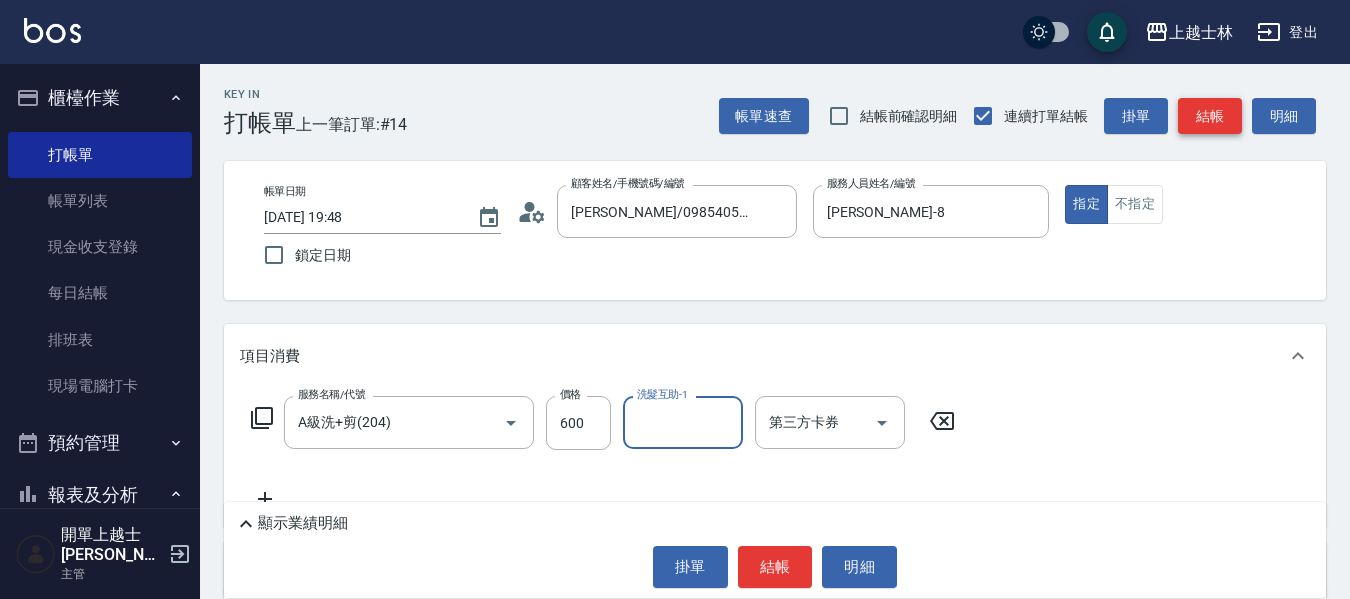 click on "結帳" at bounding box center (1210, 116) 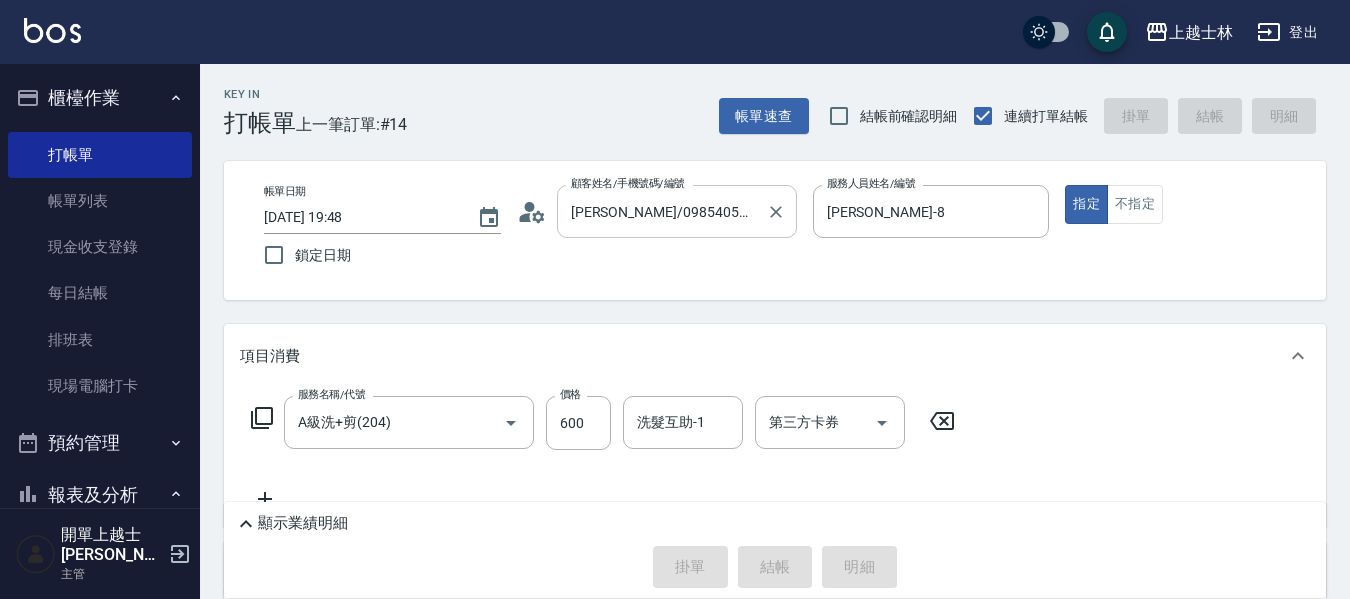 type on "2025/07/13 19:49" 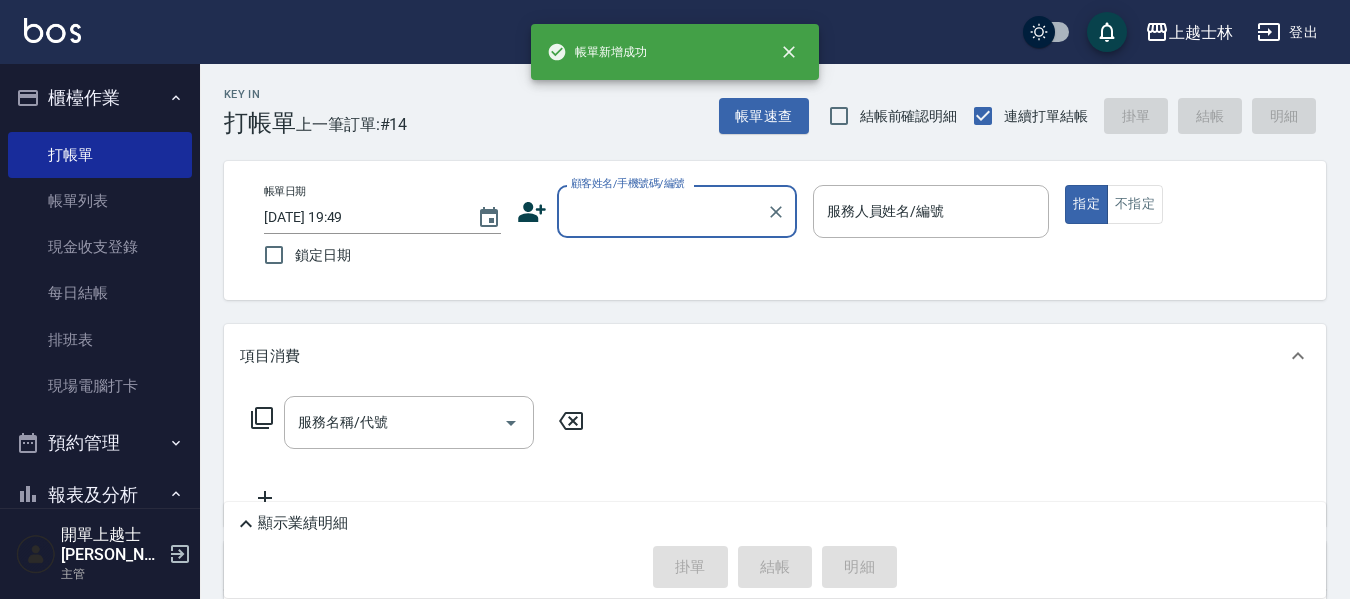 click on "顧客姓名/手機號碼/編號" at bounding box center (662, 211) 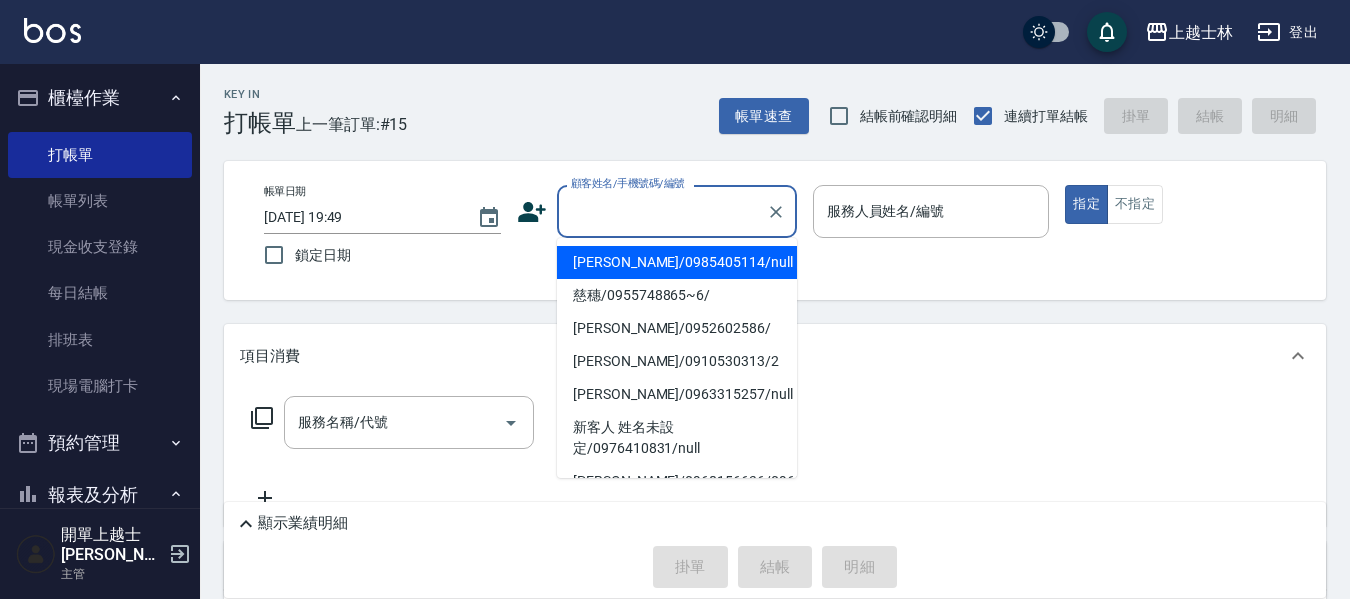click on "妤煊/0985405114/null" at bounding box center [677, 262] 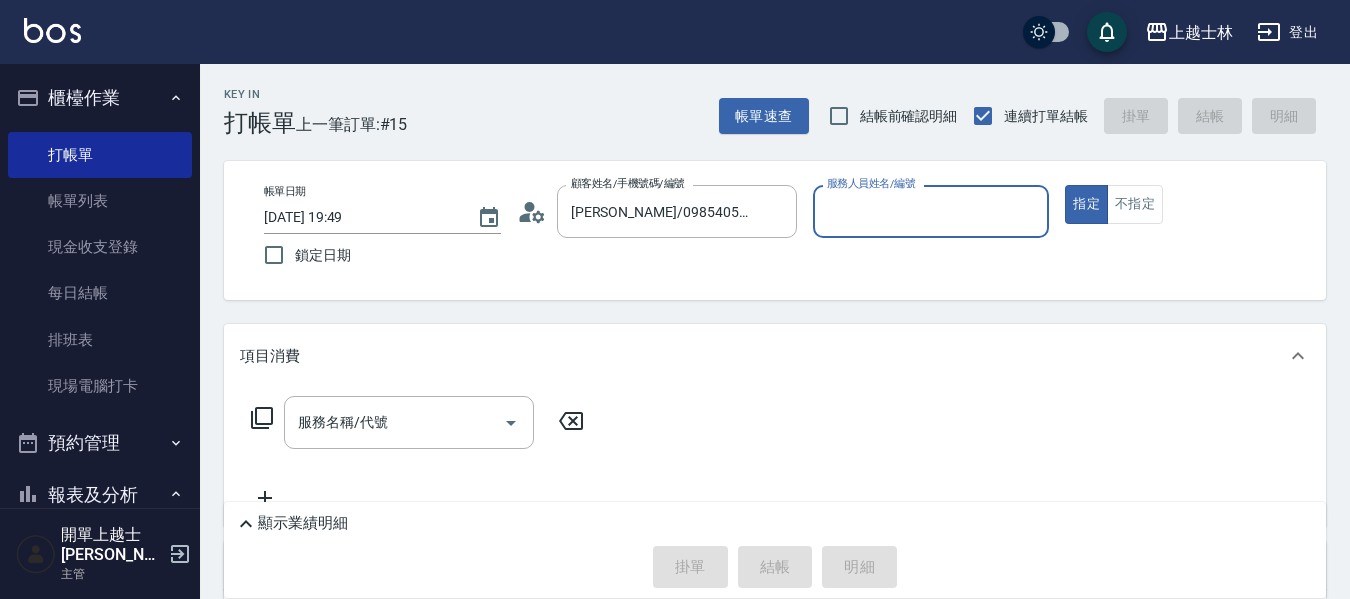 type on "妤煊-8" 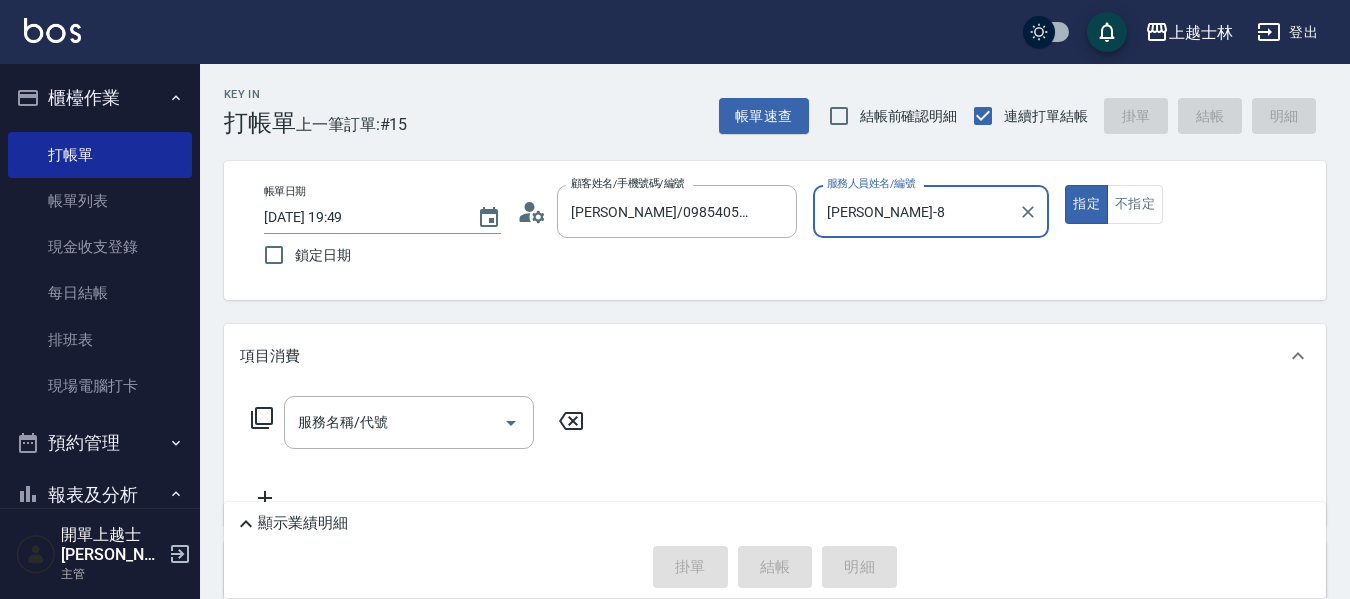 drag, startPoint x: 1131, startPoint y: 201, endPoint x: 1023, endPoint y: 260, distance: 123.065025 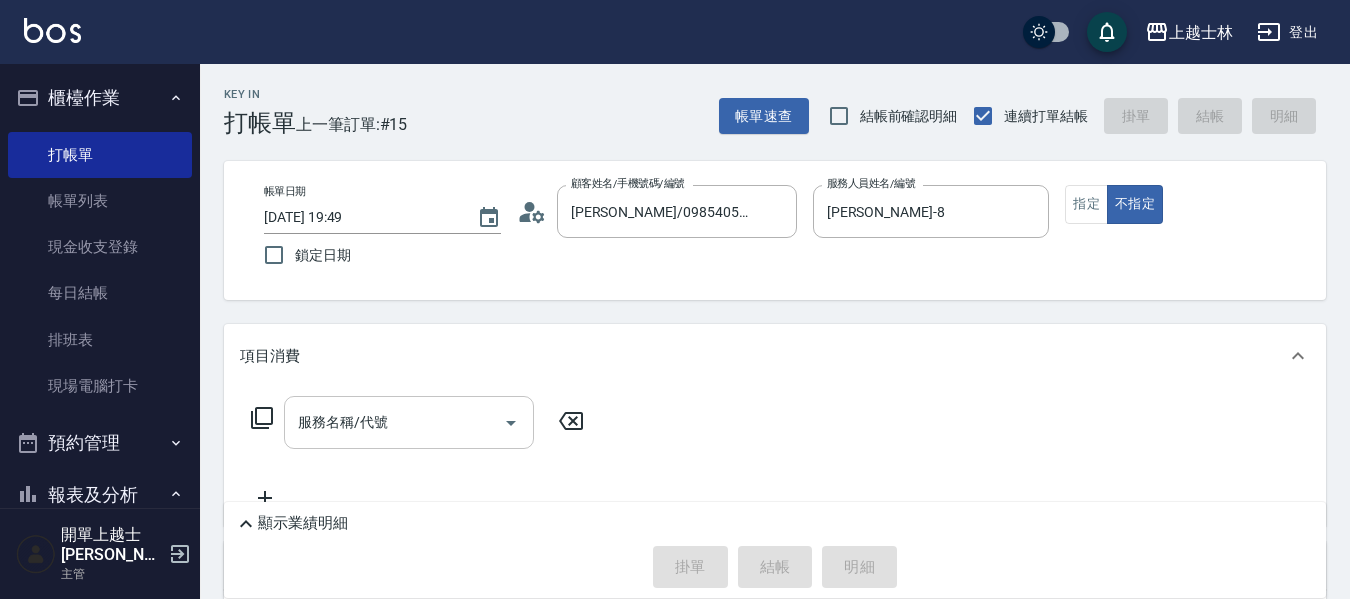 click on "服務名稱/代號" at bounding box center [409, 422] 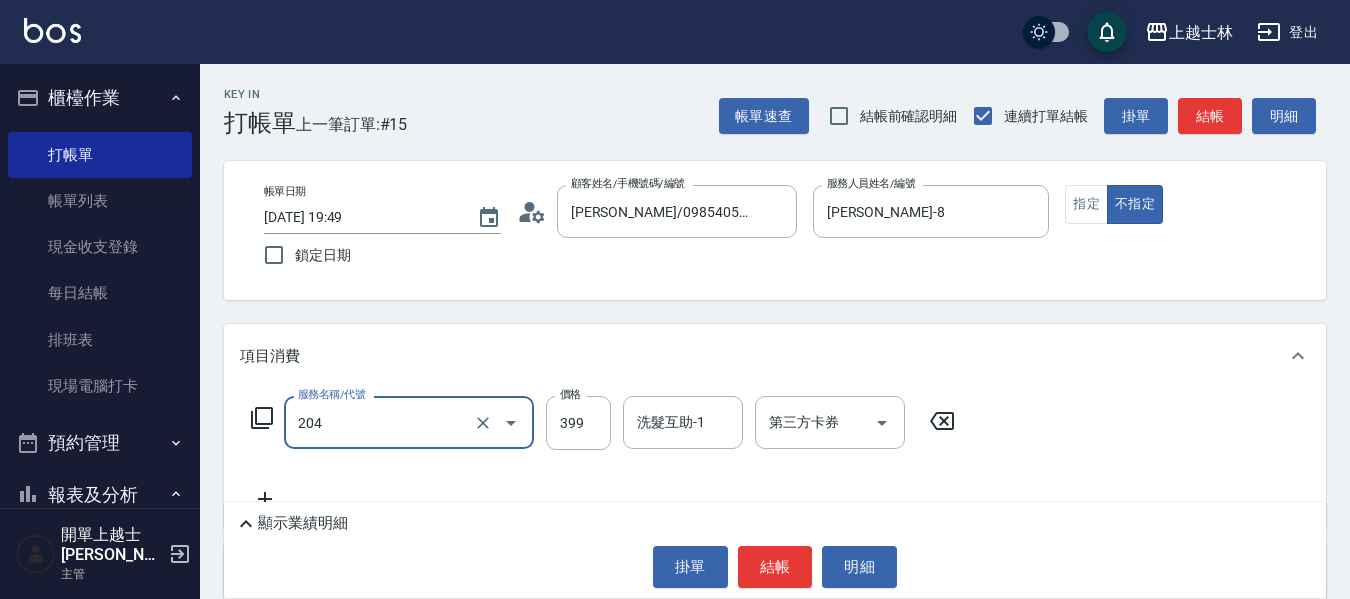 type on "204" 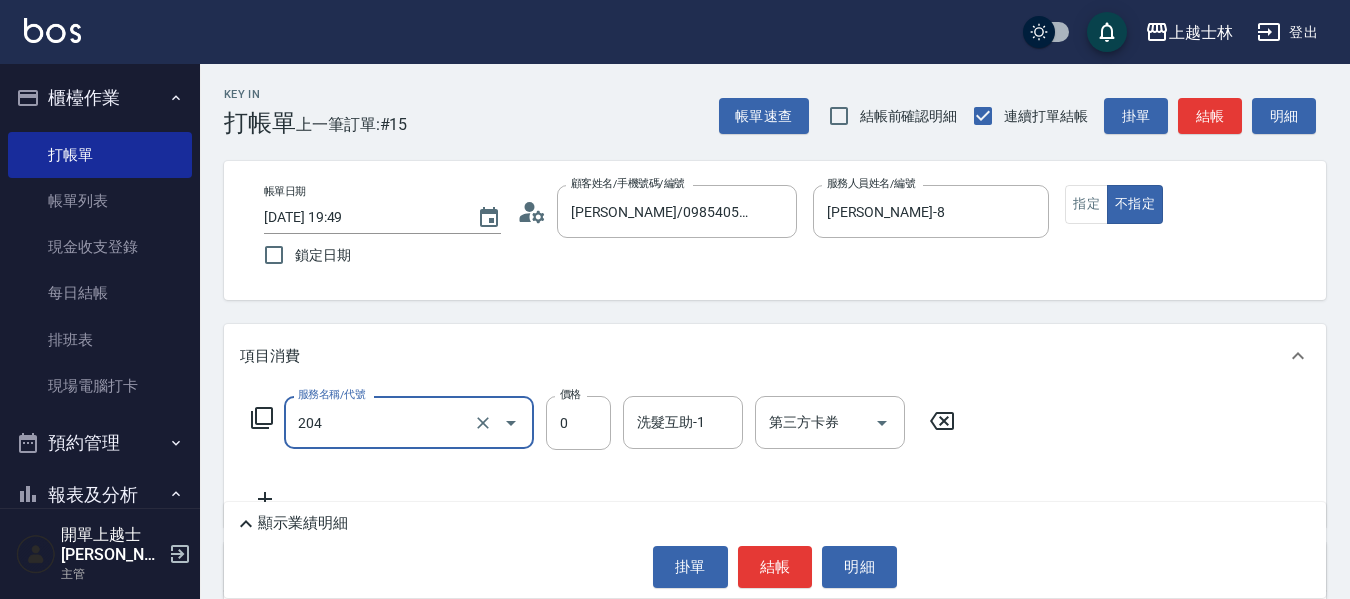 type on "A級洗+剪(204)" 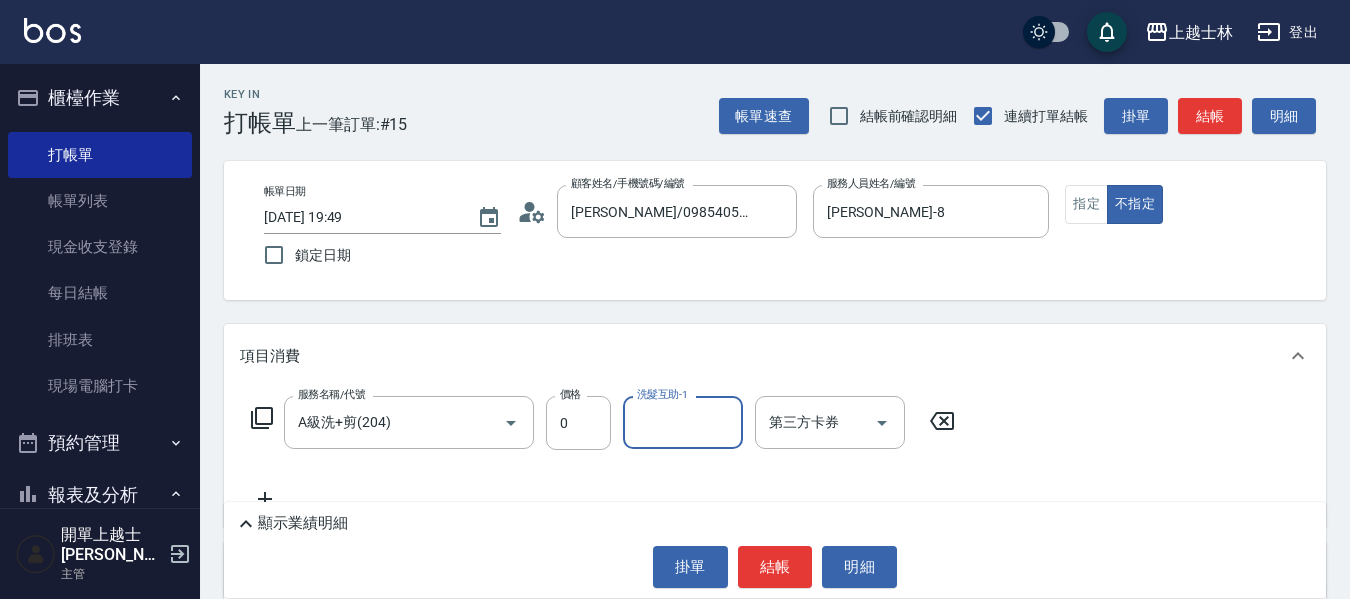 click on "服務名稱/代號 A級洗+剪(204) 服務名稱/代號 價格 0 價格 洗髮互助-1 洗髮互助-1 第三方卡券 第三方卡券" at bounding box center [603, 423] 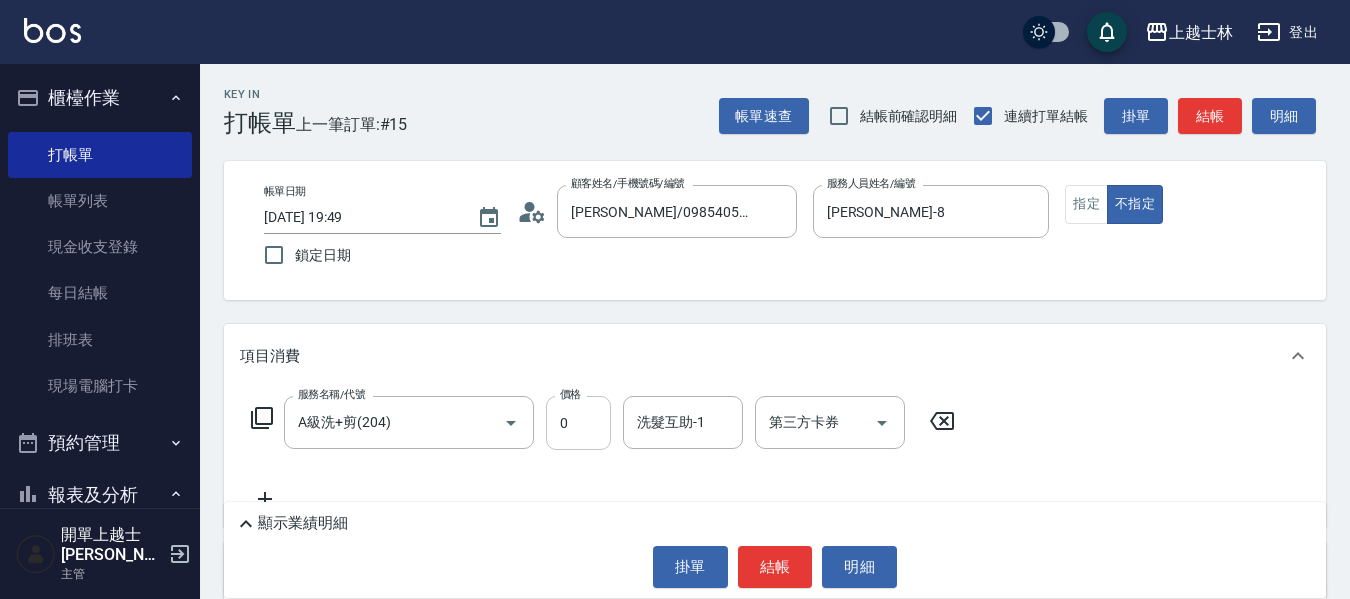 click on "0" at bounding box center [578, 423] 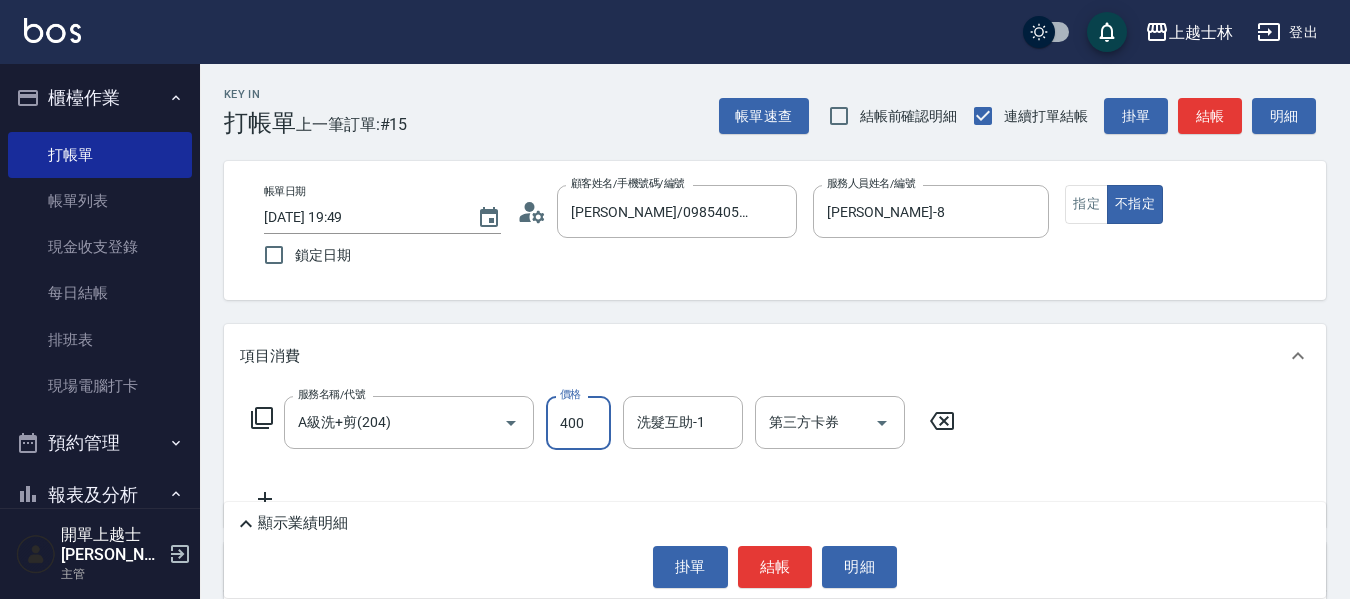 type on "400" 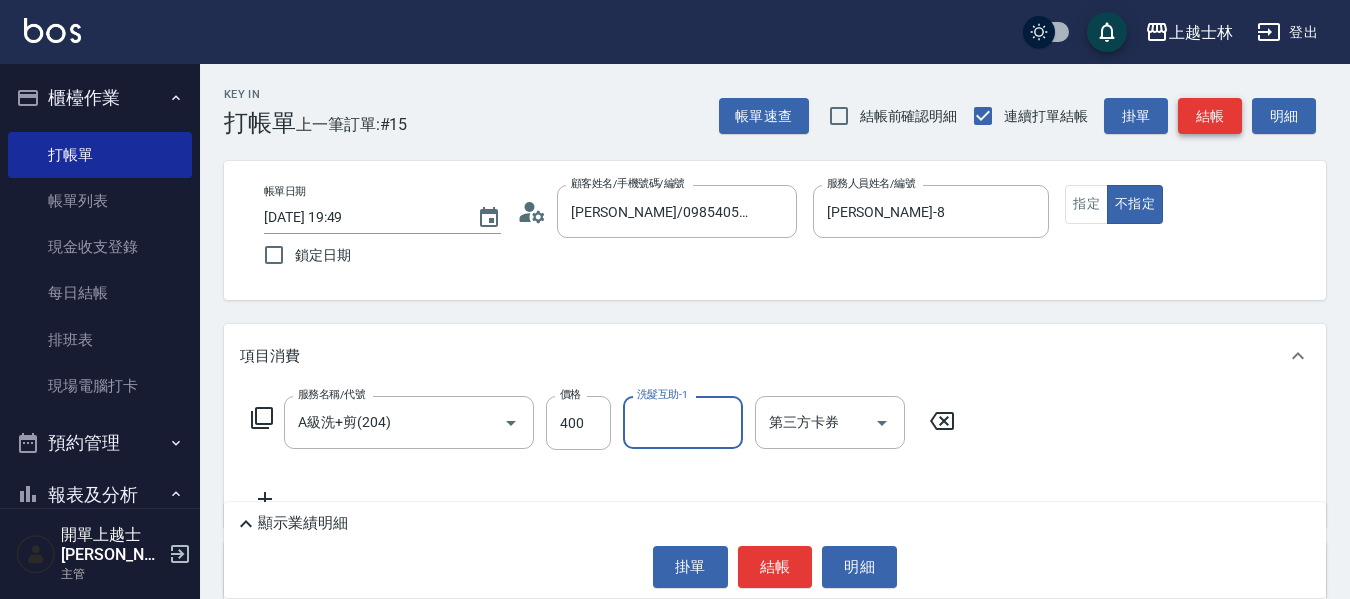 click on "結帳" at bounding box center (1210, 116) 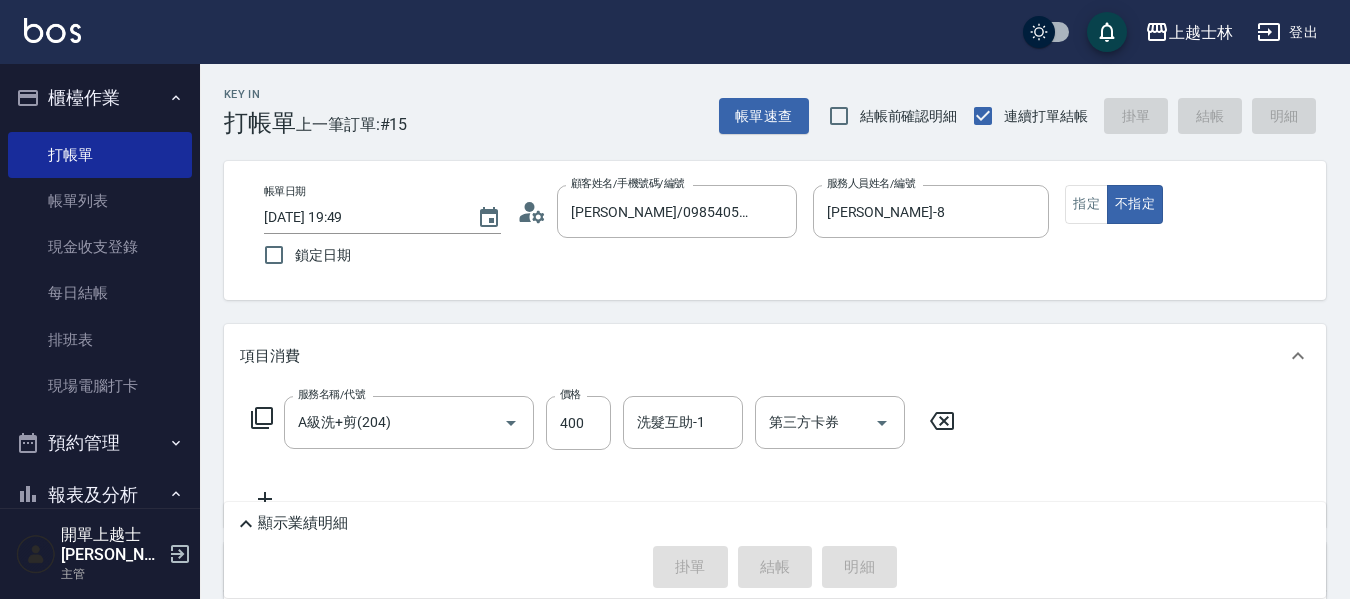 type 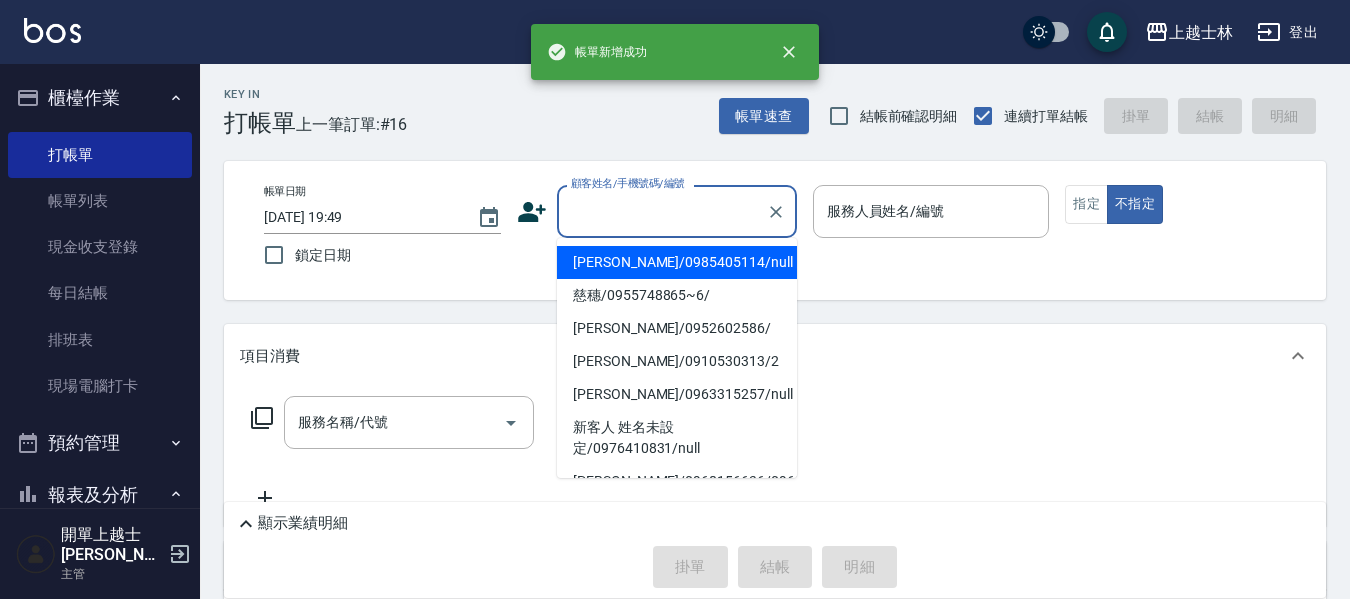 click on "顧客姓名/手機號碼/編號" at bounding box center (662, 211) 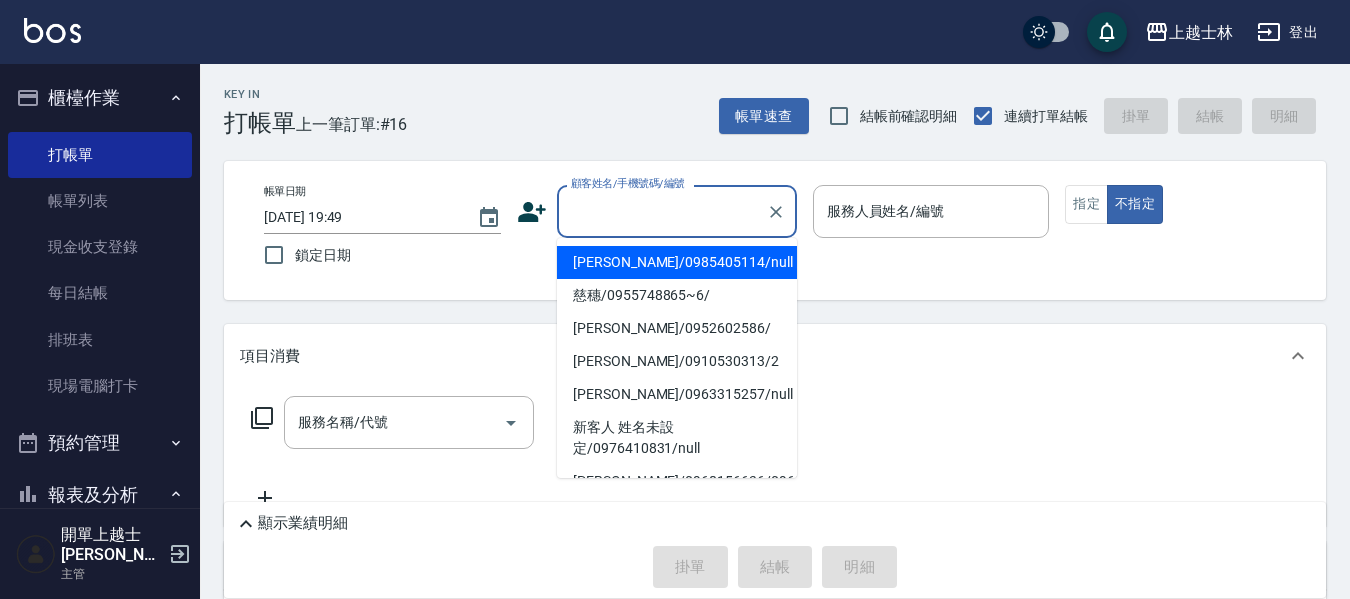 click on "妤煊/0985405114/null" at bounding box center [677, 262] 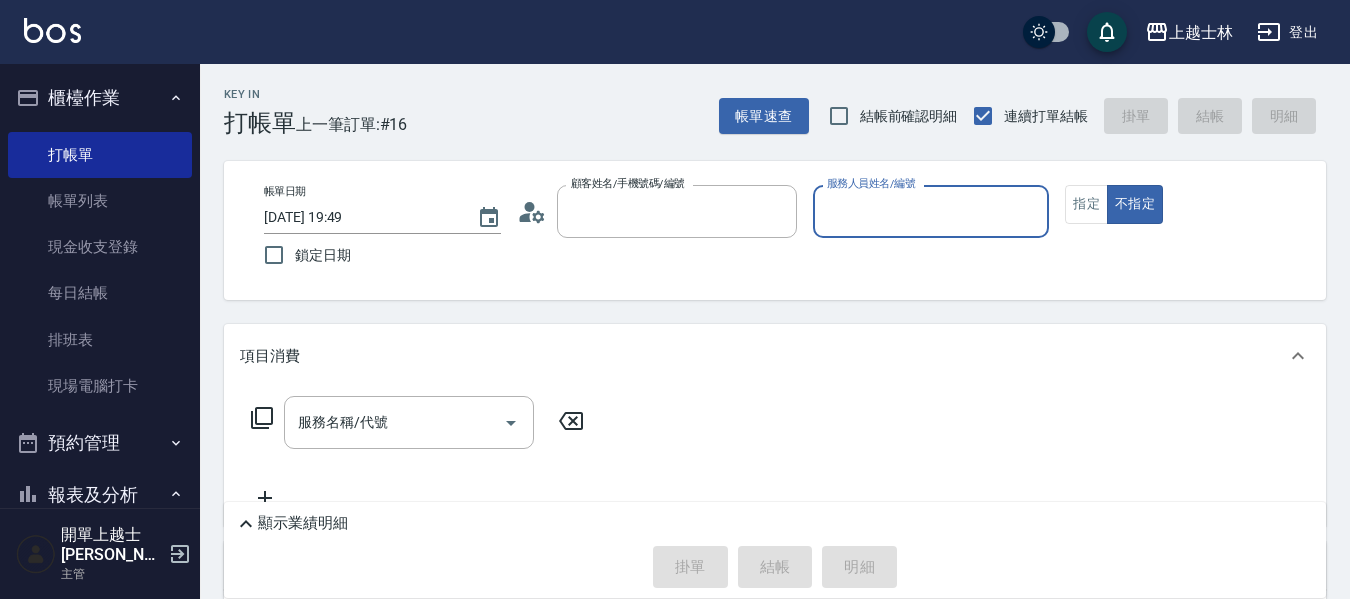 type on "妤煊/0985405114/null" 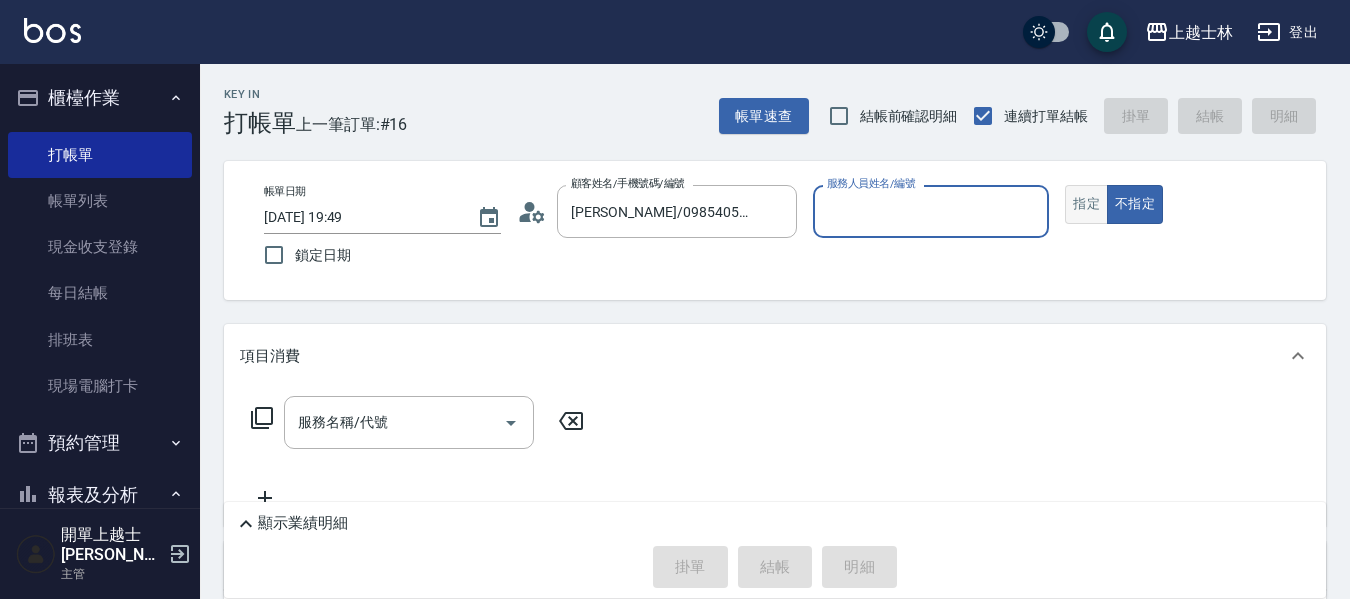 type on "妤煊-8" 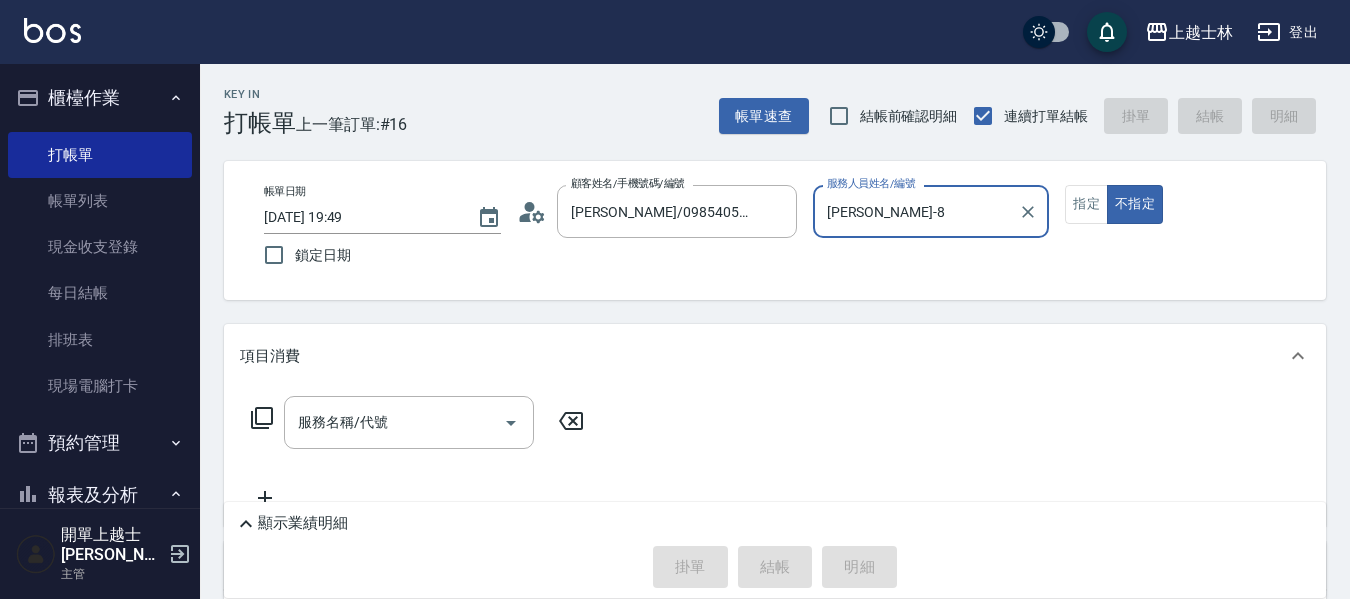 click 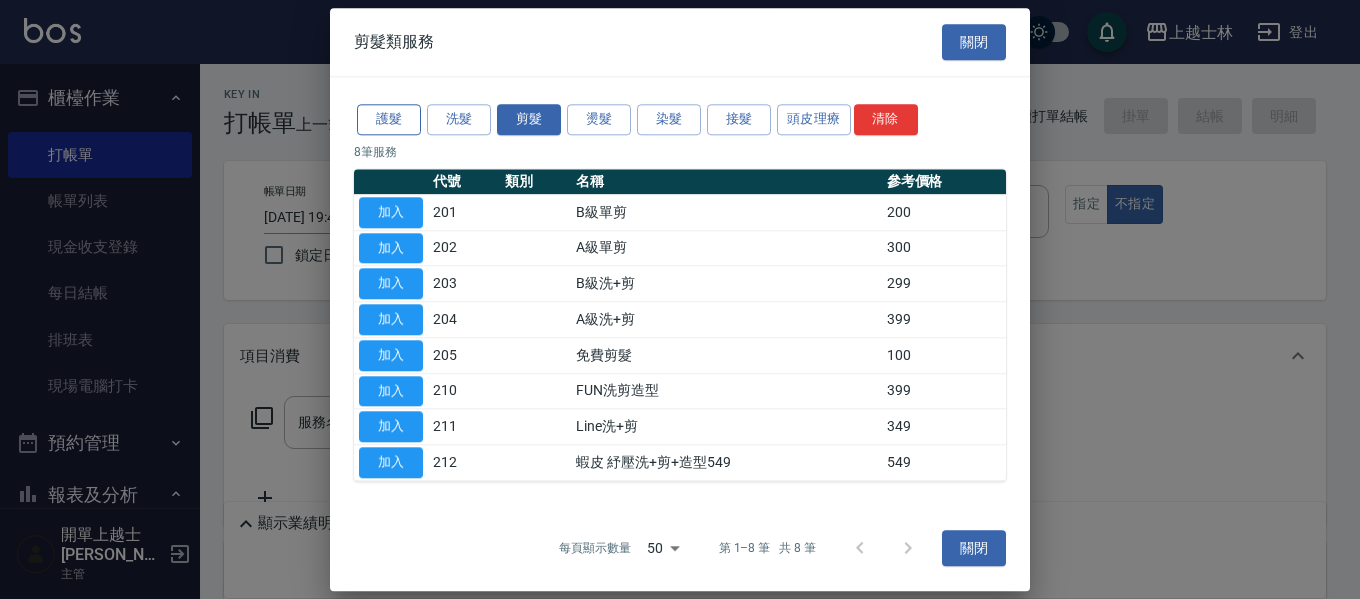 click on "護髮" at bounding box center [389, 119] 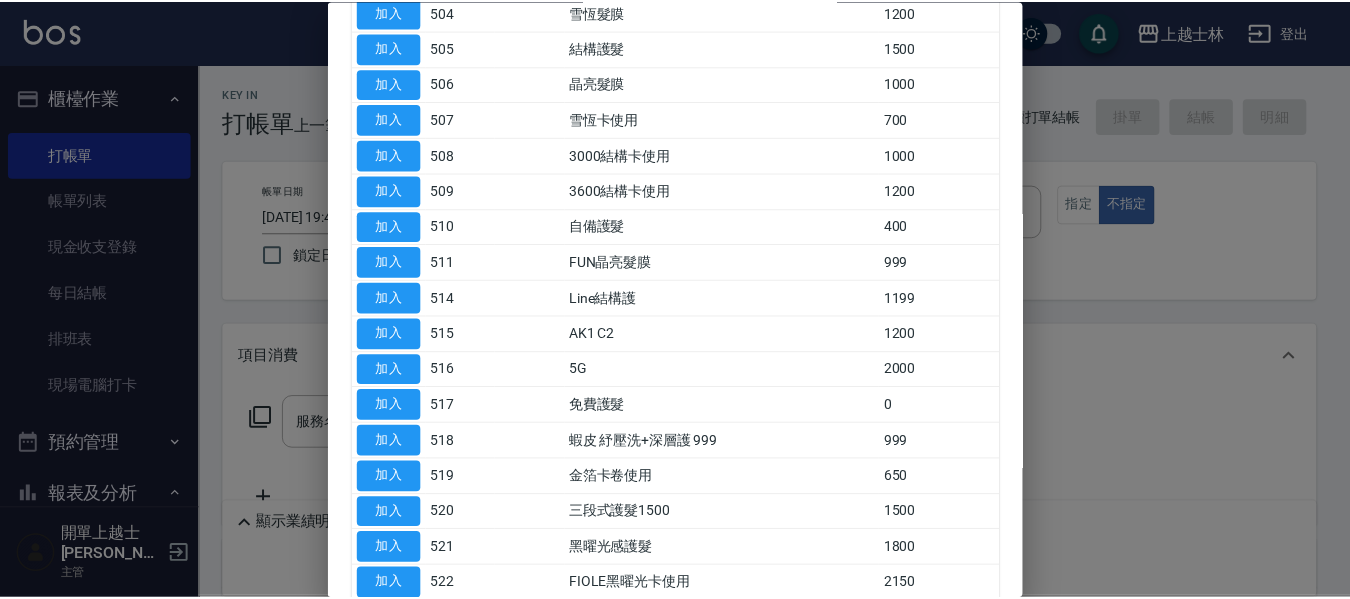 scroll, scrollTop: 200, scrollLeft: 0, axis: vertical 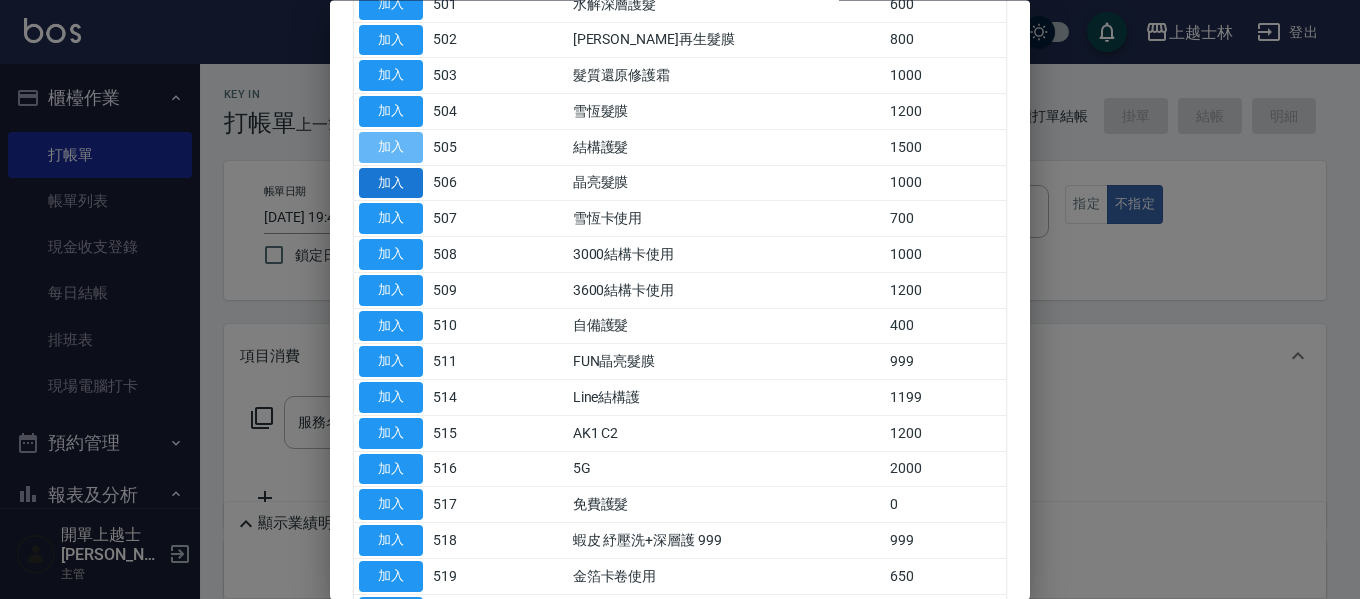 drag, startPoint x: 379, startPoint y: 133, endPoint x: 413, endPoint y: 191, distance: 67.23094 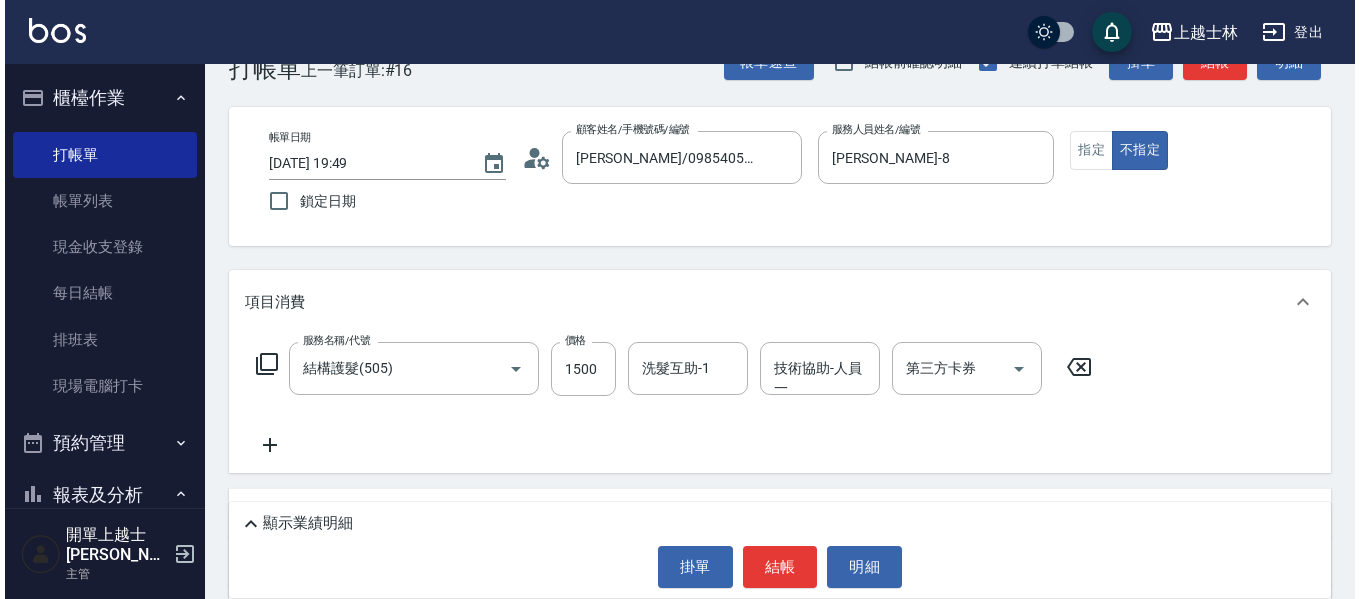 scroll, scrollTop: 100, scrollLeft: 0, axis: vertical 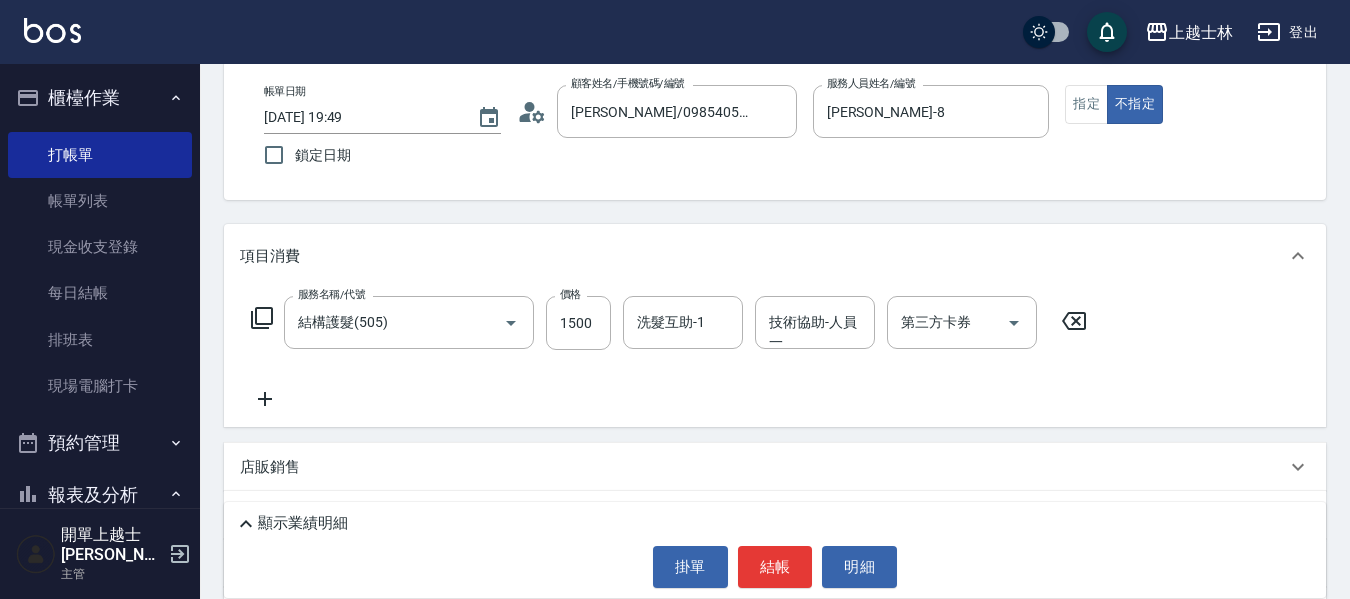 click 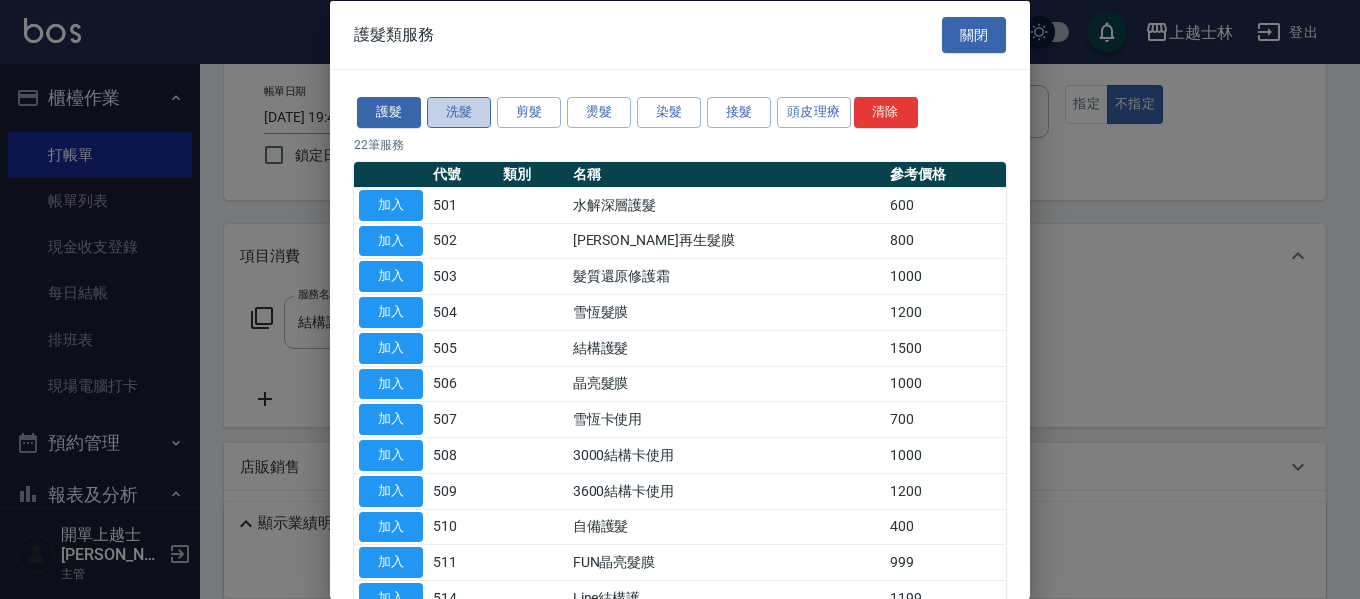 click on "洗髮" at bounding box center (459, 112) 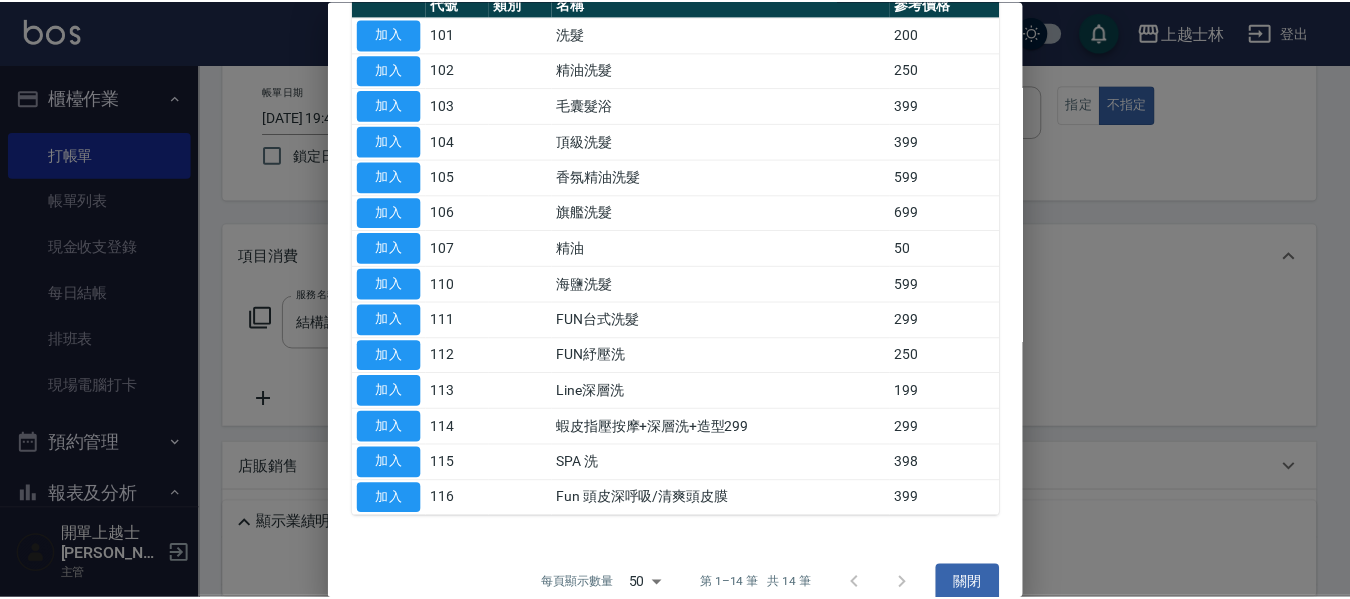 scroll, scrollTop: 198, scrollLeft: 0, axis: vertical 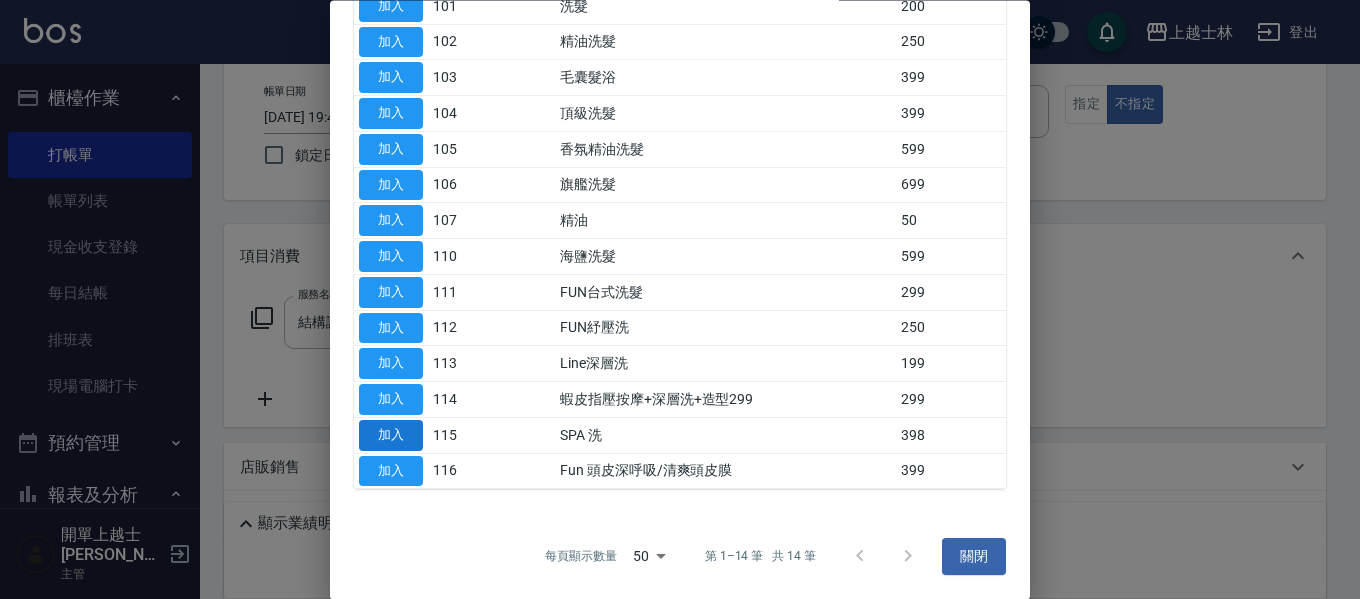 click on "加入" at bounding box center (391, 435) 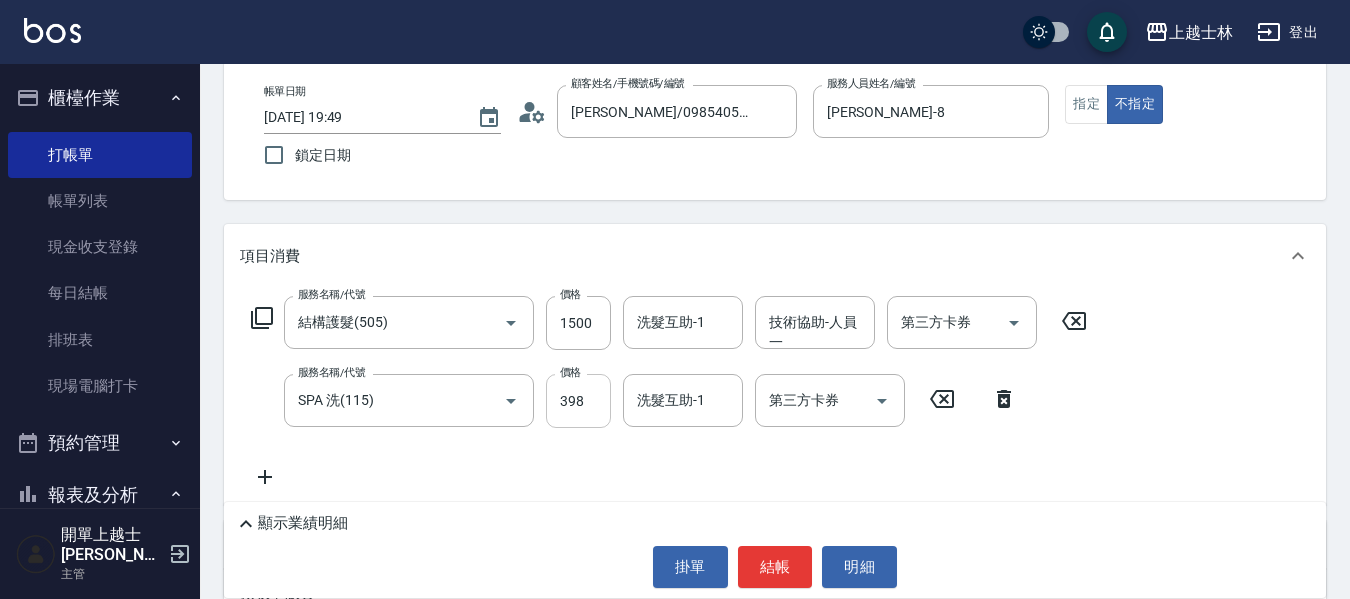 click on "398" at bounding box center (578, 401) 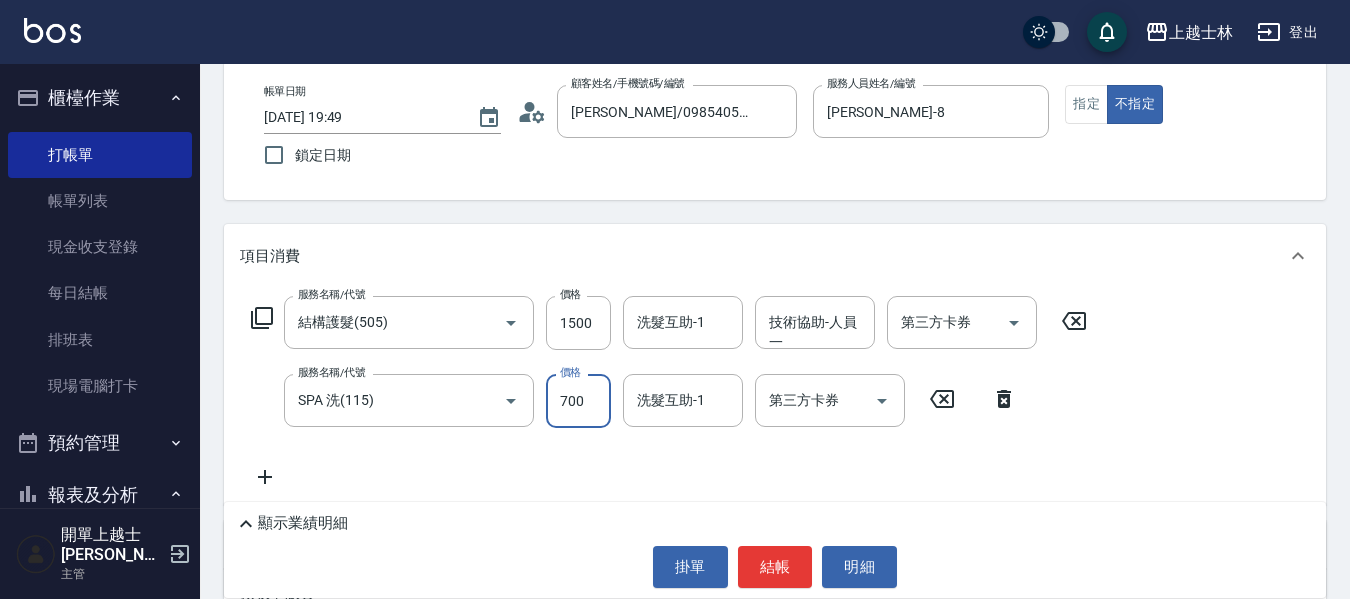 type on "700" 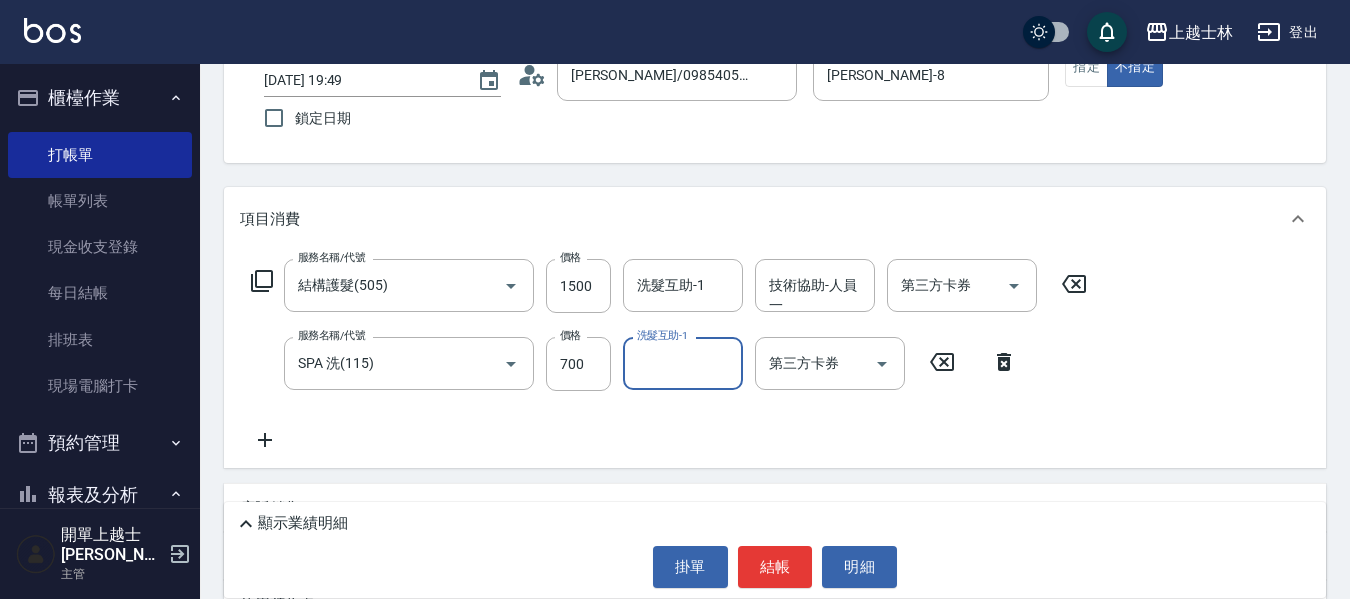 scroll, scrollTop: 200, scrollLeft: 0, axis: vertical 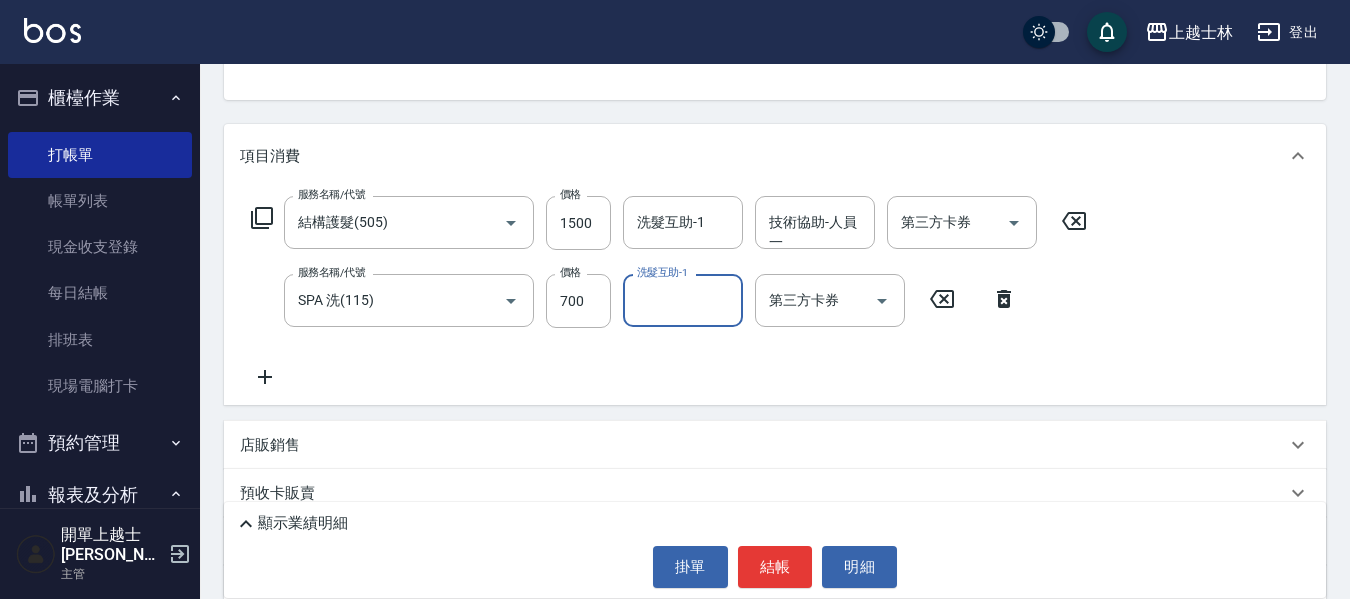 click on "顯示業績明細 掛單 結帳 明細" at bounding box center (775, 550) 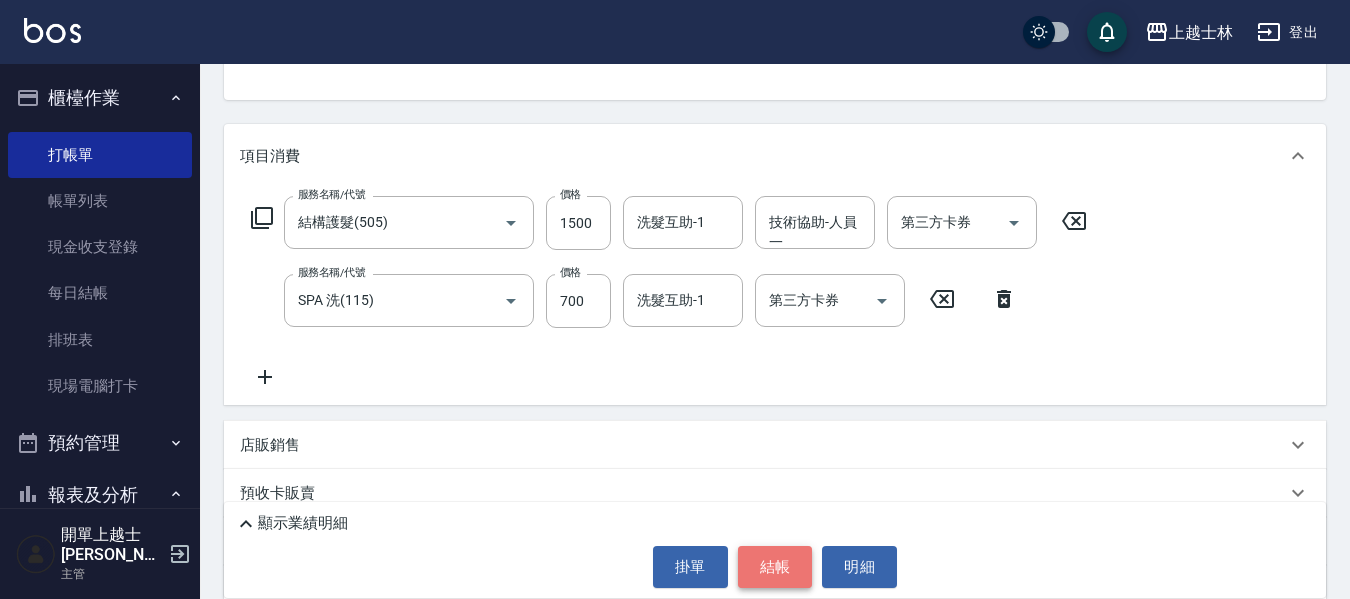 click on "結帳" at bounding box center [775, 567] 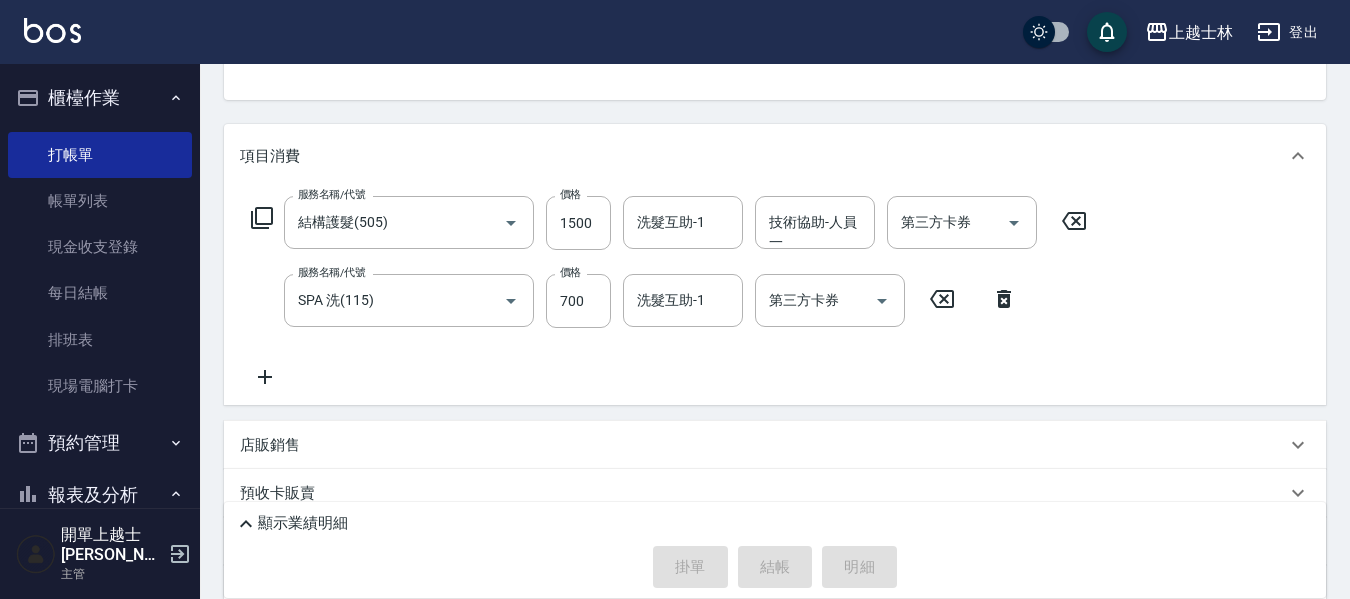 type 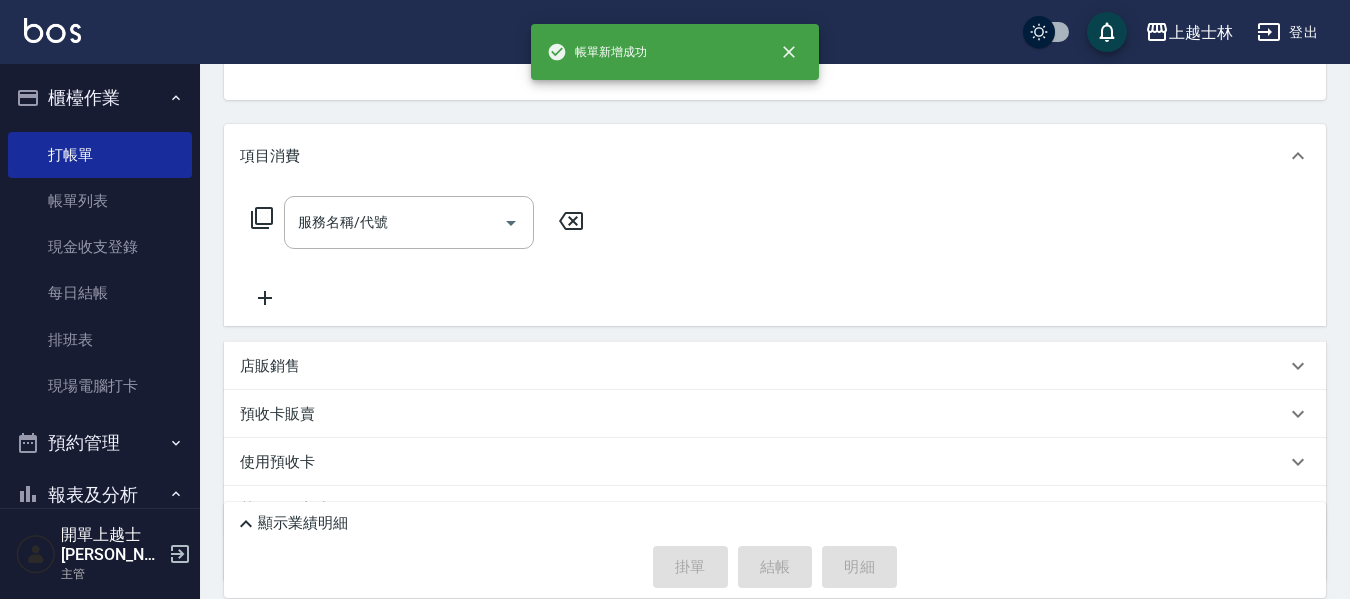 scroll, scrollTop: 194, scrollLeft: 0, axis: vertical 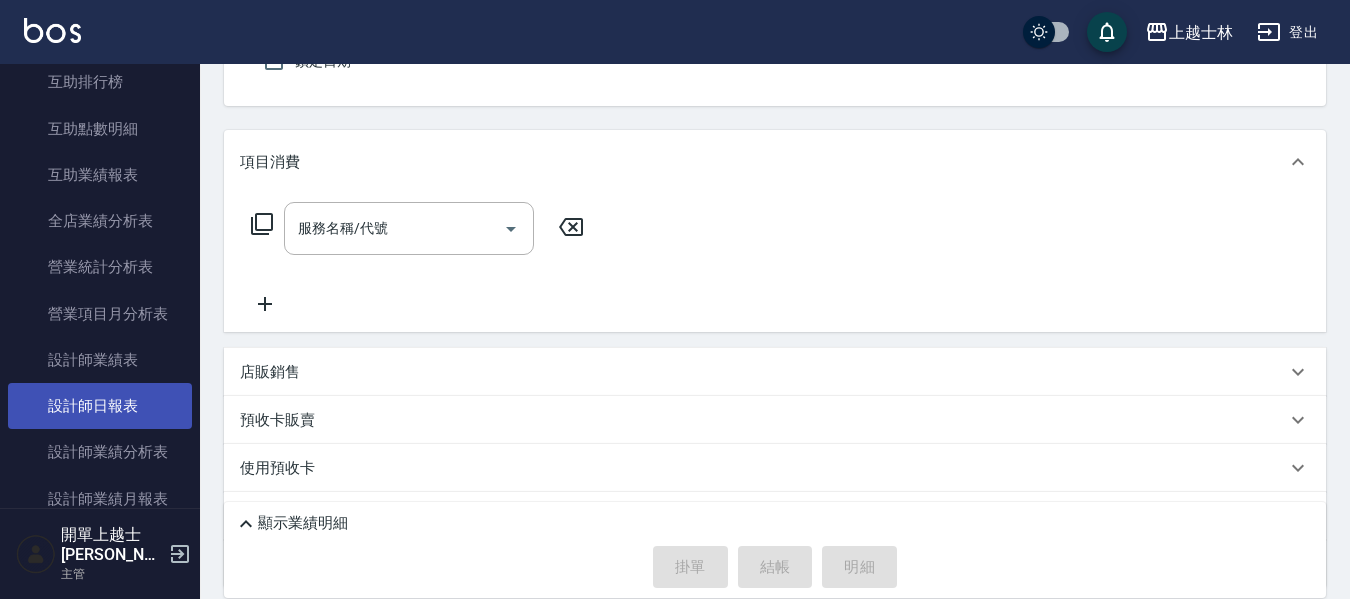 click on "設計師日報表" at bounding box center (100, 406) 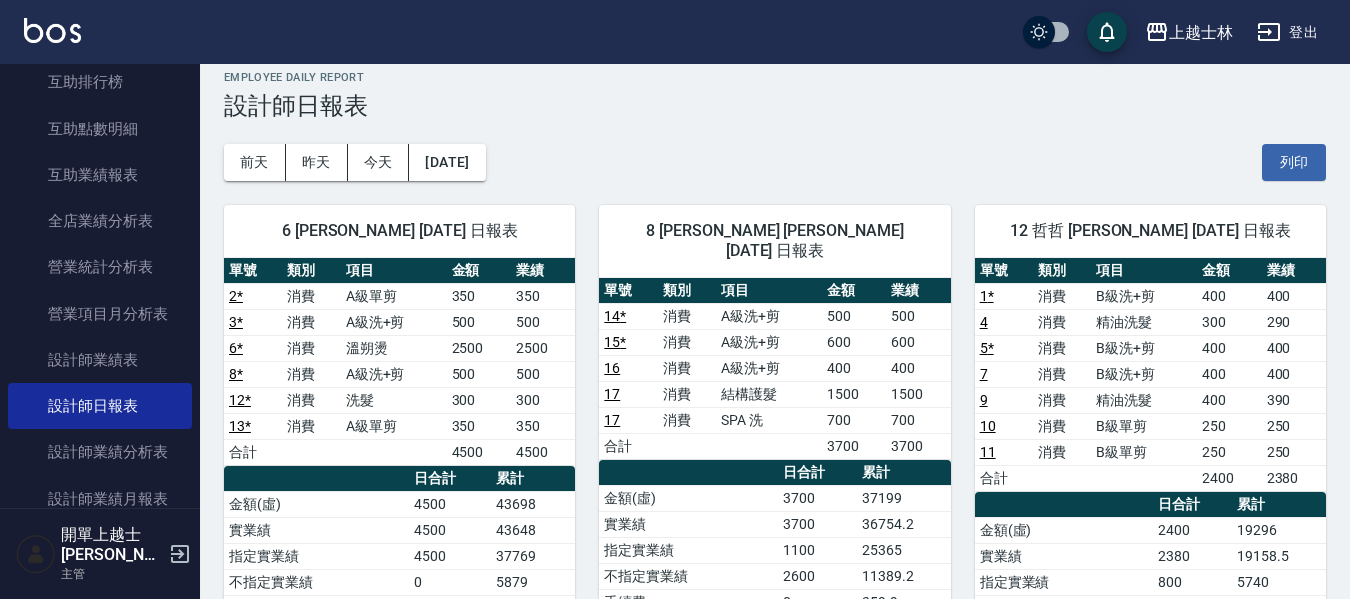 scroll, scrollTop: 0, scrollLeft: 0, axis: both 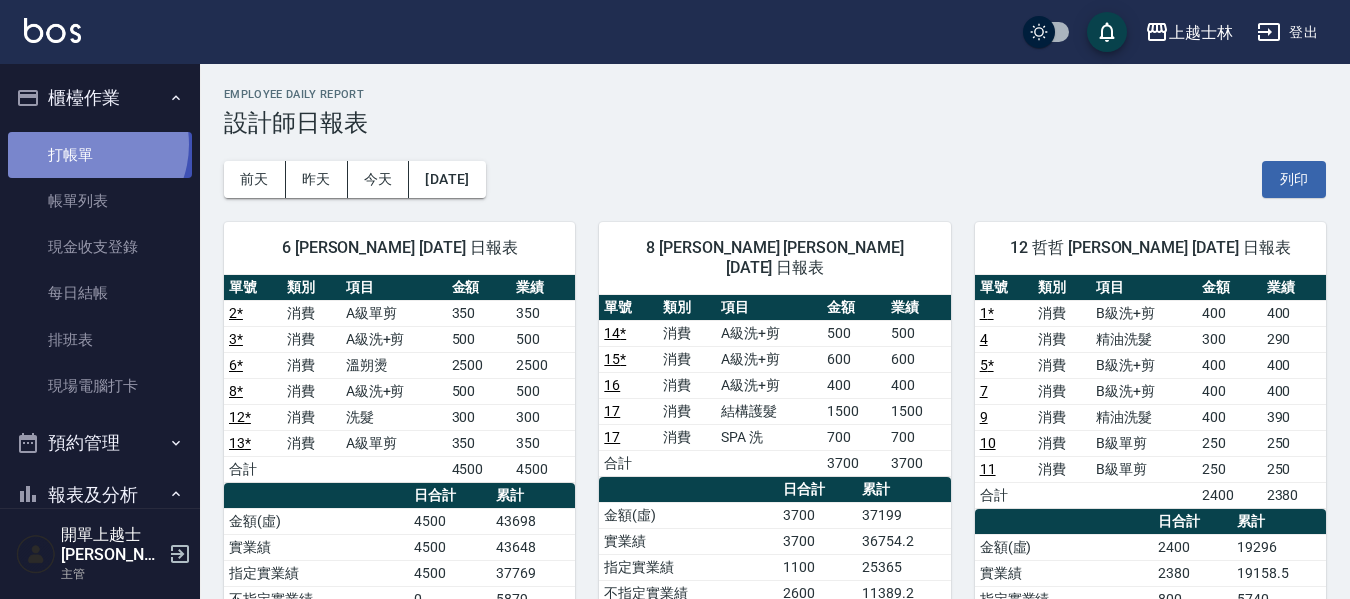 click on "打帳單" at bounding box center [100, 155] 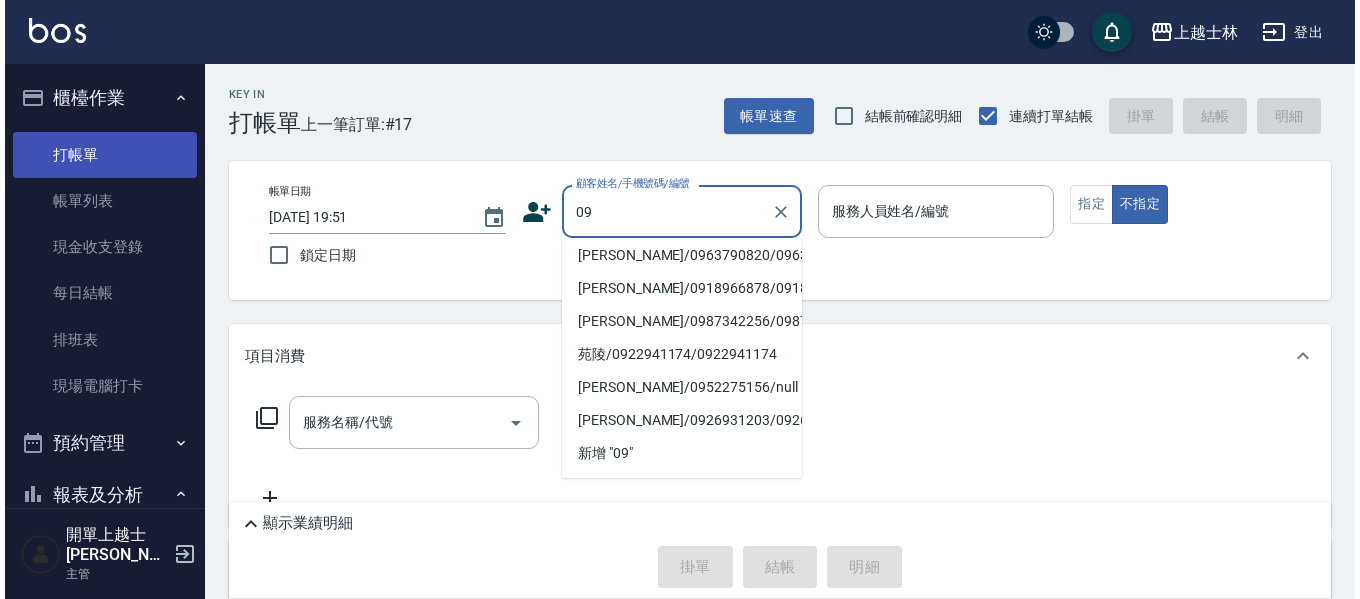 scroll, scrollTop: 8, scrollLeft: 0, axis: vertical 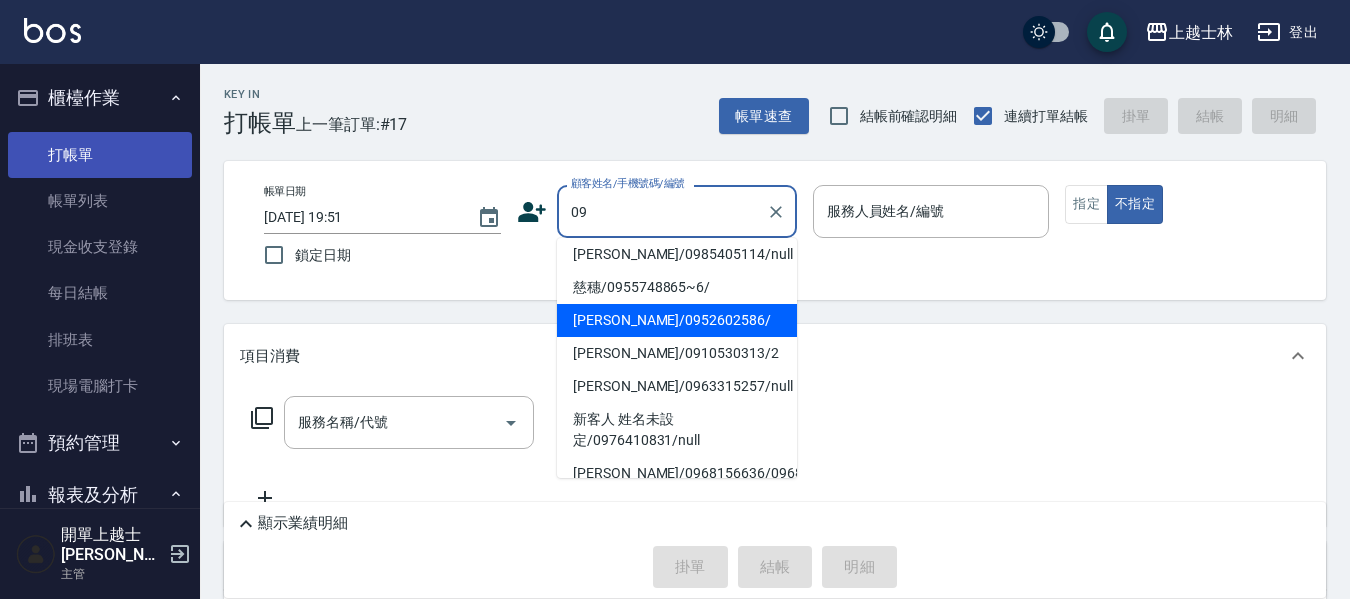 type on "09" 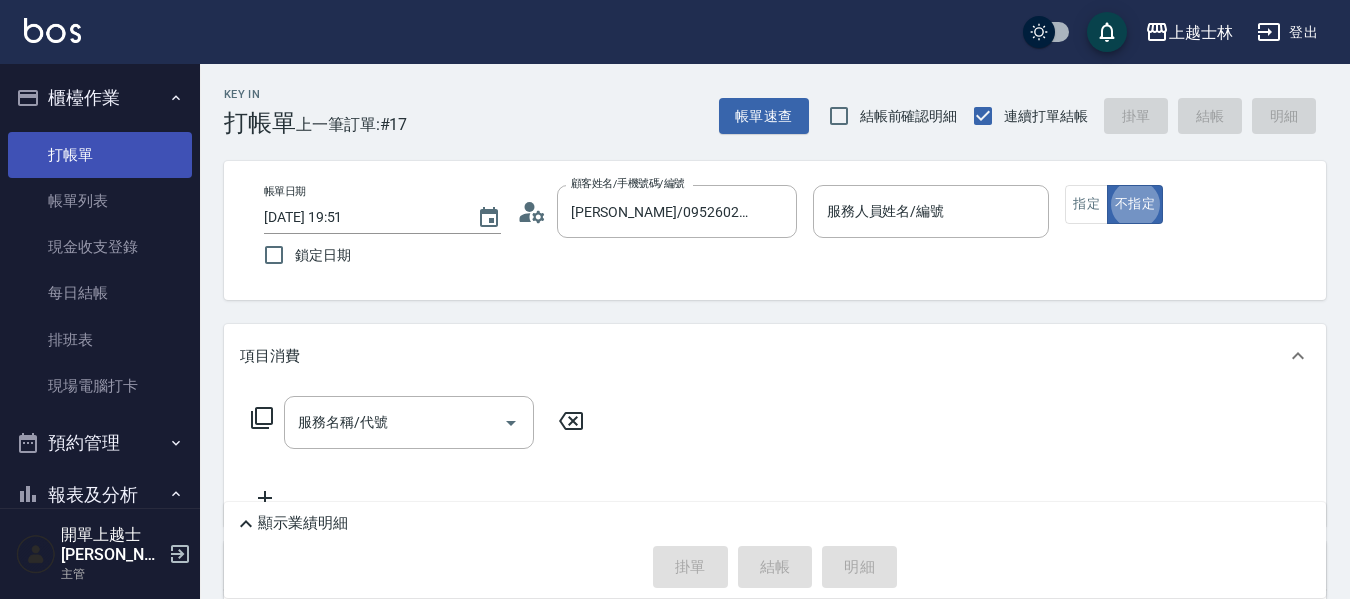 type on "哲哲-12" 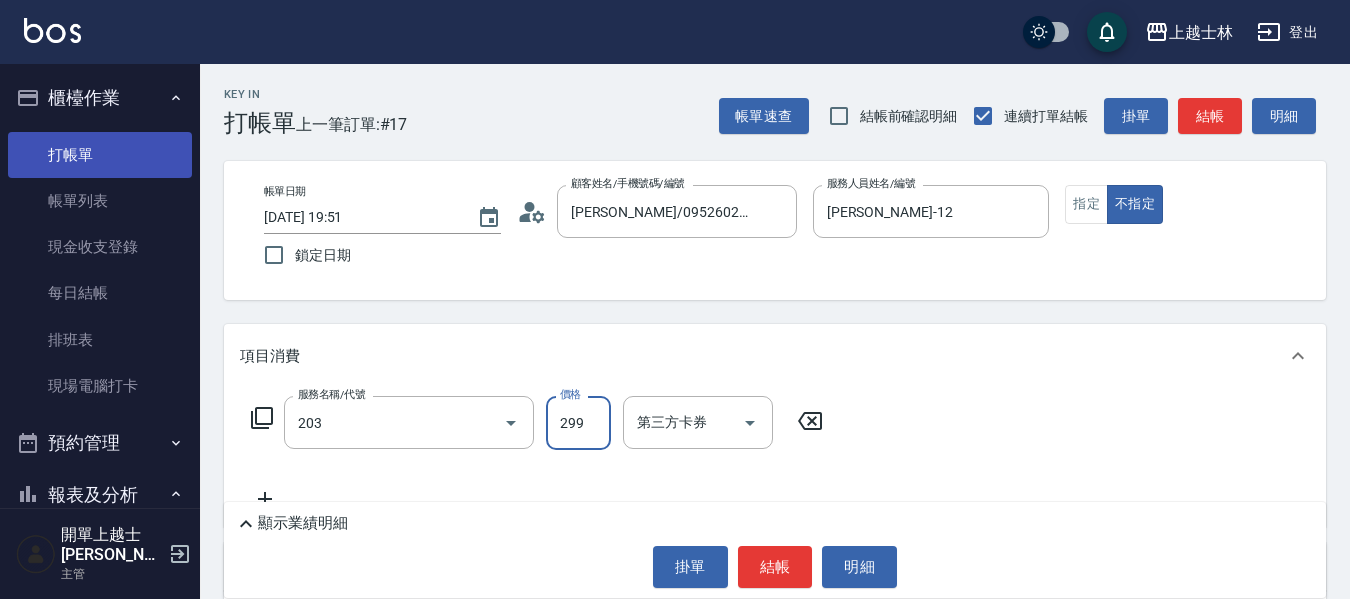 type on "B級洗+剪(203)" 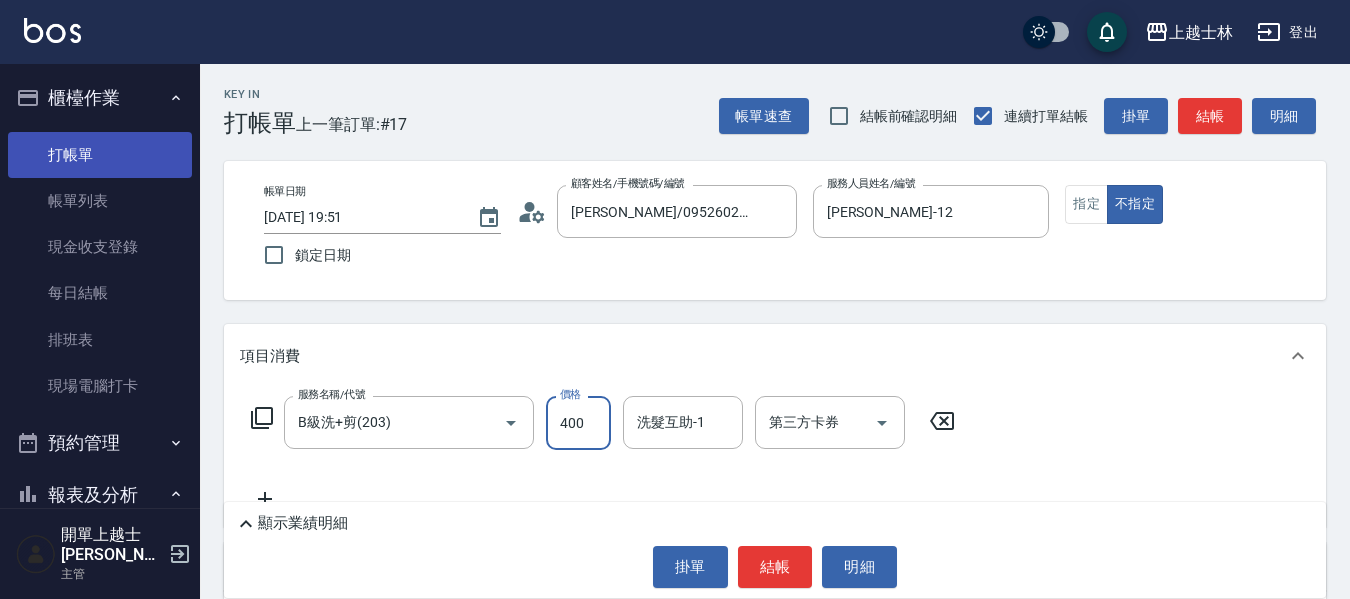 type on "400" 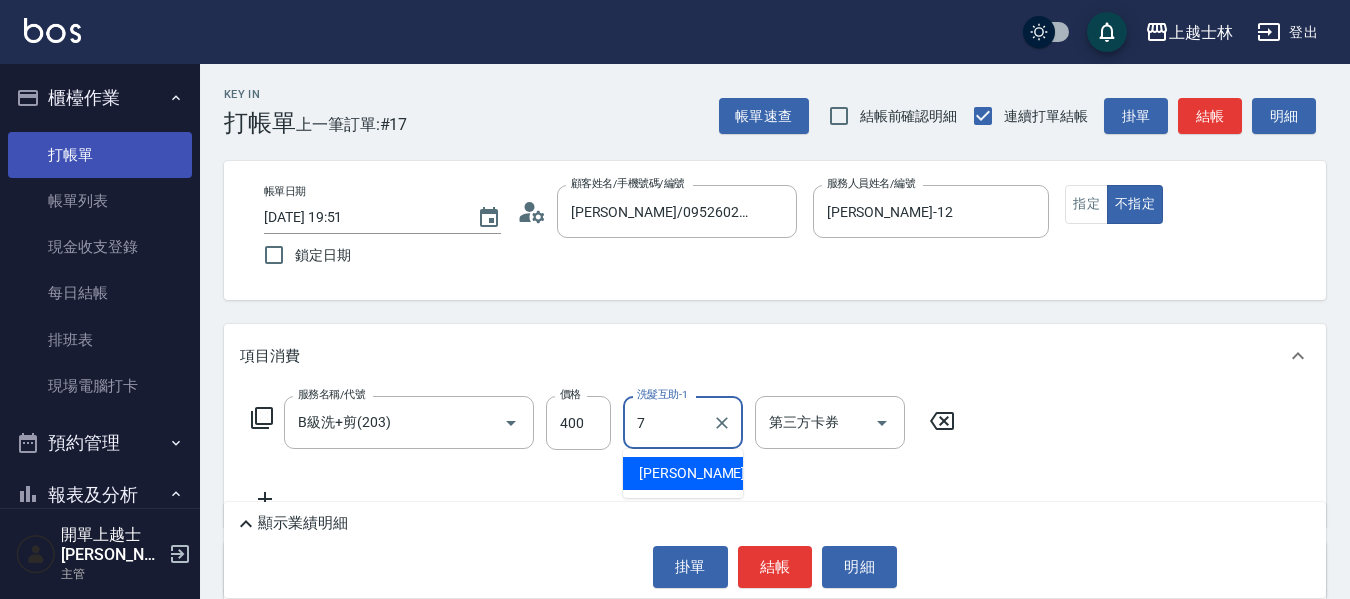 type on "蕾蕾-7" 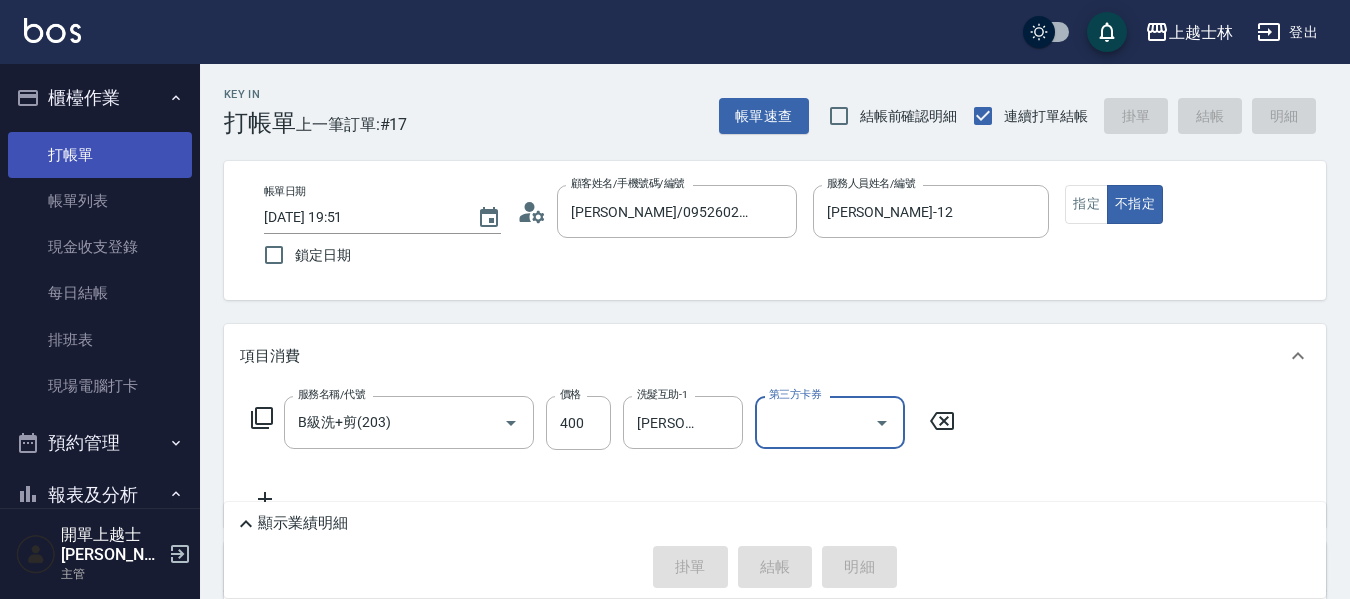 type 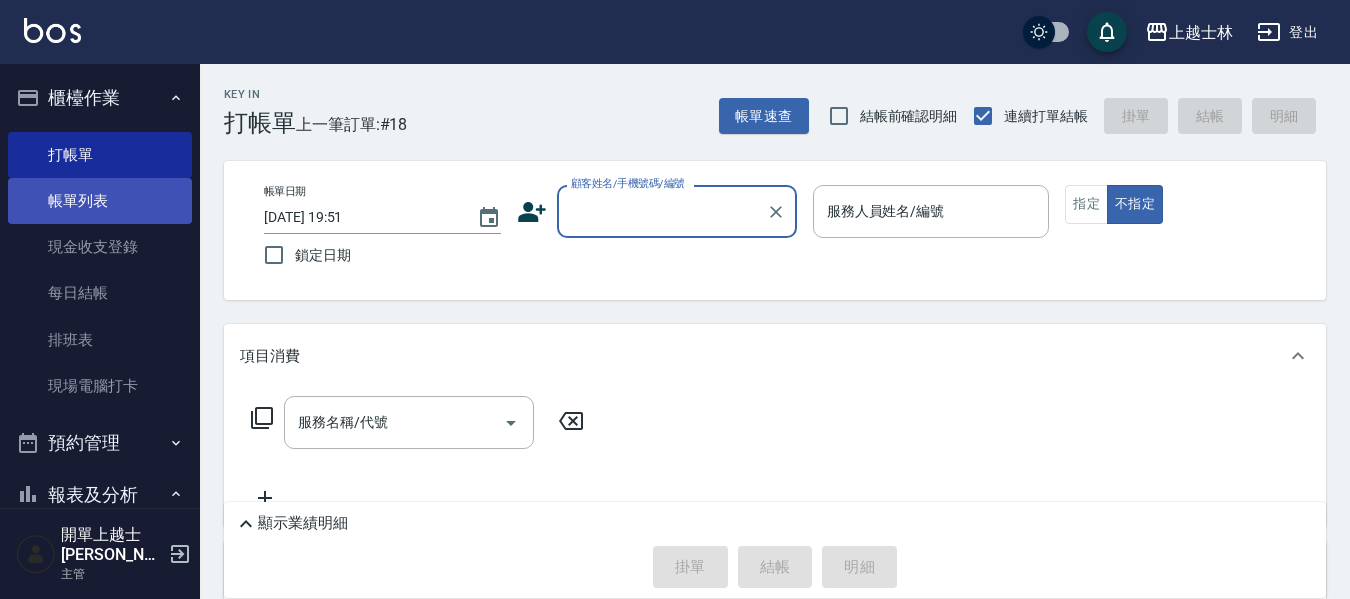 click on "帳單列表" at bounding box center (100, 201) 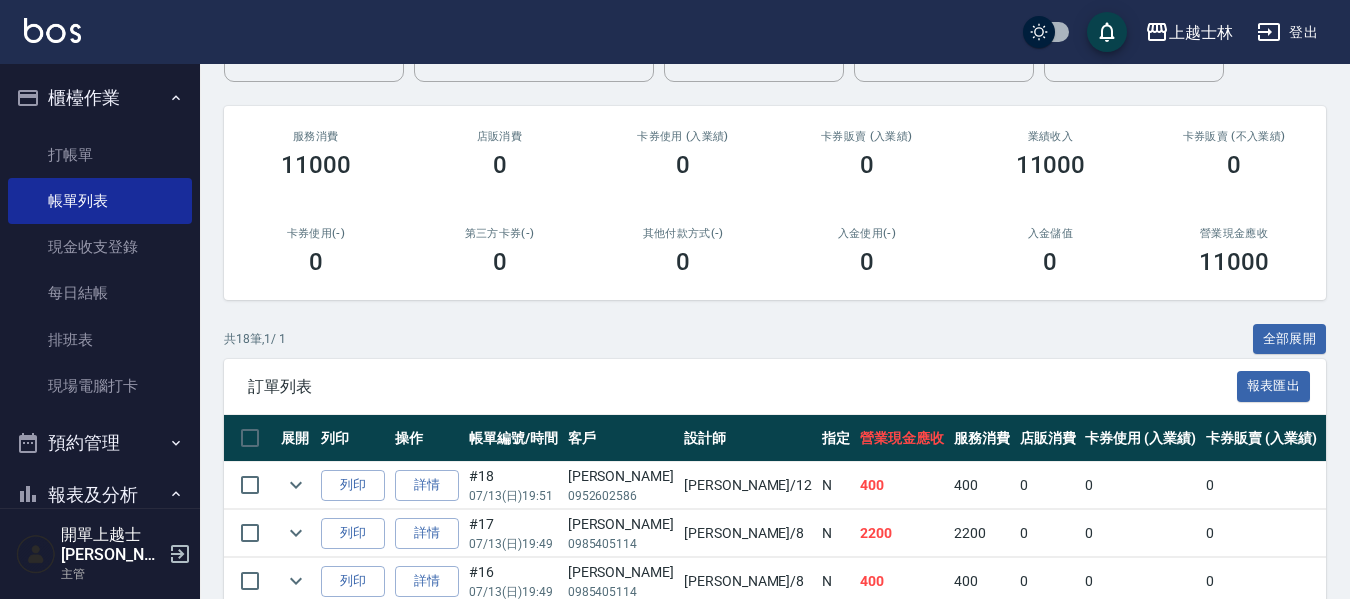 scroll, scrollTop: 200, scrollLeft: 0, axis: vertical 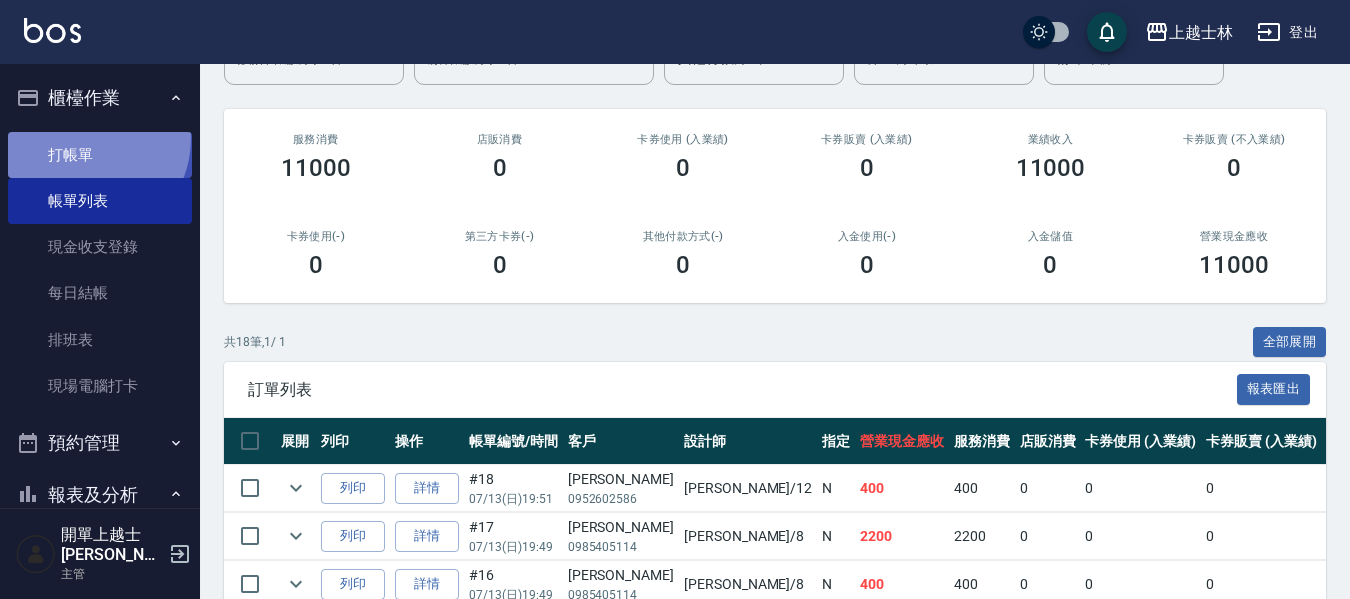 click on "打帳單" at bounding box center (100, 155) 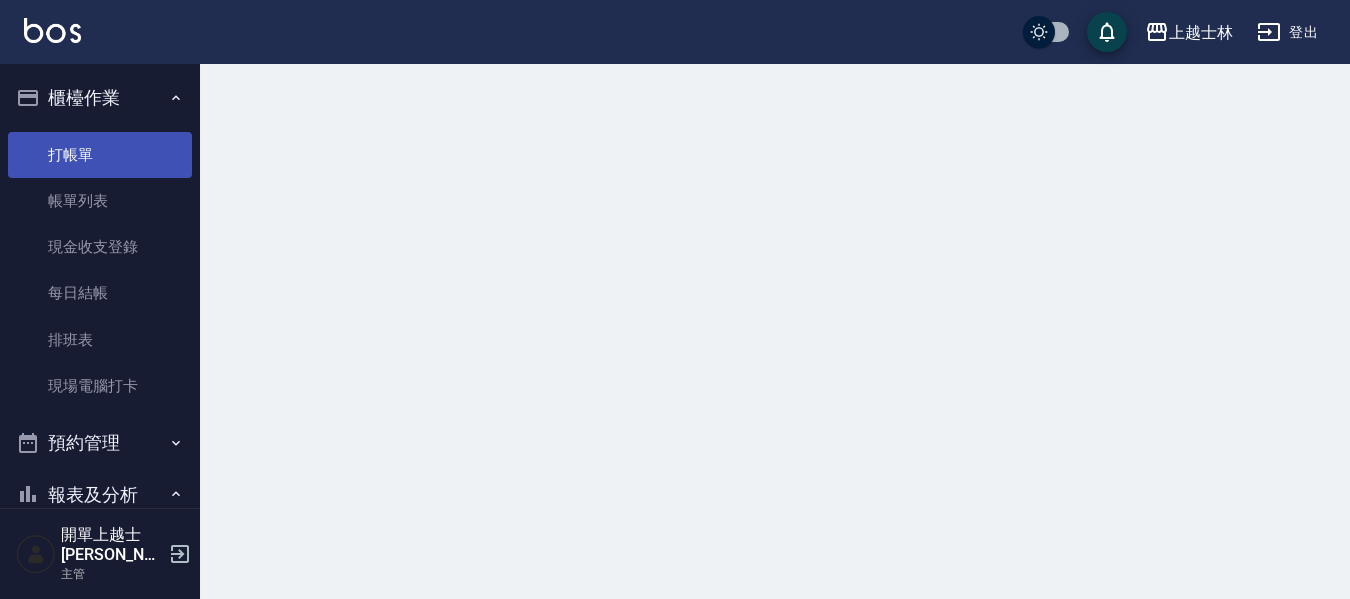 scroll, scrollTop: 0, scrollLeft: 0, axis: both 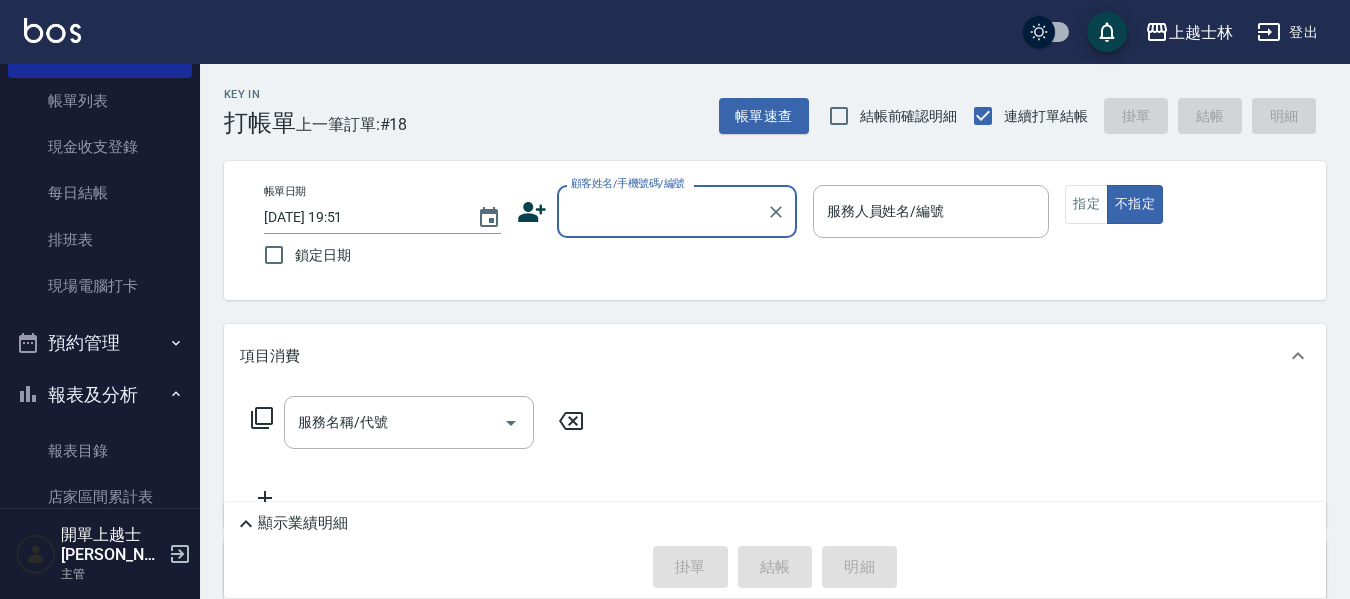 click on "報表及分析" at bounding box center (100, 395) 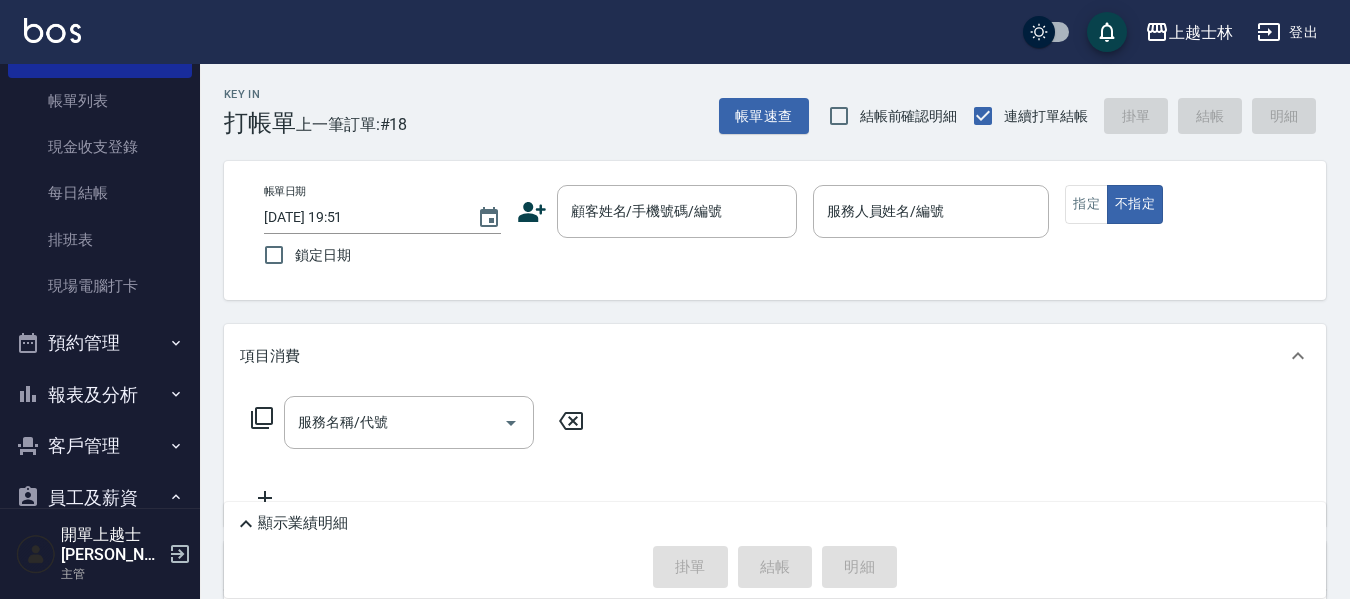 click on "報表及分析" at bounding box center (100, 395) 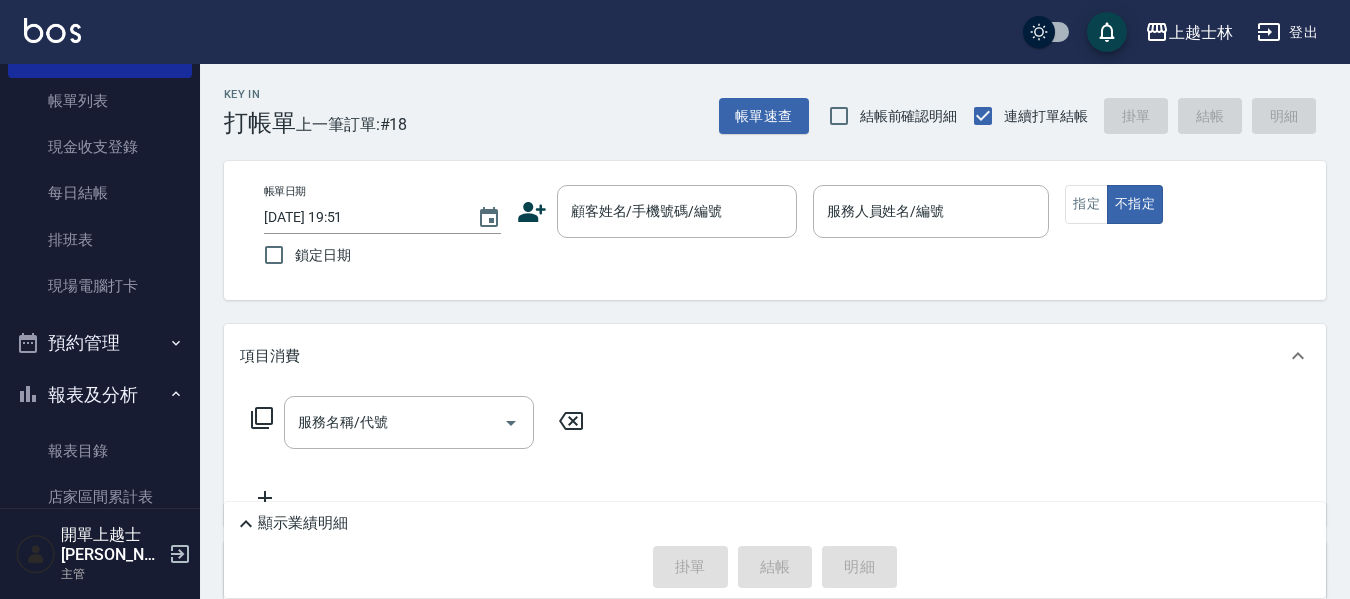 scroll, scrollTop: 200, scrollLeft: 0, axis: vertical 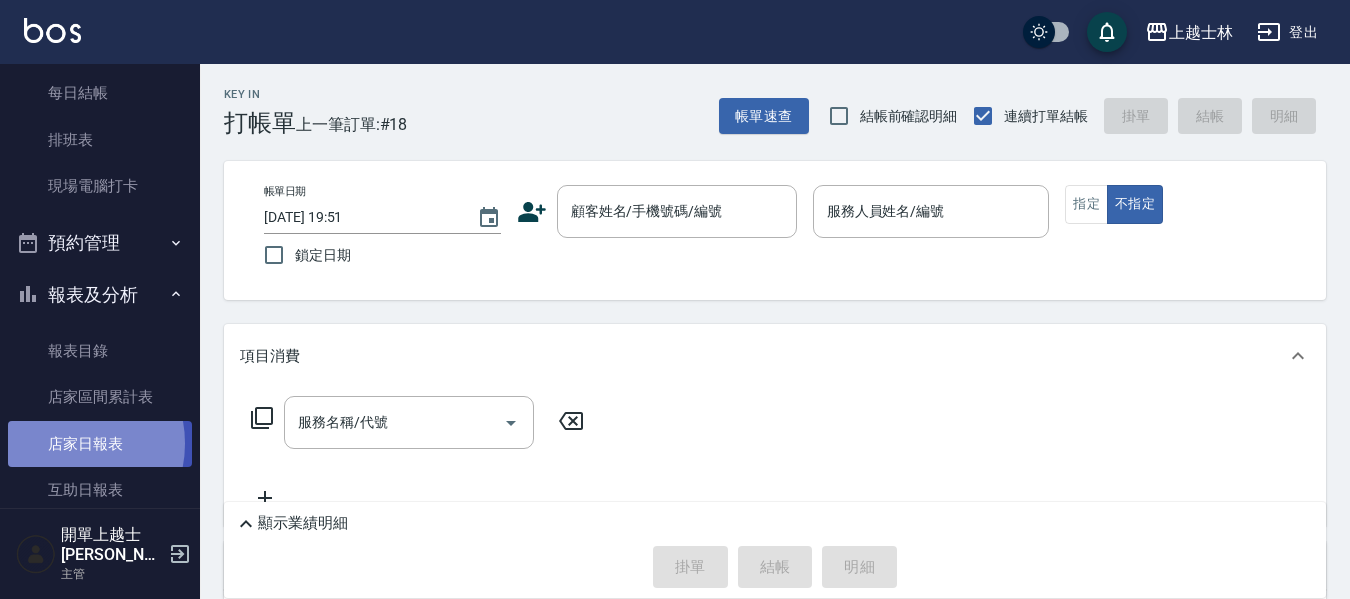 click on "店家日報表" at bounding box center (100, 444) 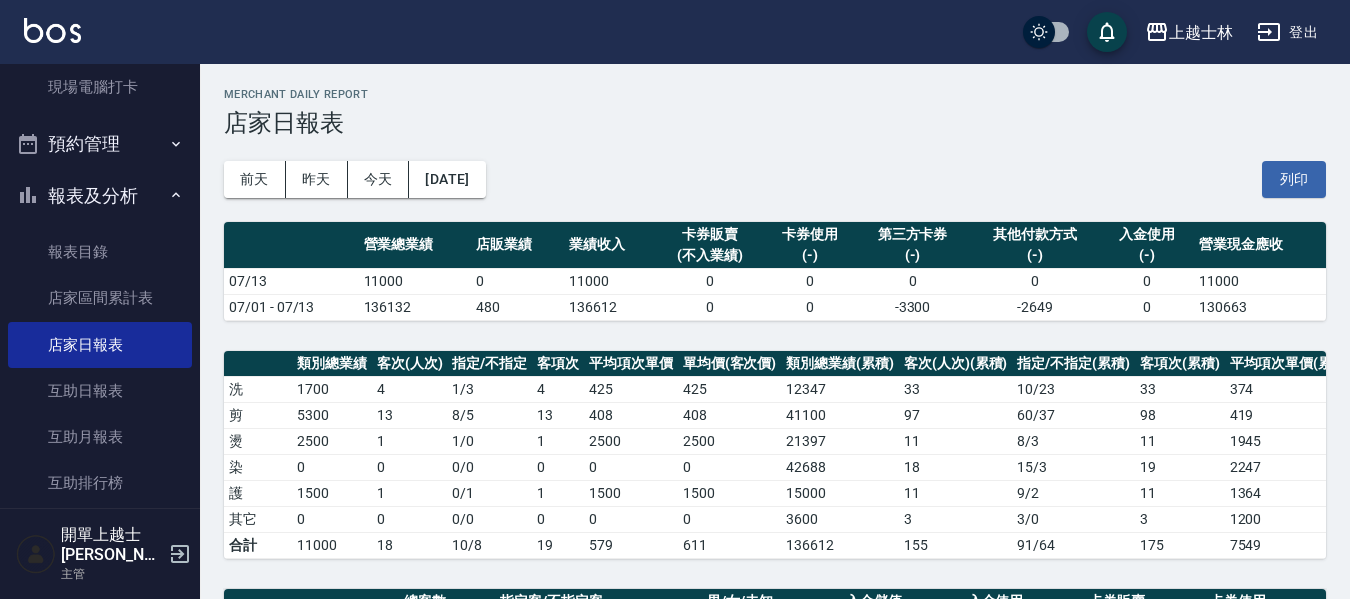 scroll, scrollTop: 300, scrollLeft: 0, axis: vertical 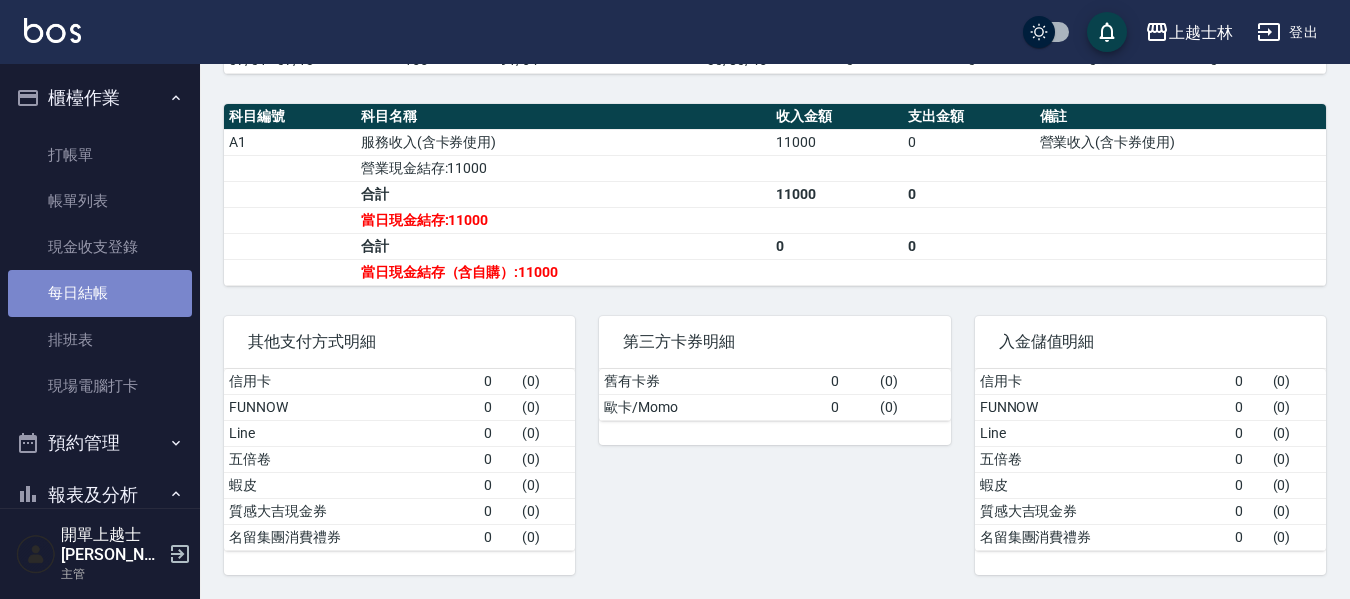 click on "每日結帳" at bounding box center (100, 293) 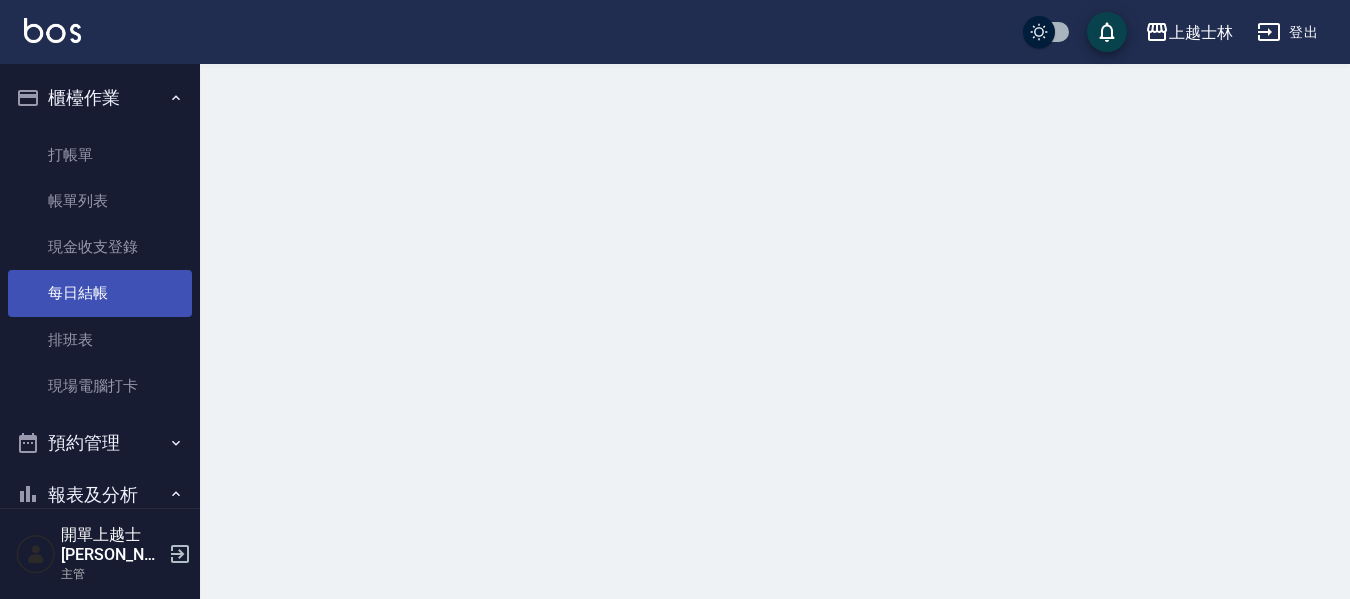scroll, scrollTop: 0, scrollLeft: 0, axis: both 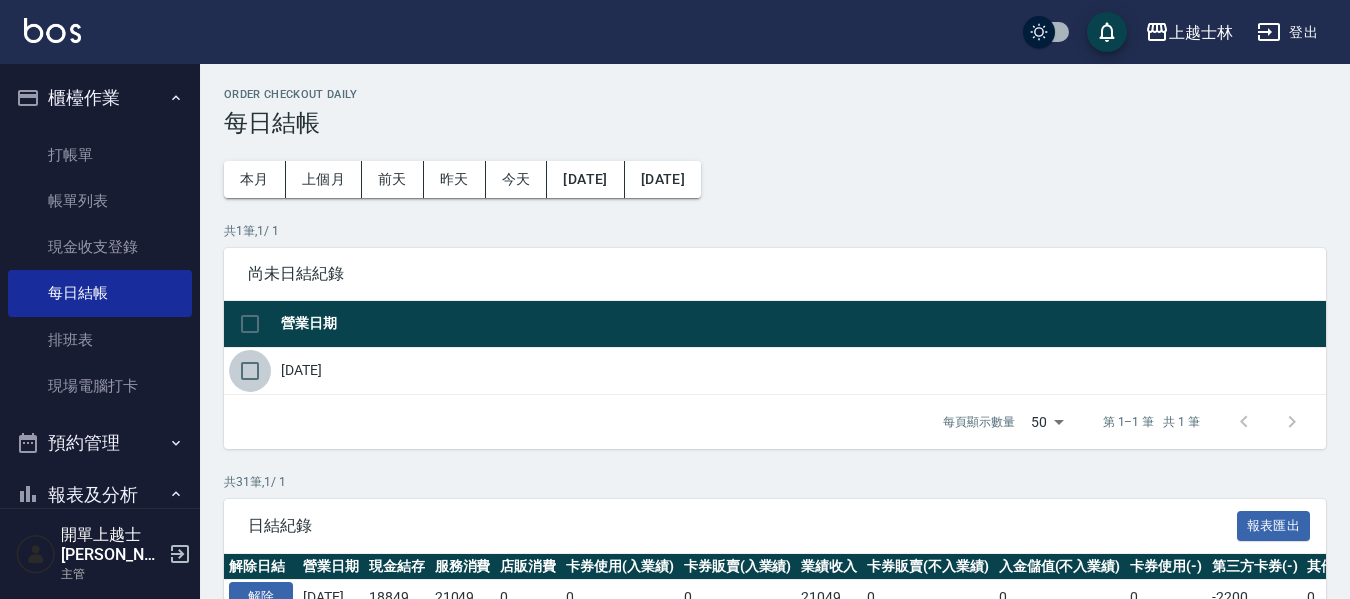 click at bounding box center [250, 371] 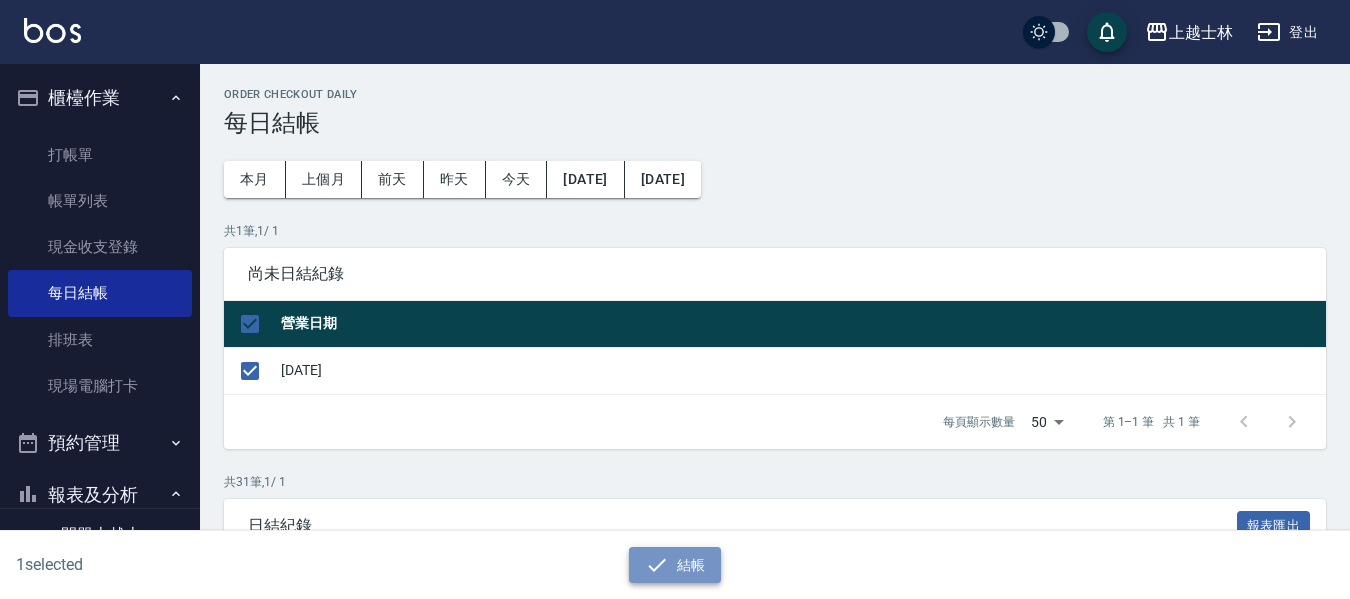 click on "結帳" at bounding box center (675, 565) 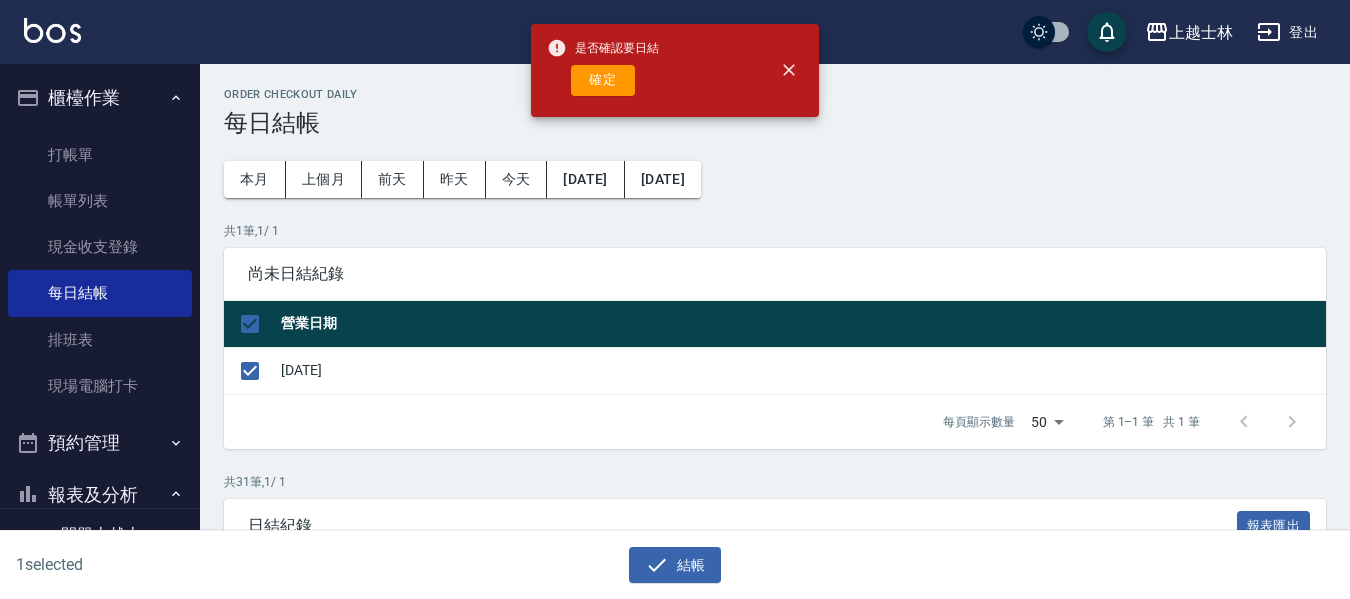 click on "是否確認要日結 確定" at bounding box center [603, 70] 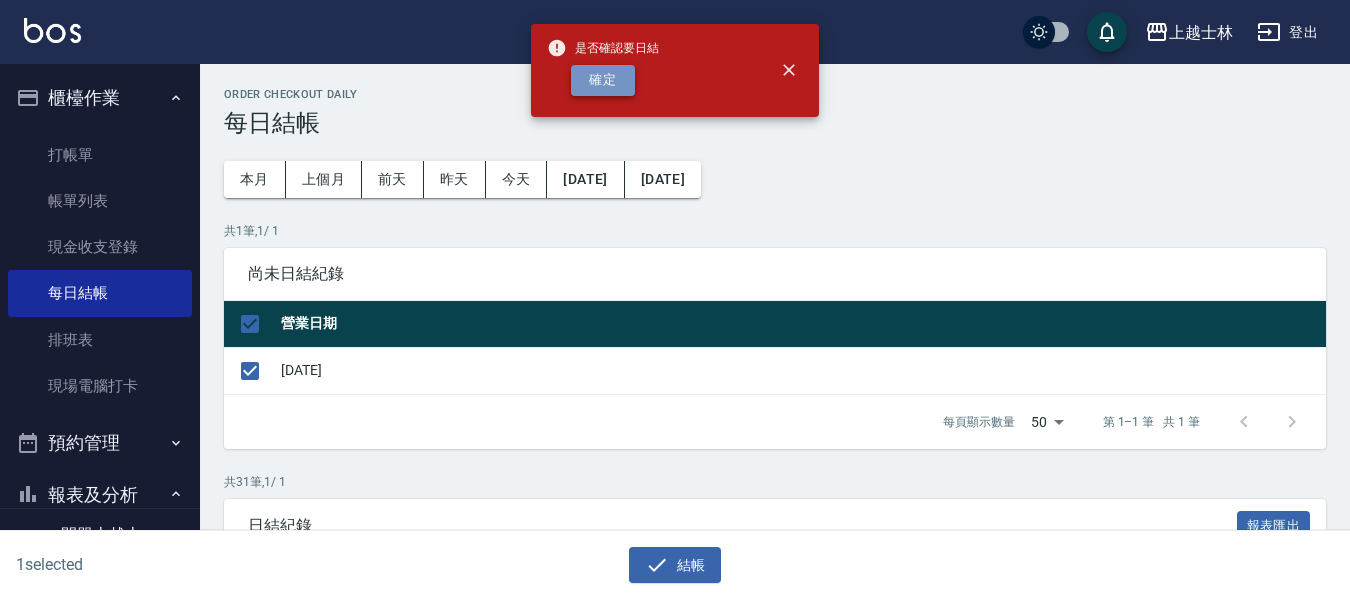 click on "確定" at bounding box center (603, 80) 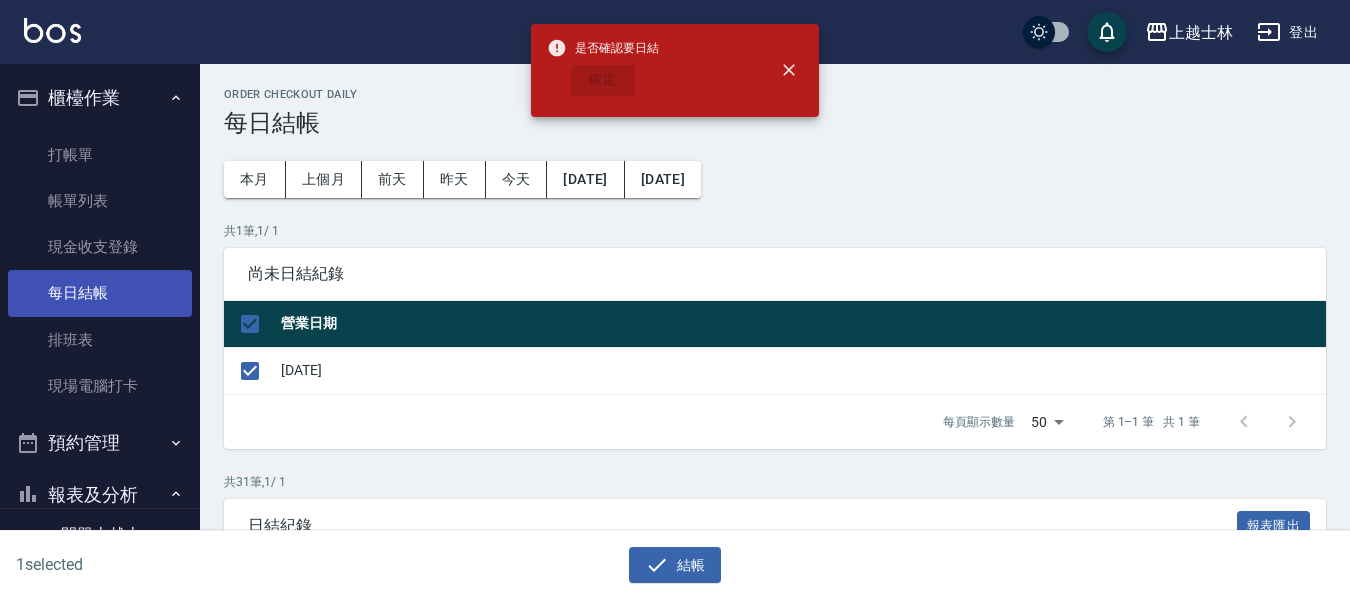 checkbox on "false" 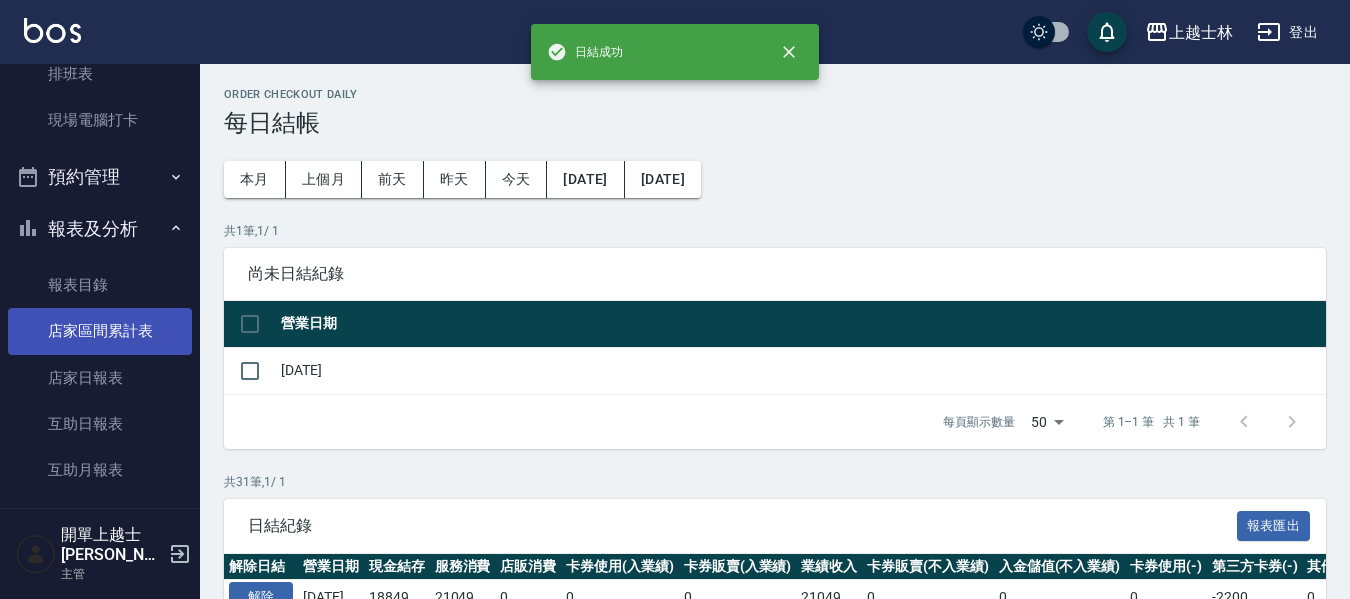 scroll, scrollTop: 300, scrollLeft: 0, axis: vertical 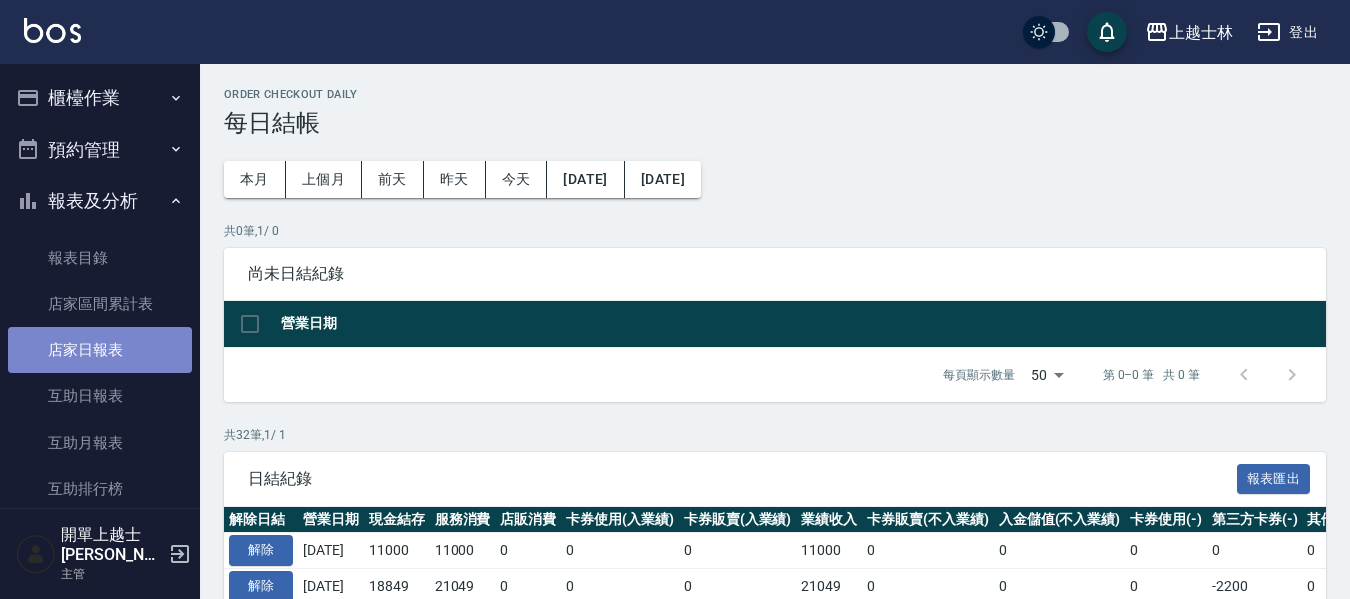 click on "店家日報表" at bounding box center [100, 350] 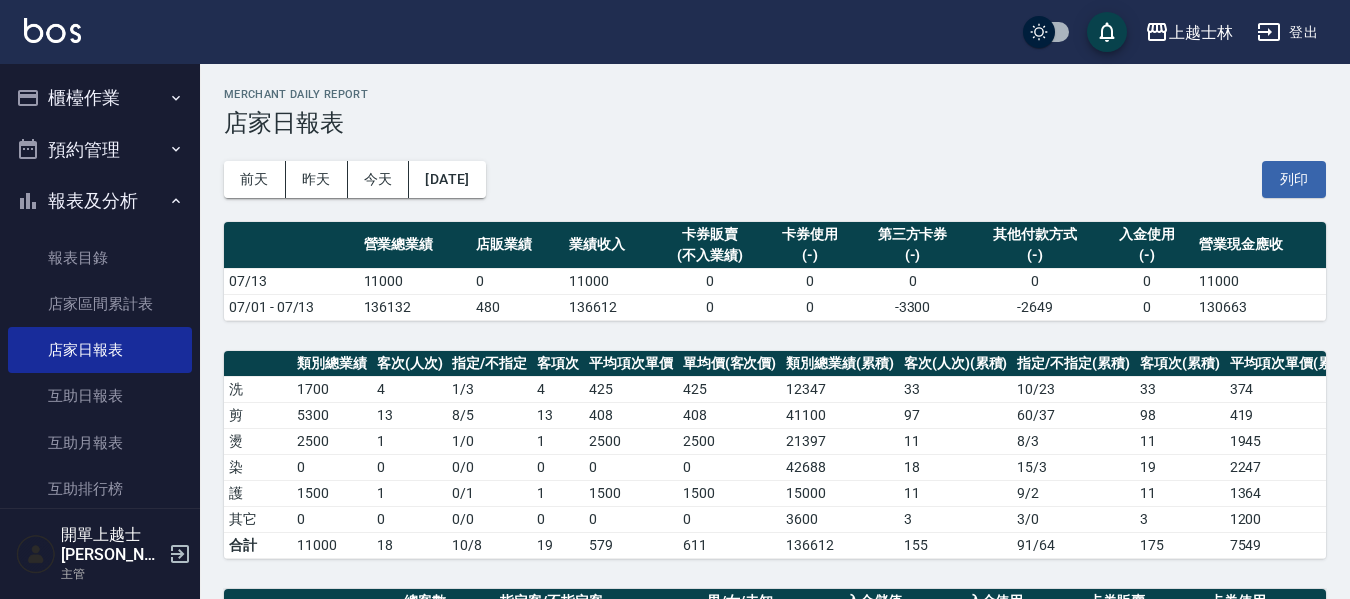 click on "櫃檯作業" at bounding box center (100, 98) 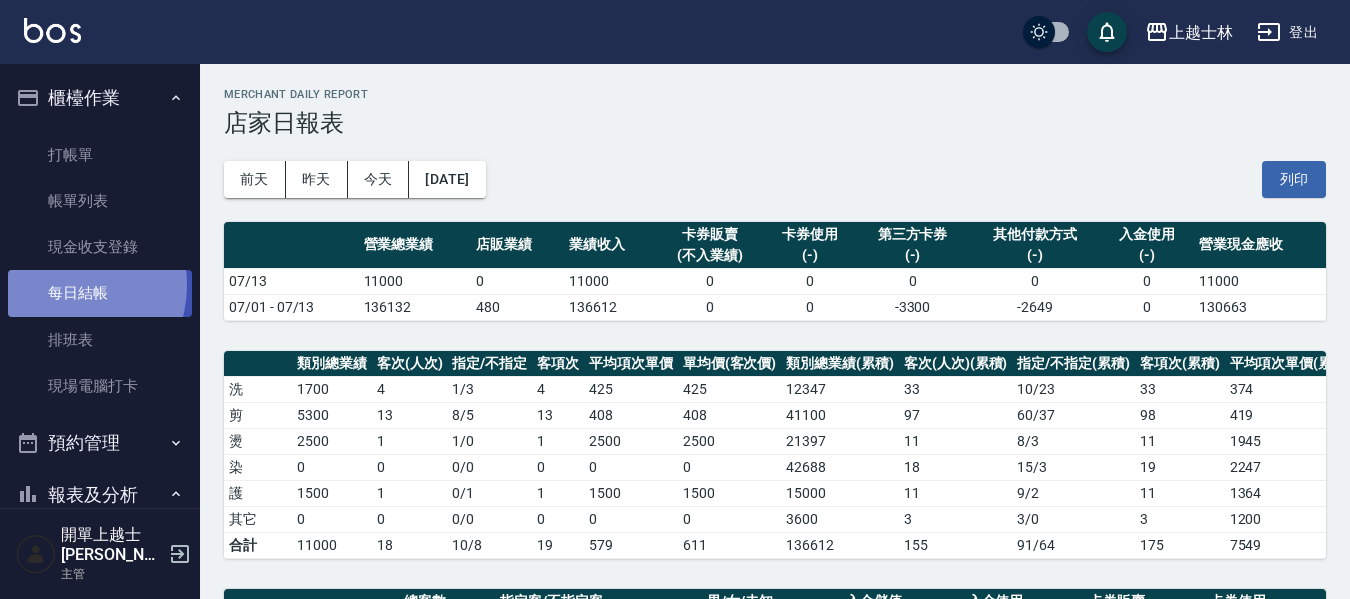 click on "每日結帳" at bounding box center [100, 293] 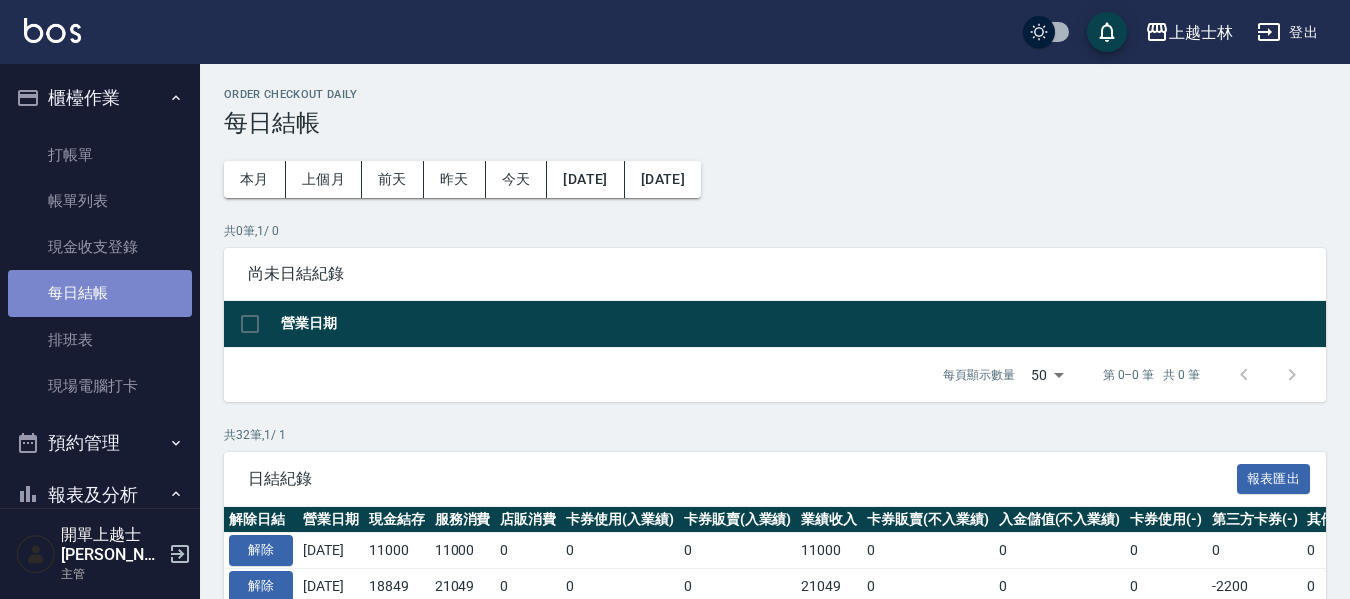 click on "每日結帳" at bounding box center (100, 293) 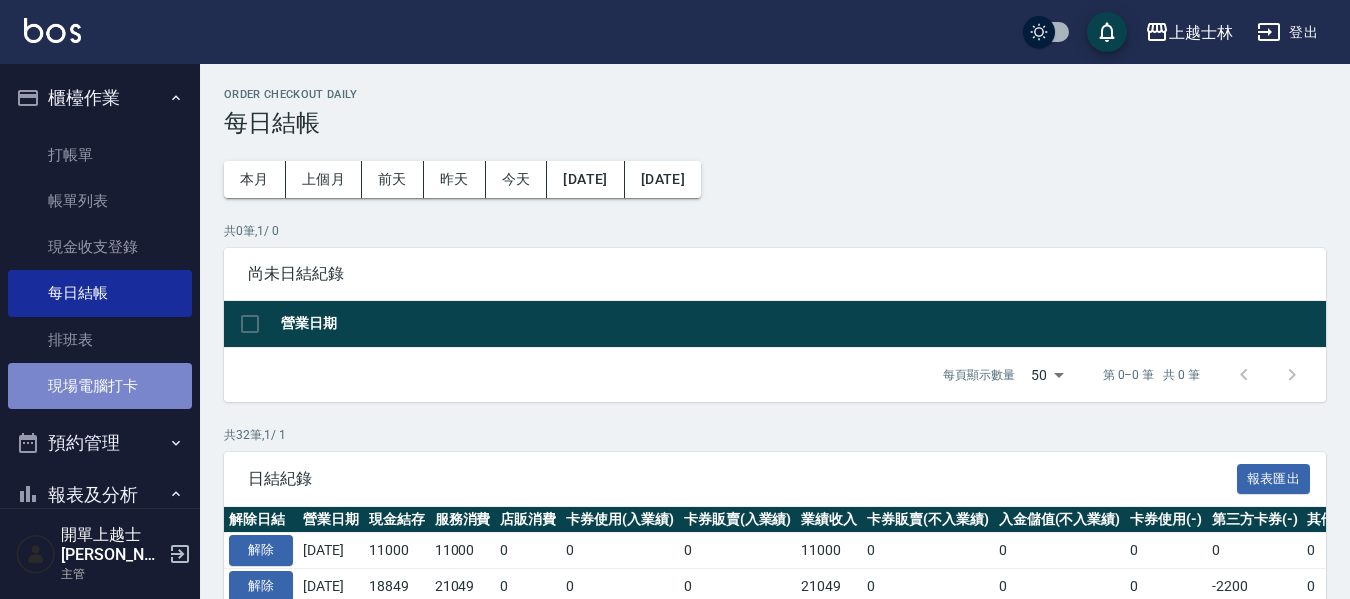 click on "現場電腦打卡" at bounding box center [100, 386] 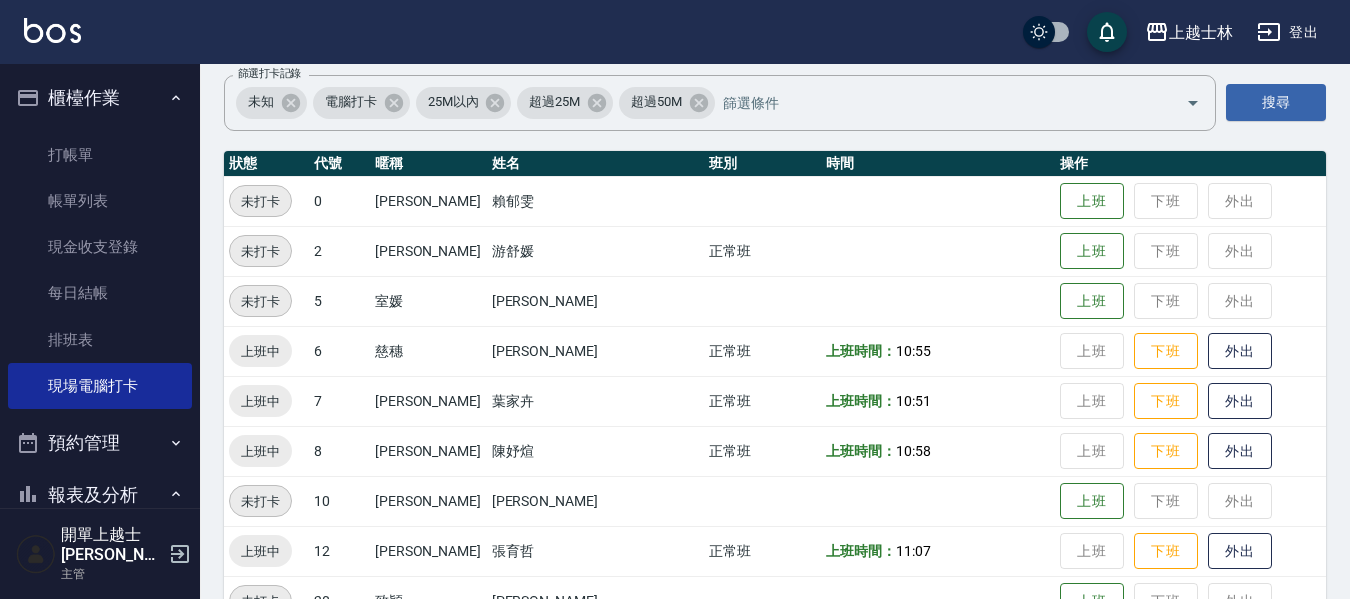 scroll, scrollTop: 200, scrollLeft: 0, axis: vertical 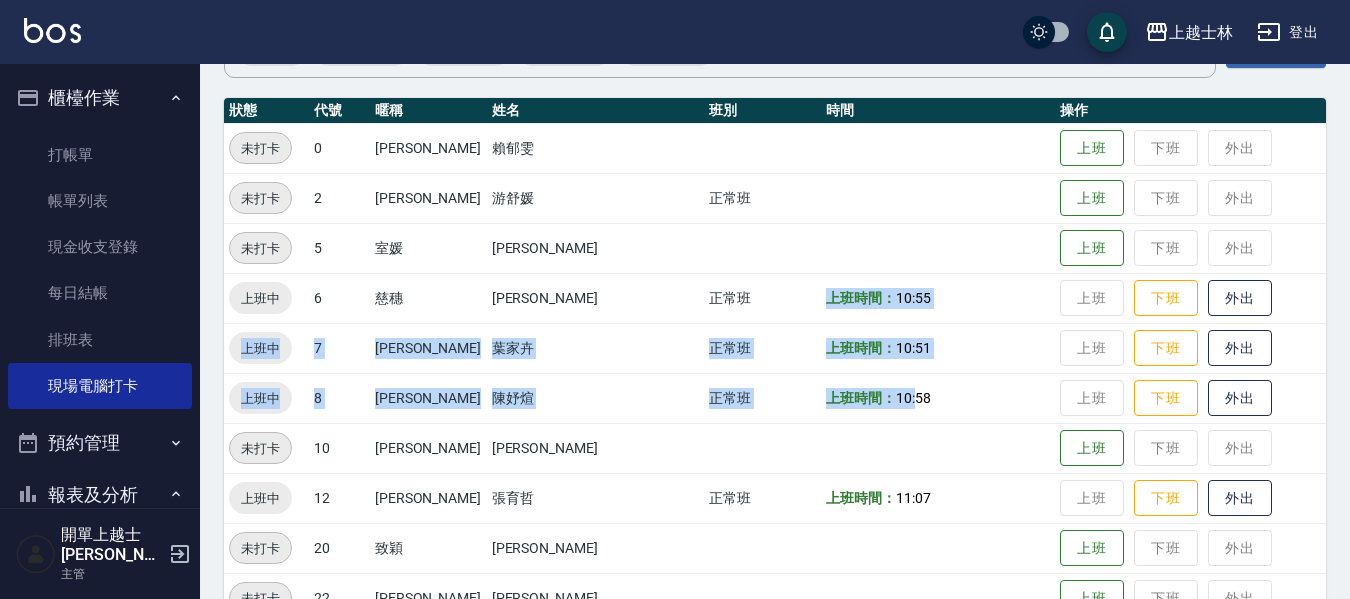 drag, startPoint x: 794, startPoint y: 334, endPoint x: 859, endPoint y: 425, distance: 111.83023 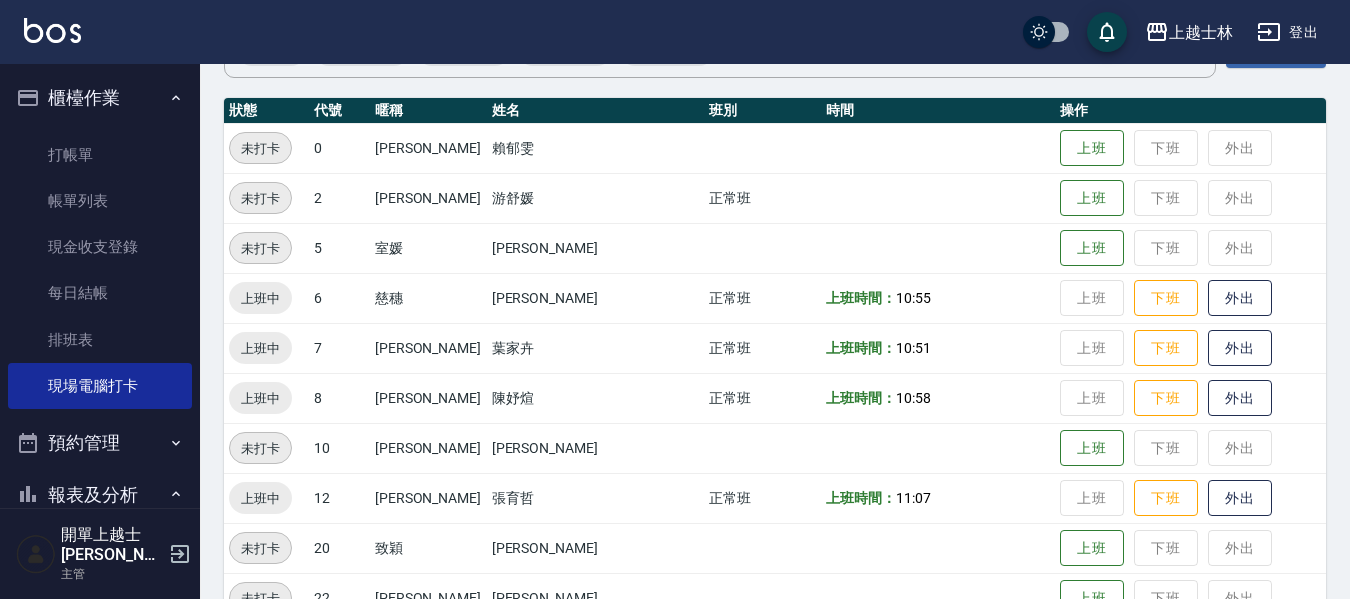 click at bounding box center [938, 448] 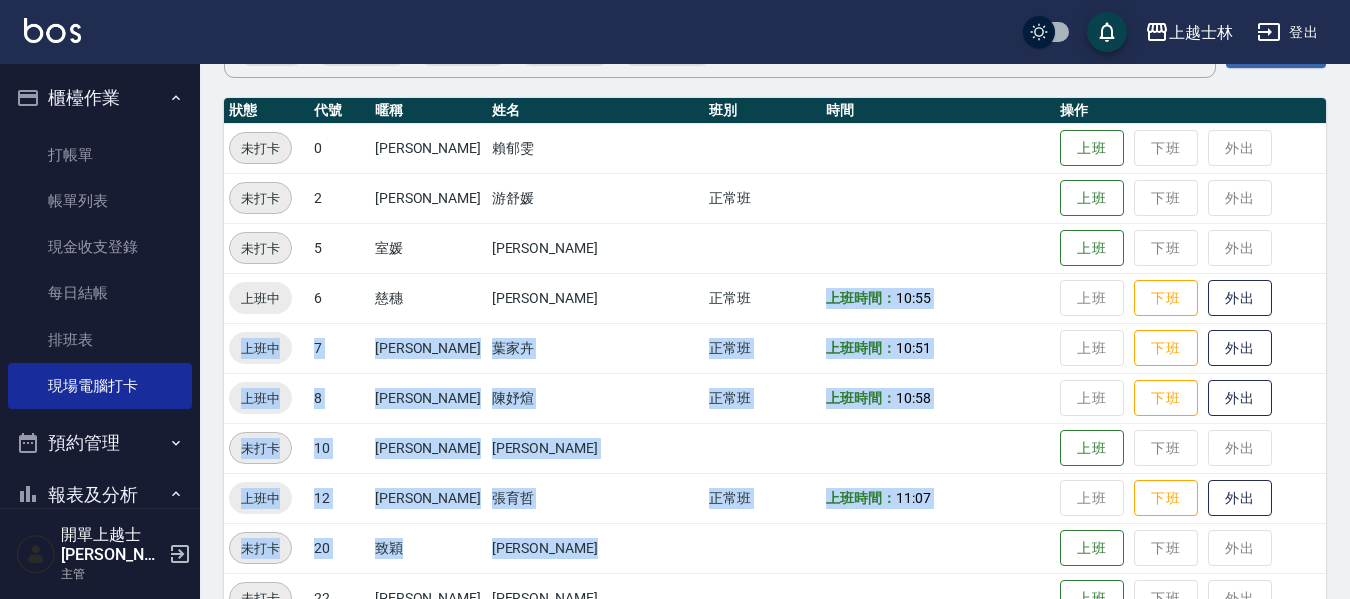 drag, startPoint x: 732, startPoint y: 281, endPoint x: 770, endPoint y: 395, distance: 120.16655 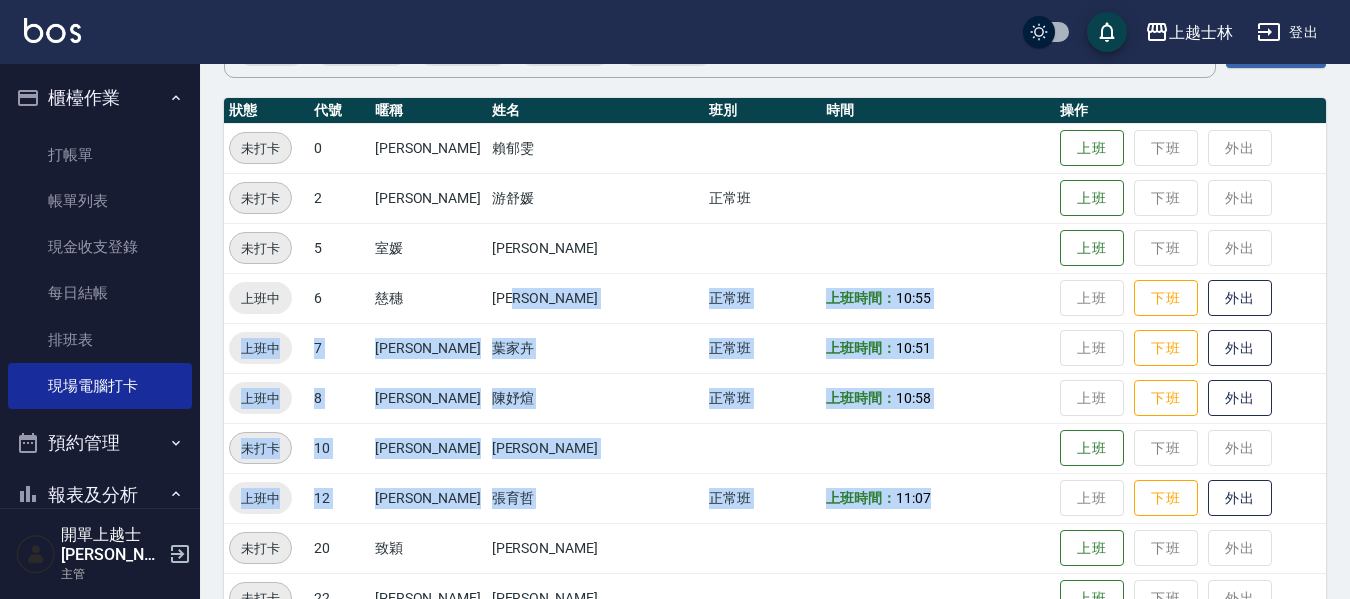 drag, startPoint x: 598, startPoint y: 282, endPoint x: 930, endPoint y: 520, distance: 408.4948 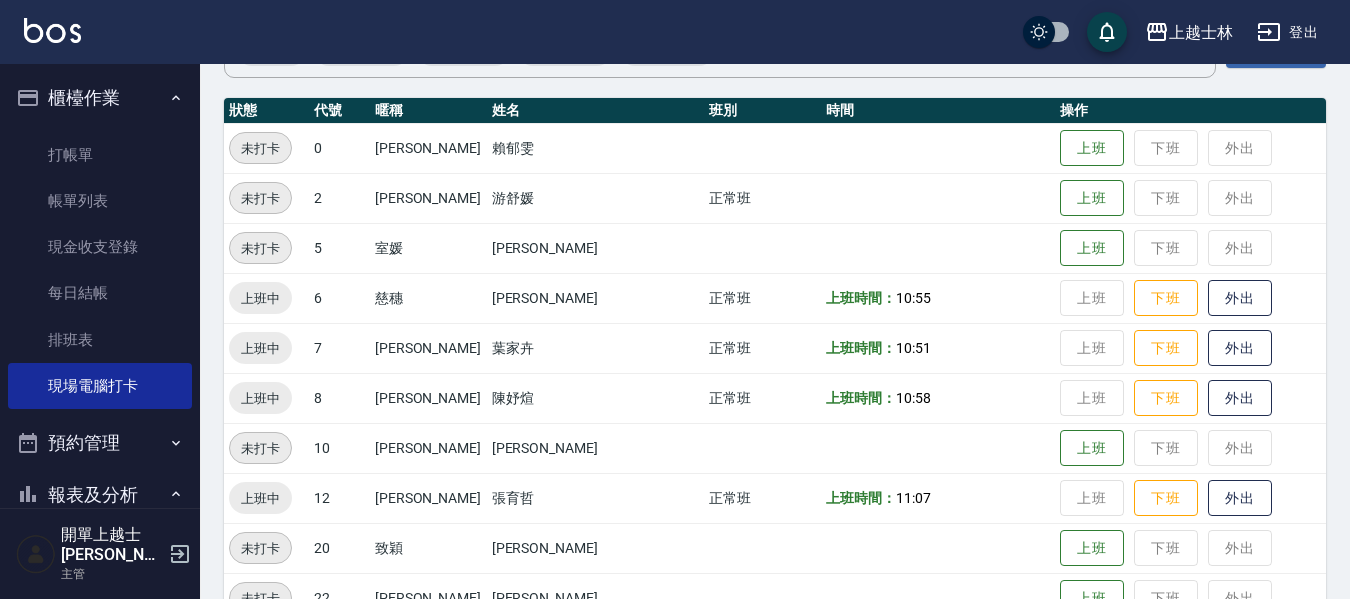 click on "[PERSON_NAME]" at bounding box center [596, 298] 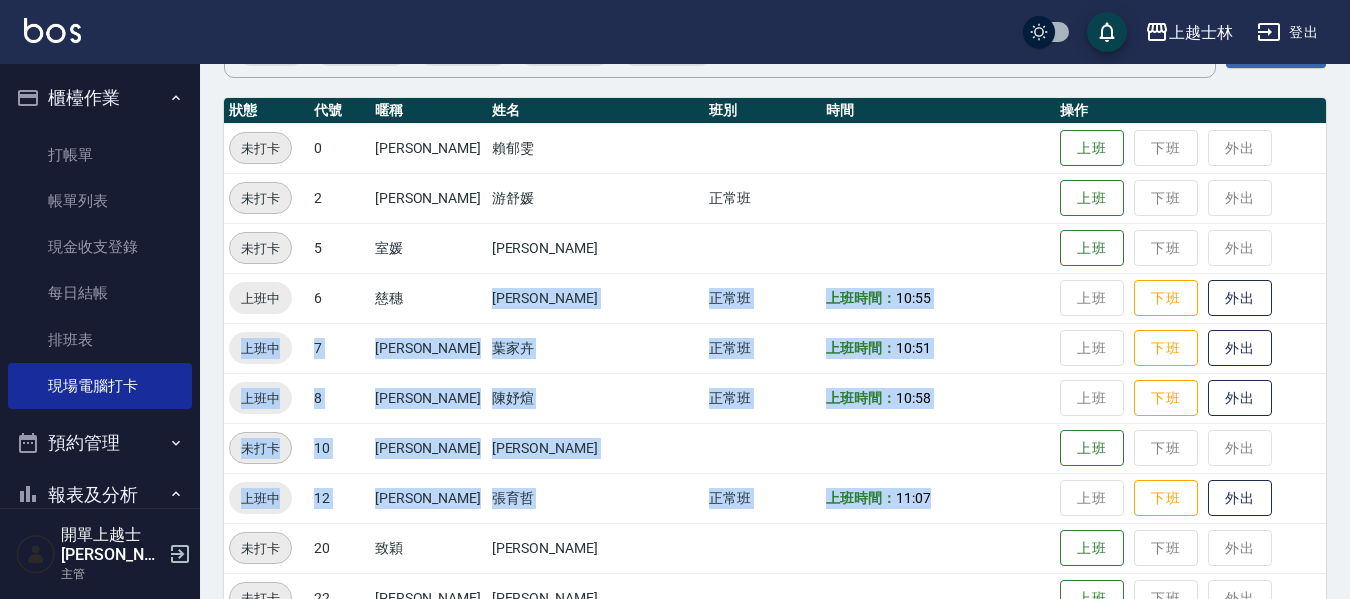 drag, startPoint x: 468, startPoint y: 295, endPoint x: 920, endPoint y: 521, distance: 505.35135 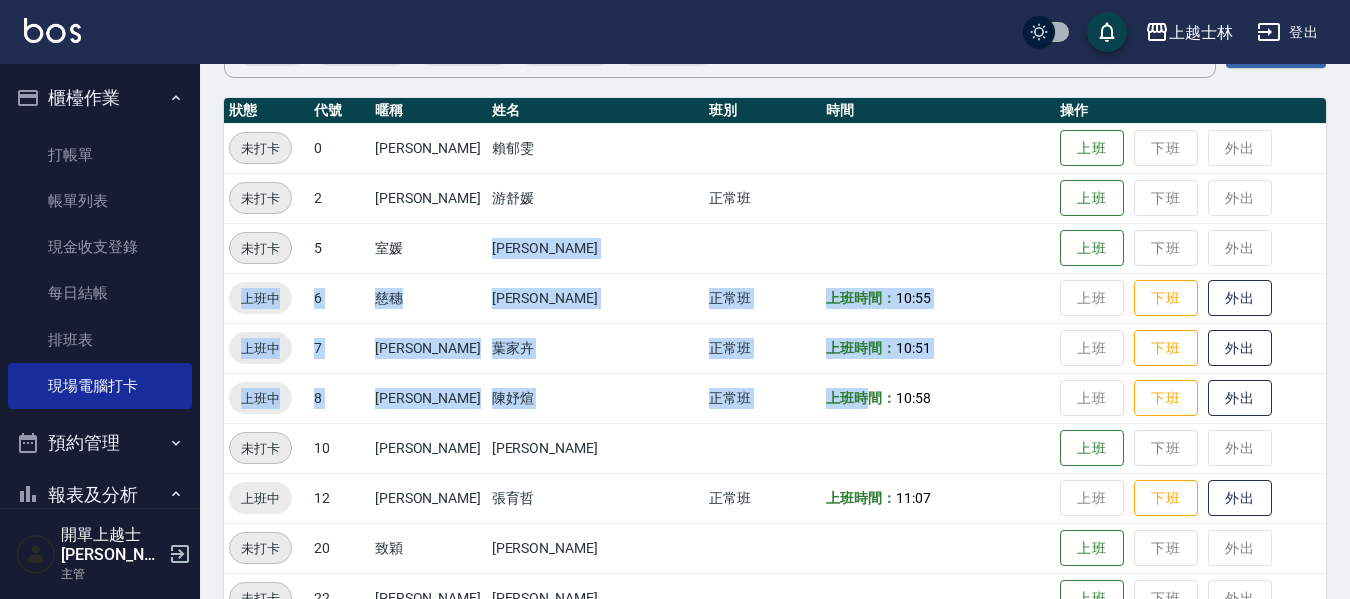 drag, startPoint x: 470, startPoint y: 264, endPoint x: 872, endPoint y: 402, distance: 425.02707 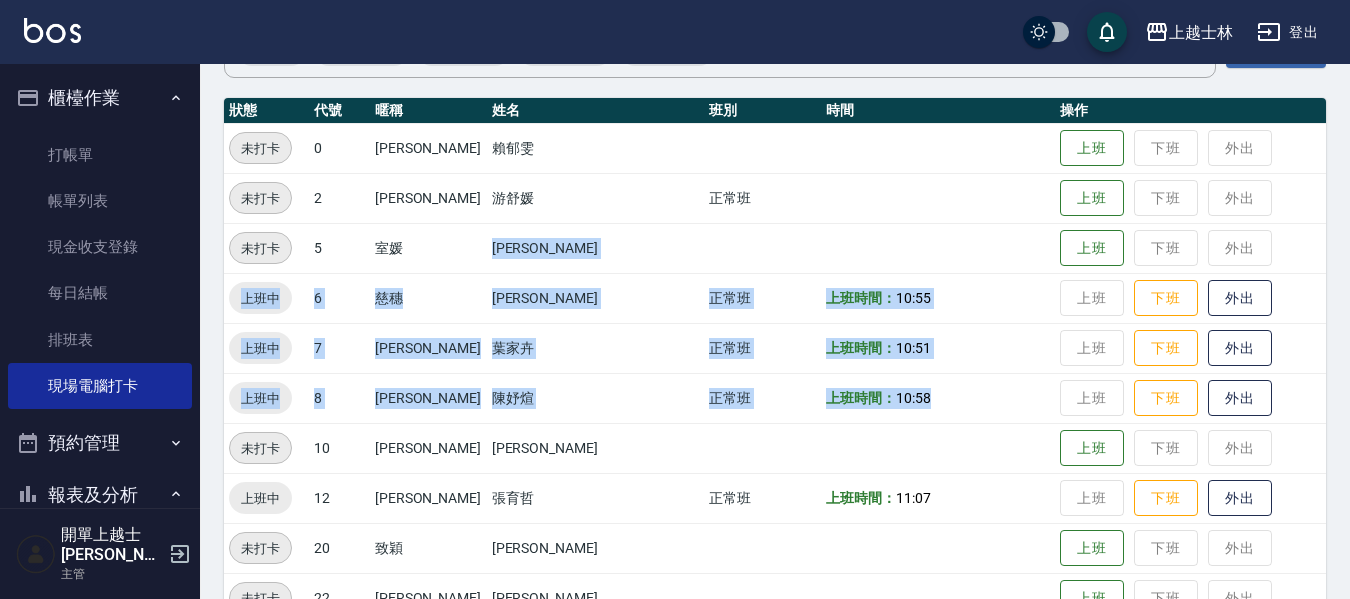 click on "[PERSON_NAME]" at bounding box center (596, 298) 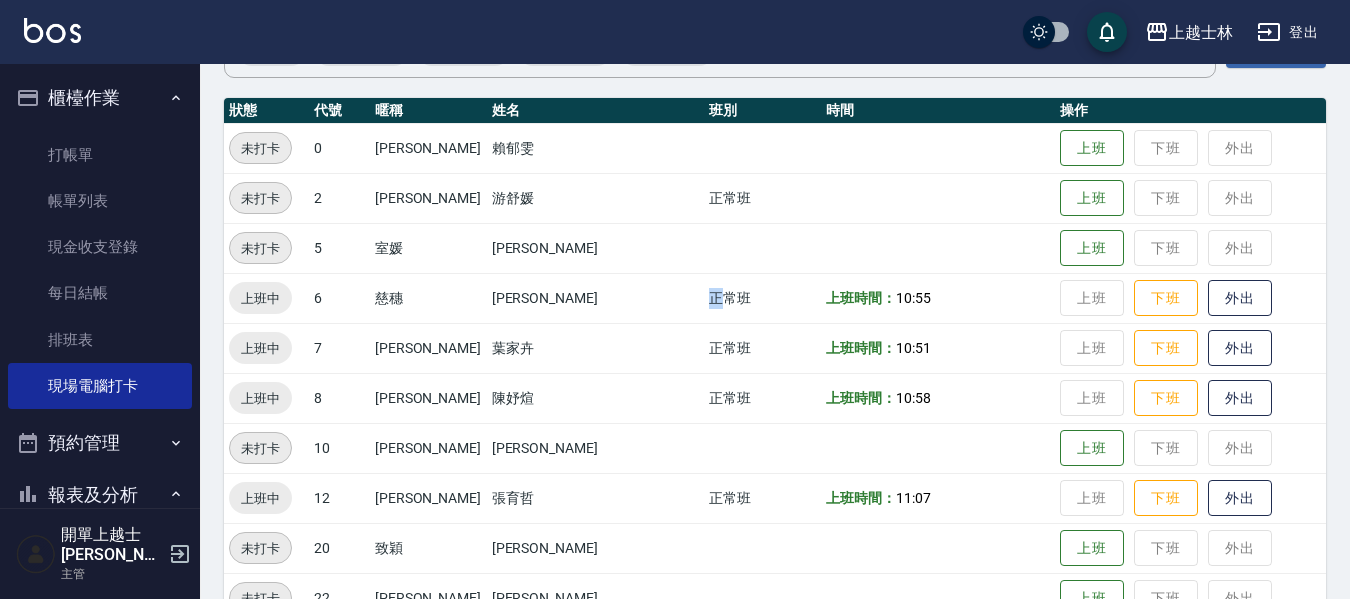 drag, startPoint x: 617, startPoint y: 296, endPoint x: 627, endPoint y: 299, distance: 10.440307 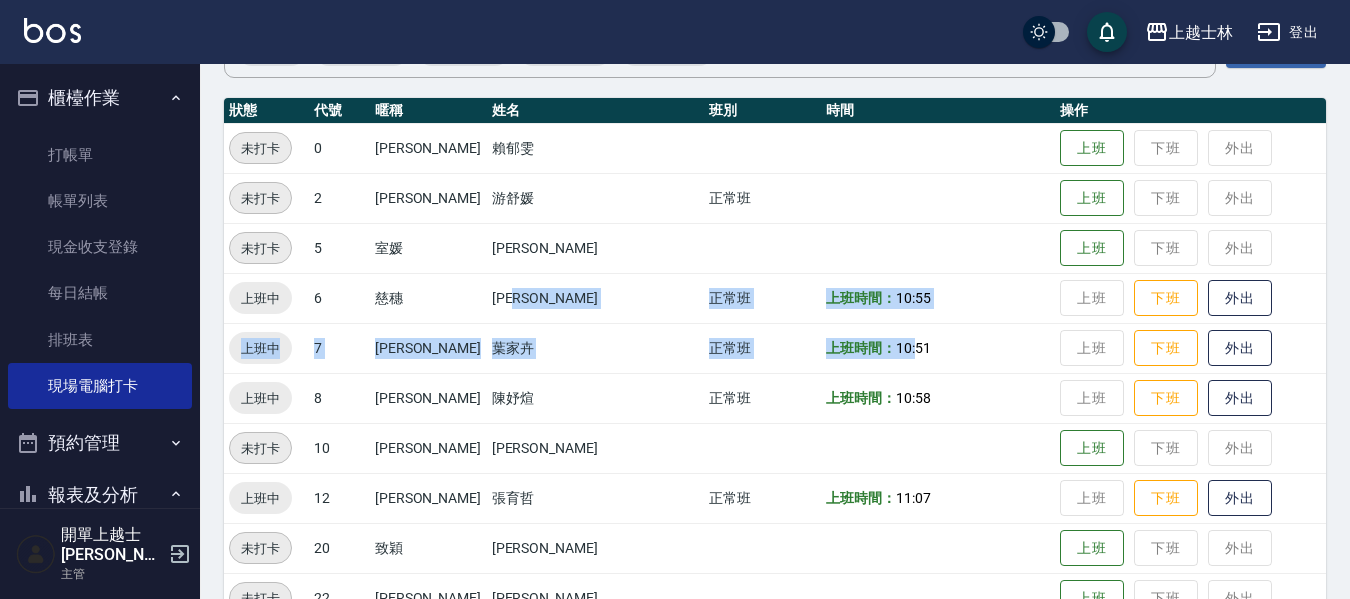 drag, startPoint x: 607, startPoint y: 296, endPoint x: 843, endPoint y: 336, distance: 239.36583 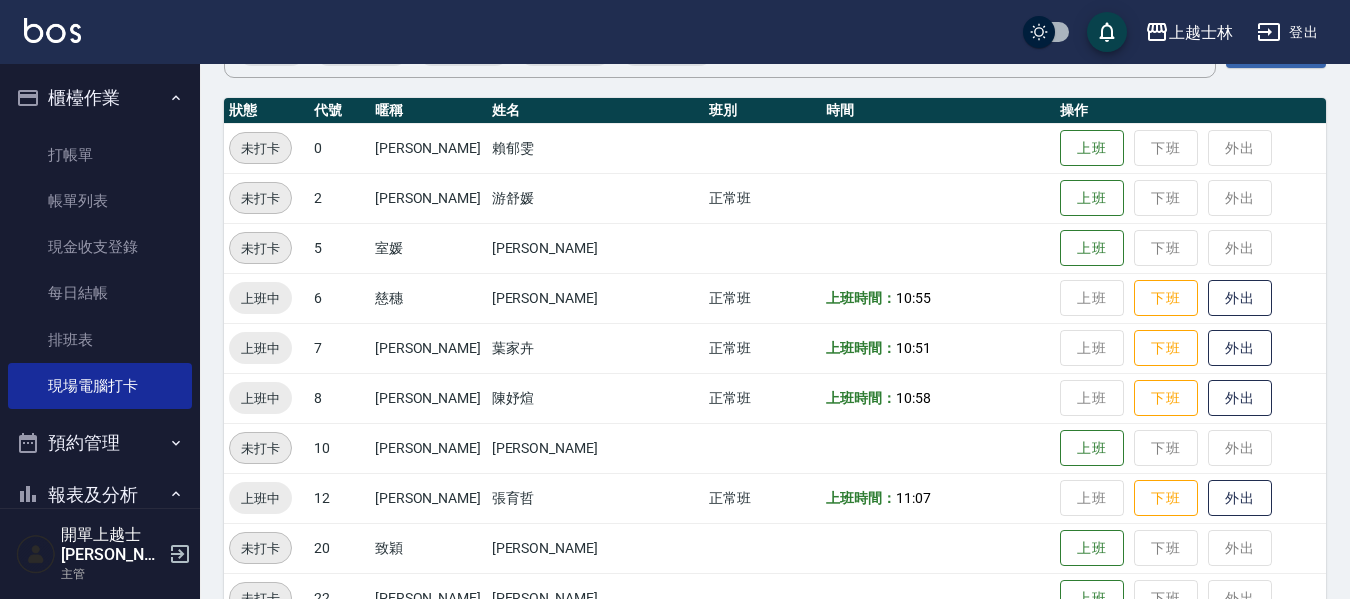 click on "上班時間： 10:51" at bounding box center (938, 348) 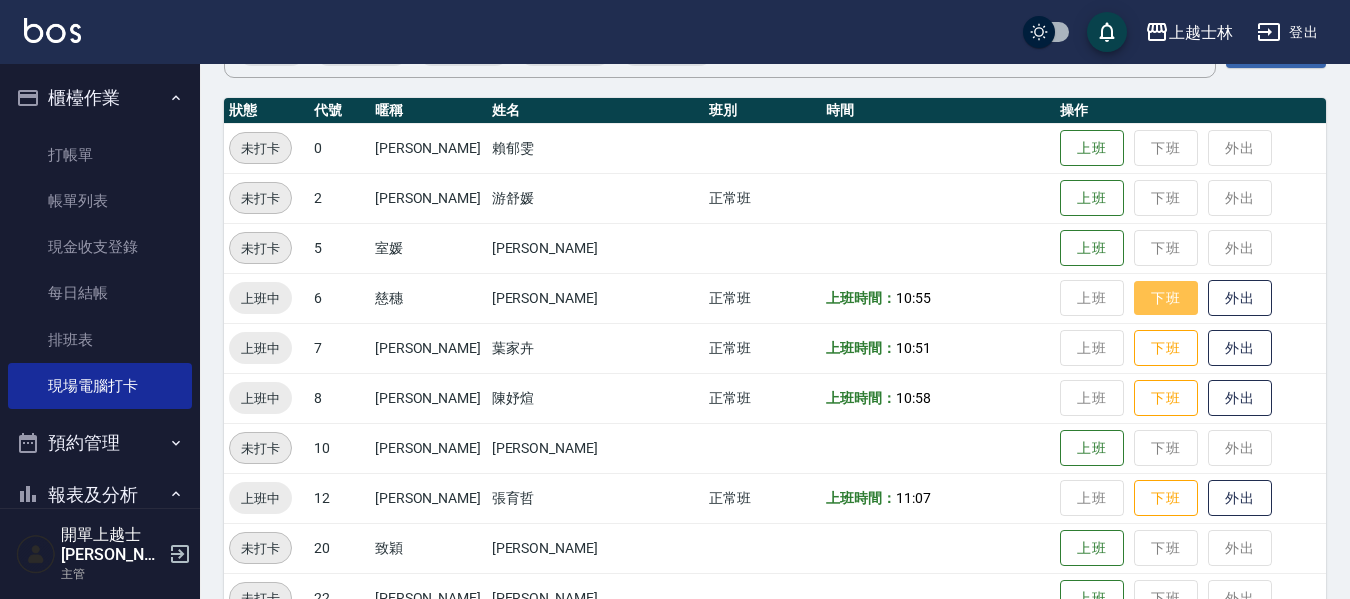 click on "下班" at bounding box center (1166, 298) 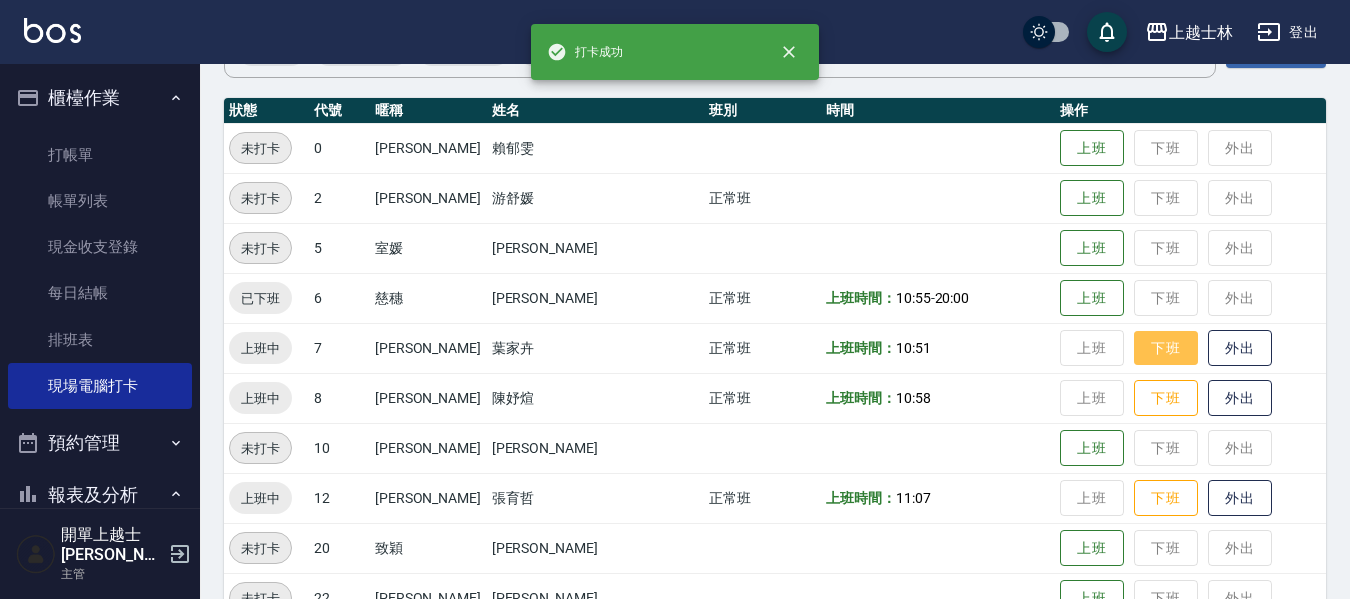 click on "下班" at bounding box center (1166, 348) 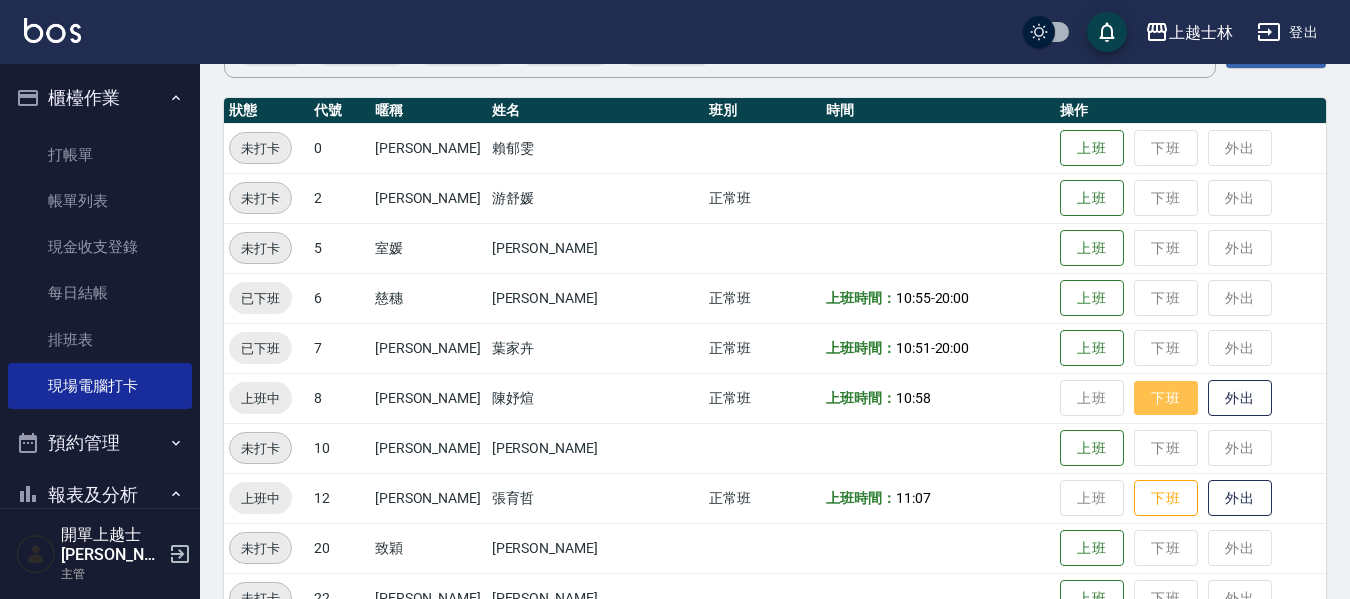 click on "下班" at bounding box center (1166, 398) 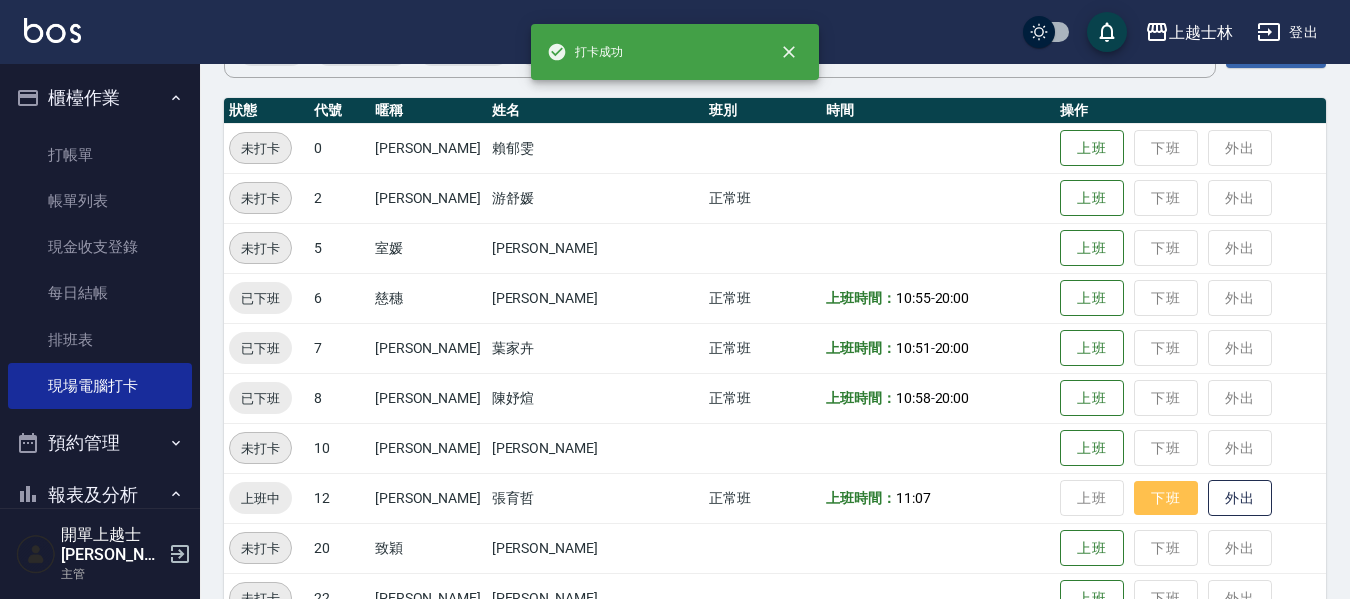 click on "下班" at bounding box center [1166, 498] 